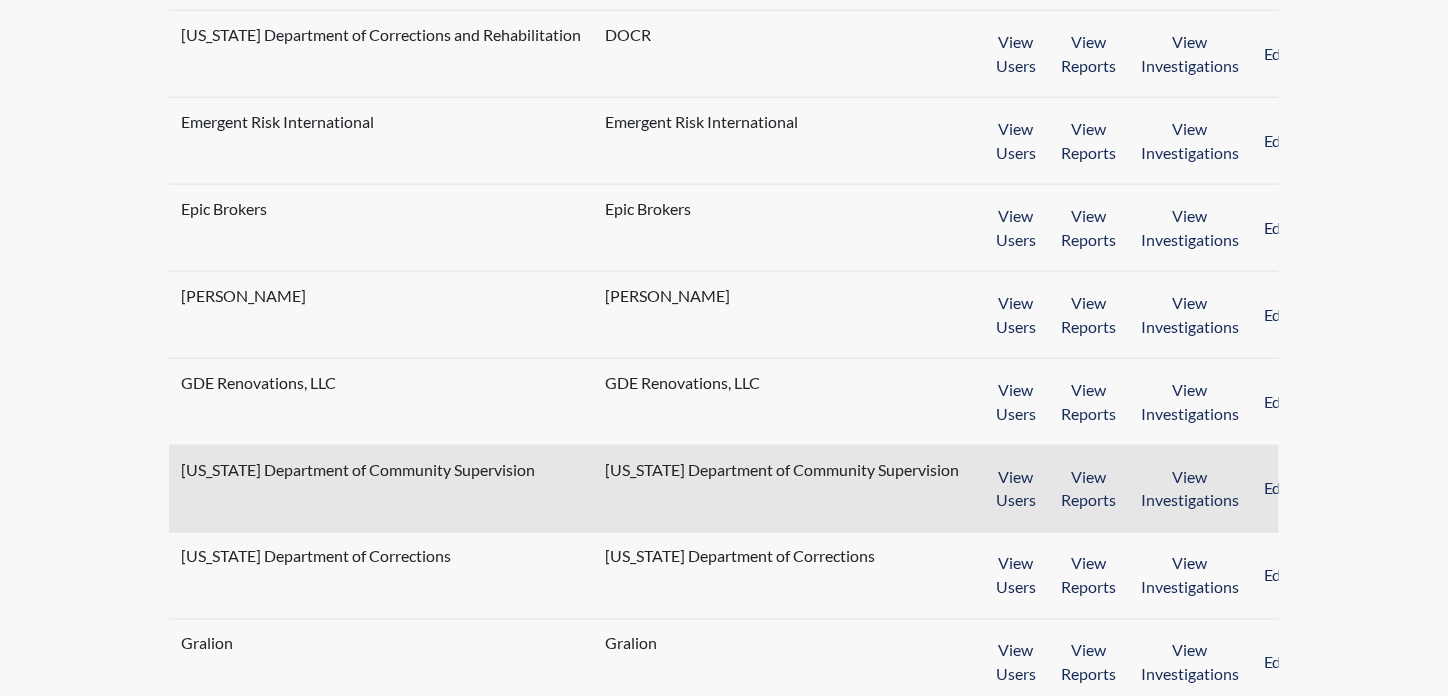 scroll, scrollTop: 800, scrollLeft: 0, axis: vertical 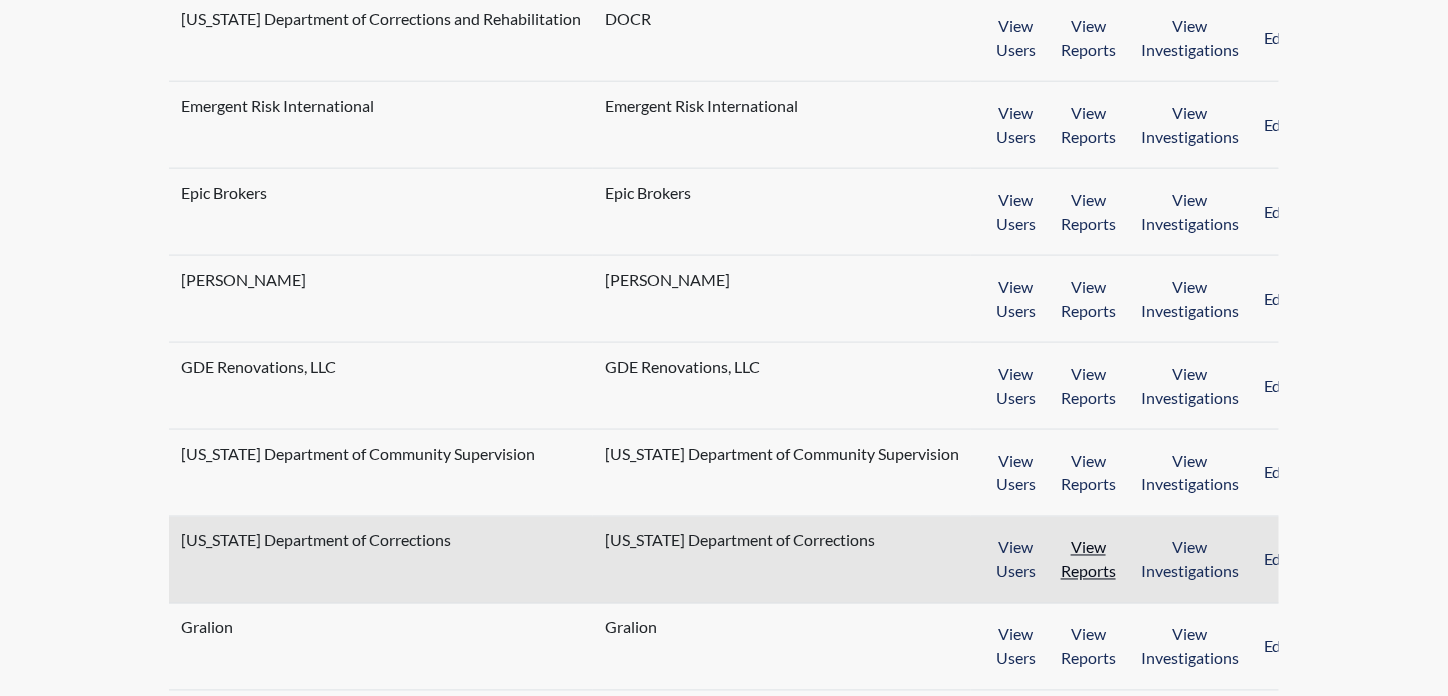 click on "View Reports" at bounding box center (1088, 560) 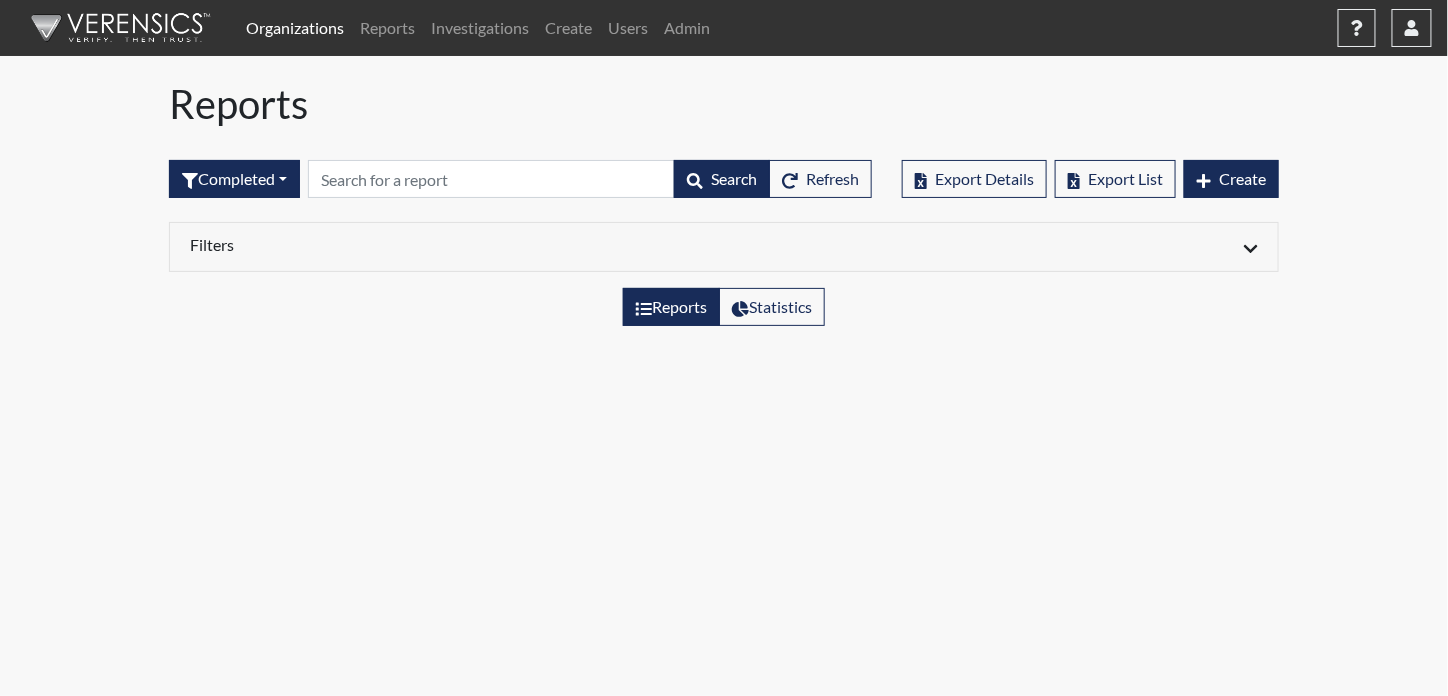 scroll, scrollTop: 0, scrollLeft: 0, axis: both 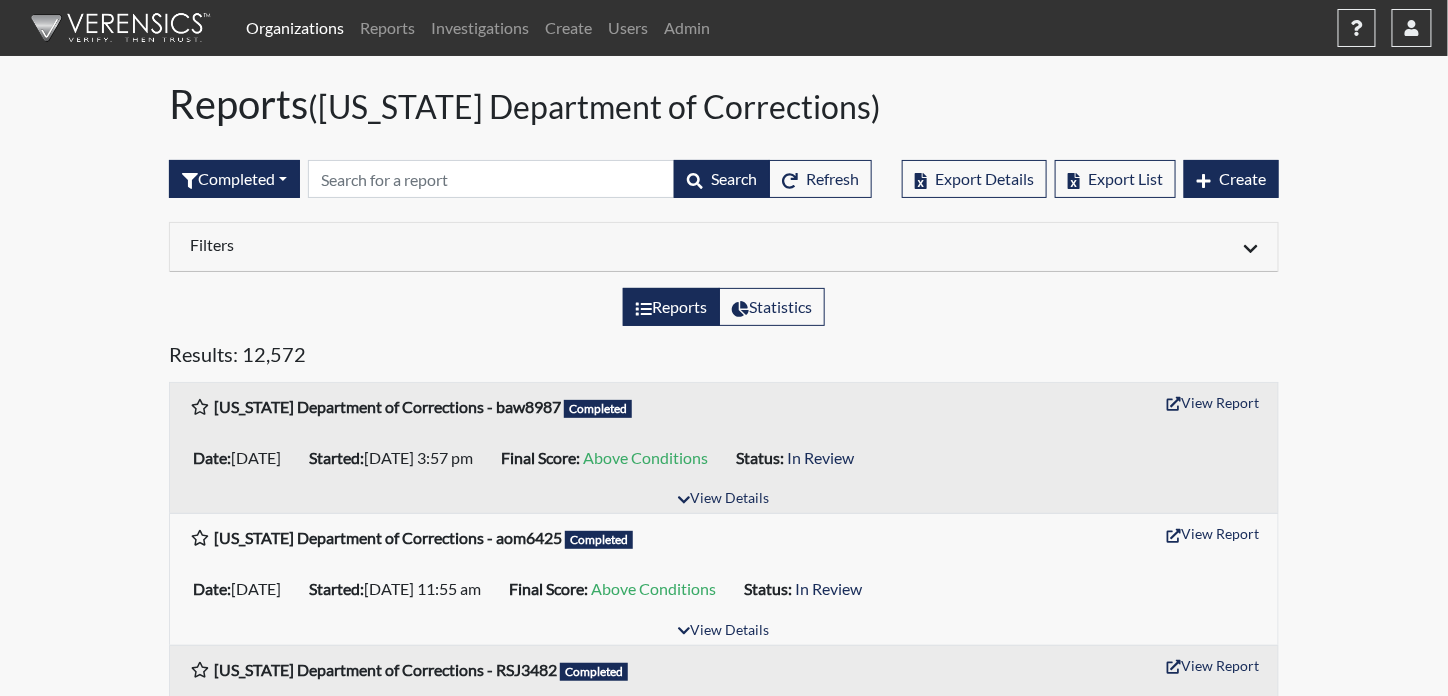 click on "Filters" at bounding box center (449, 244) 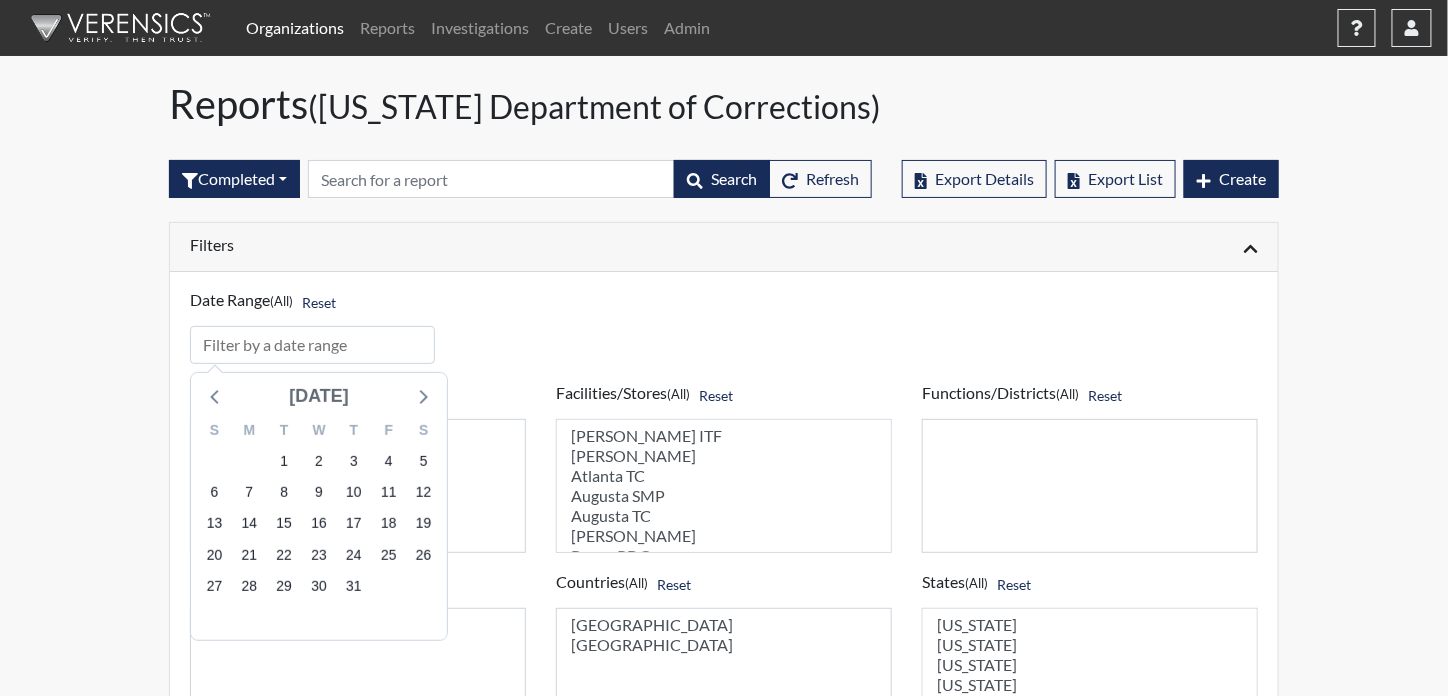 click on "[DATE]" at bounding box center (319, 396) 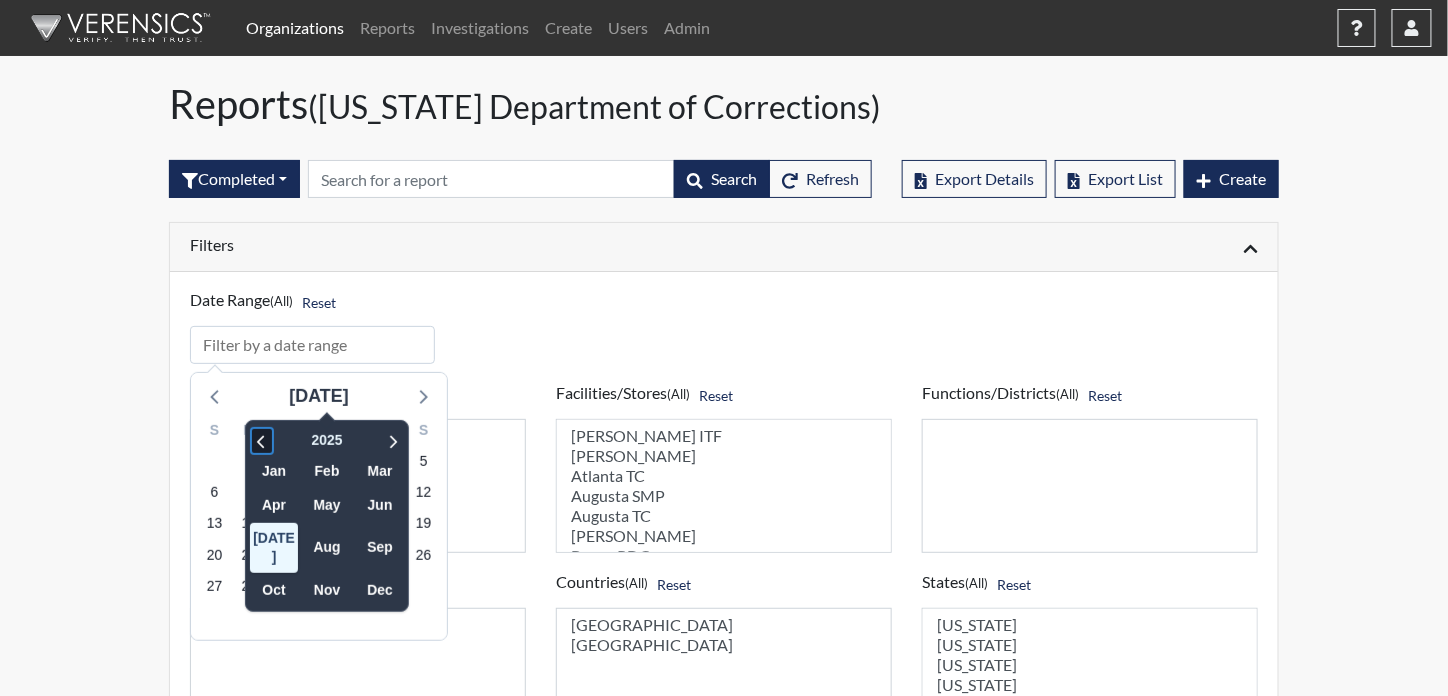 click 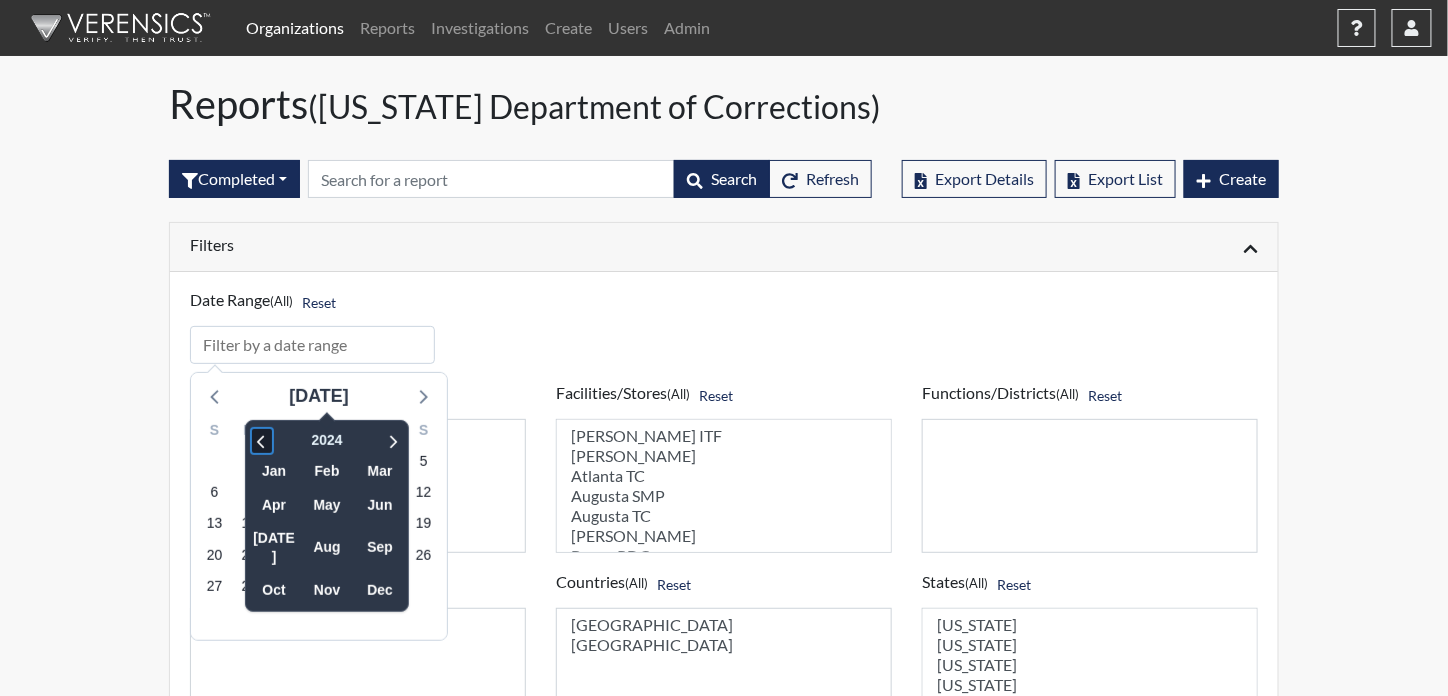 click 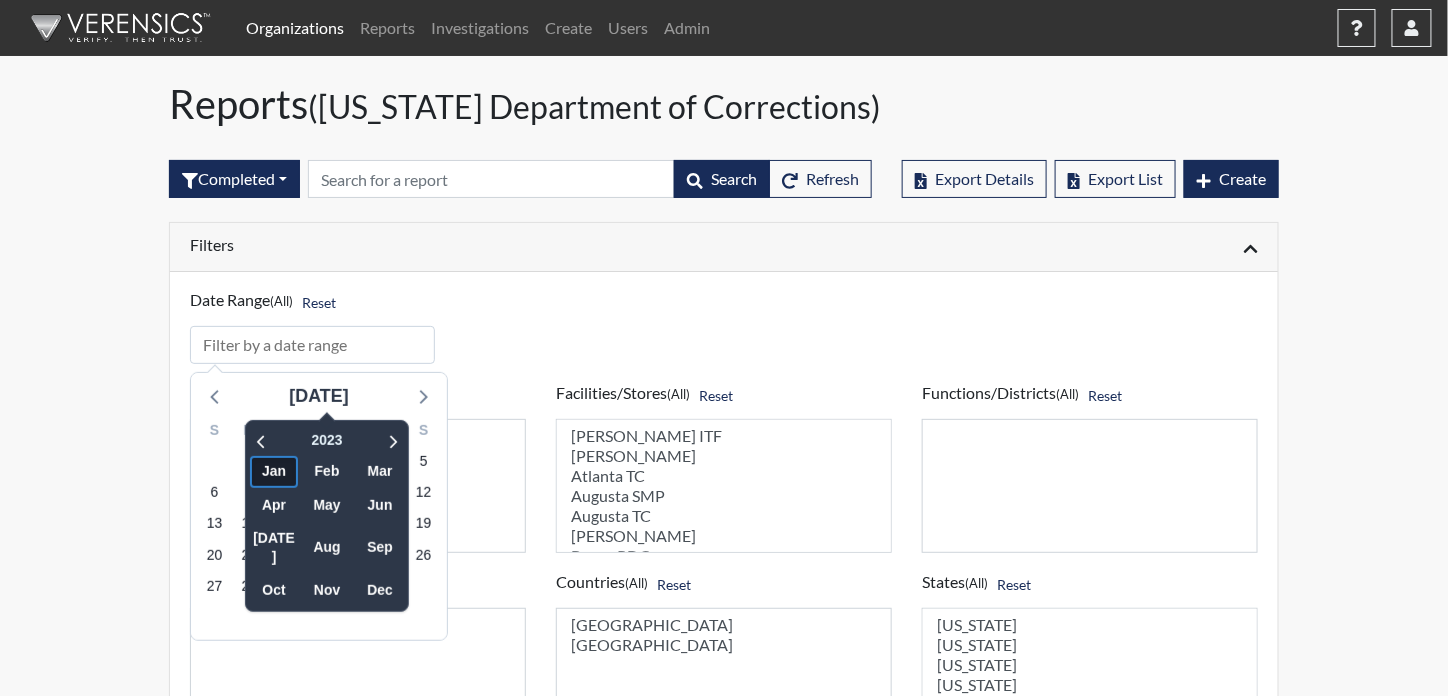 click on "Jan" at bounding box center (274, 471) 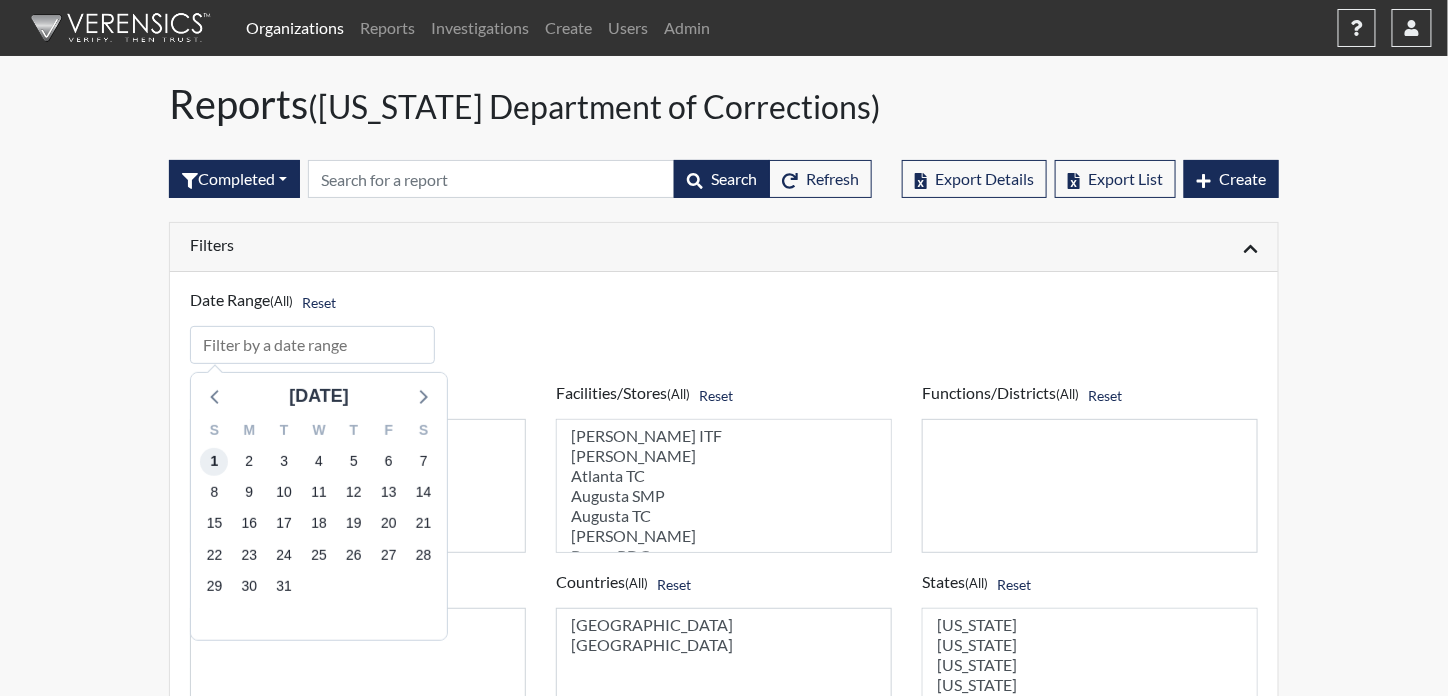 click on "1" at bounding box center (214, 462) 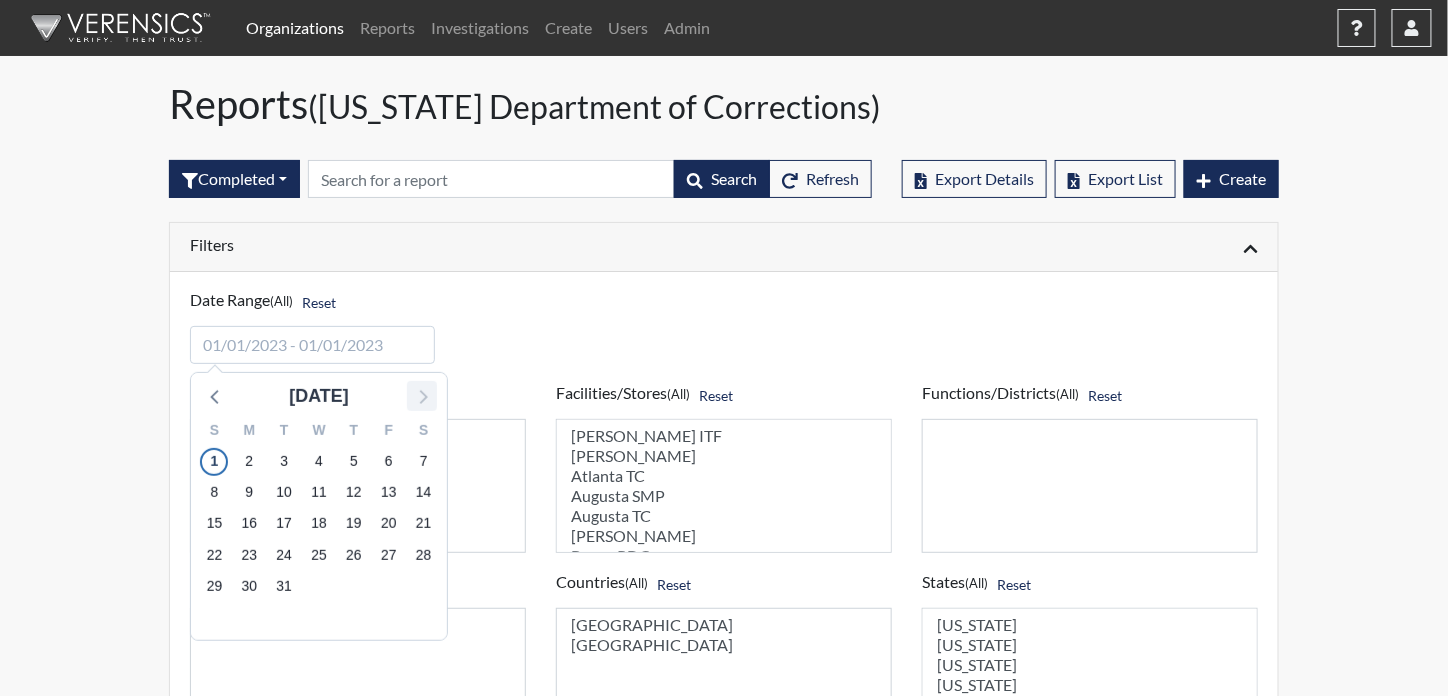 click 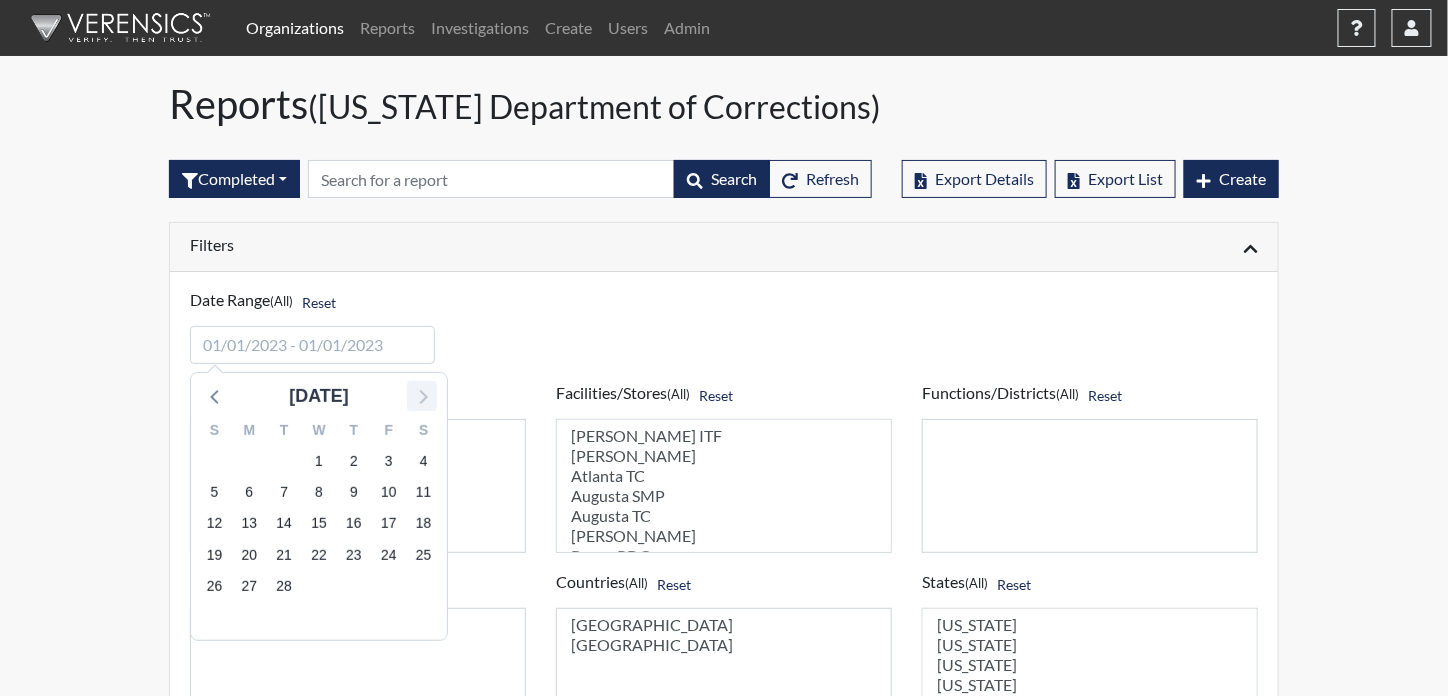 click 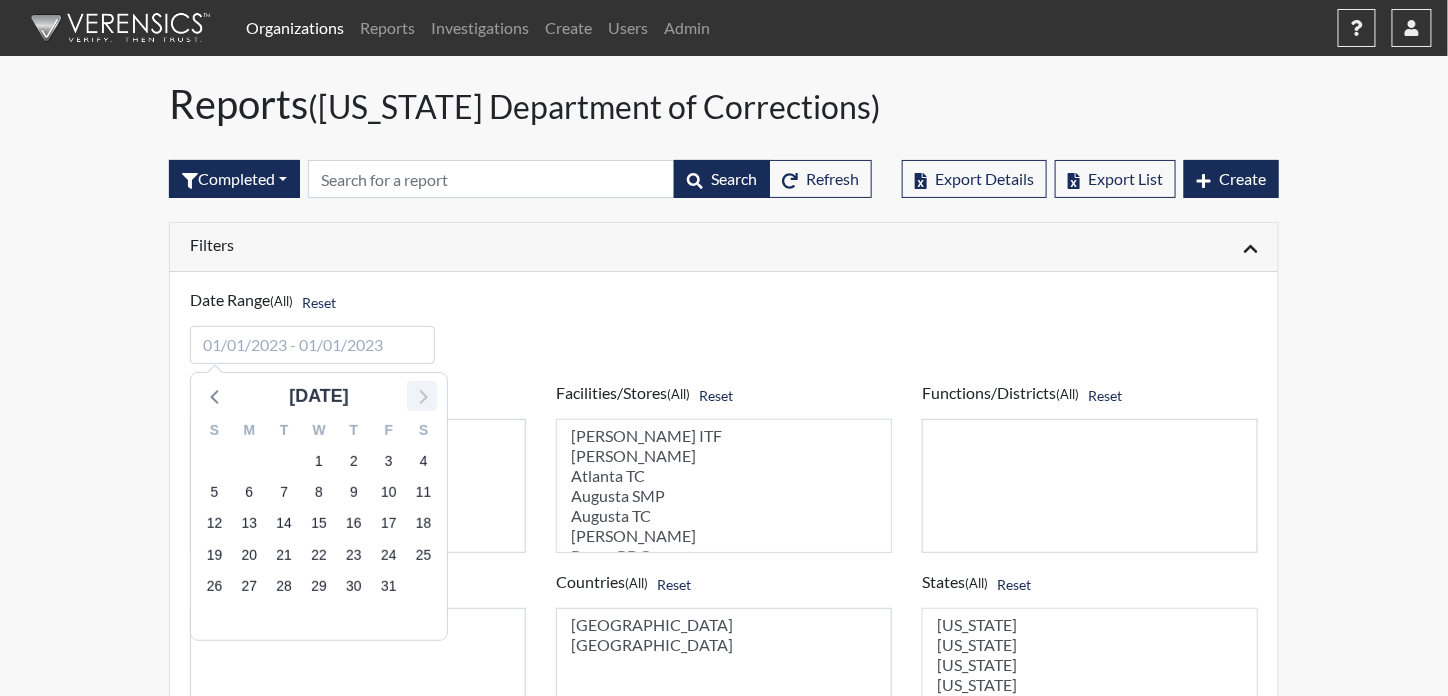 click 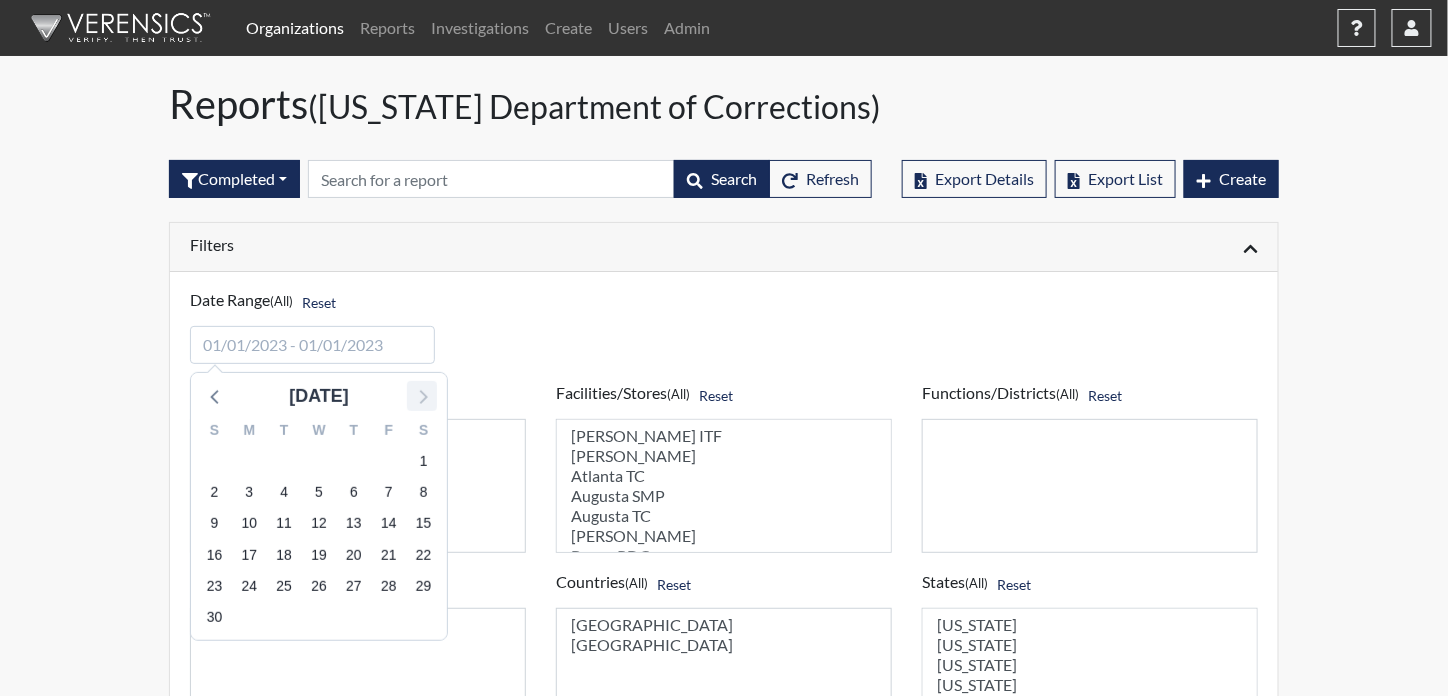 click 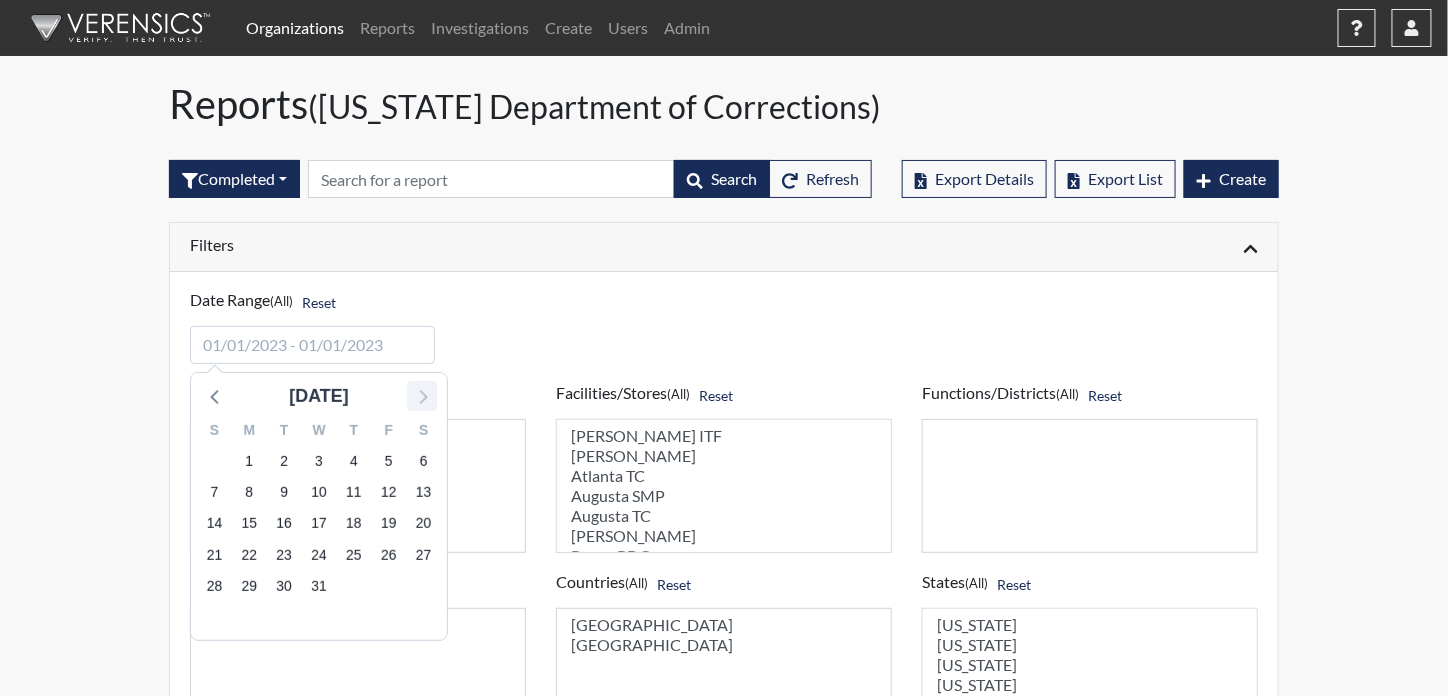 click 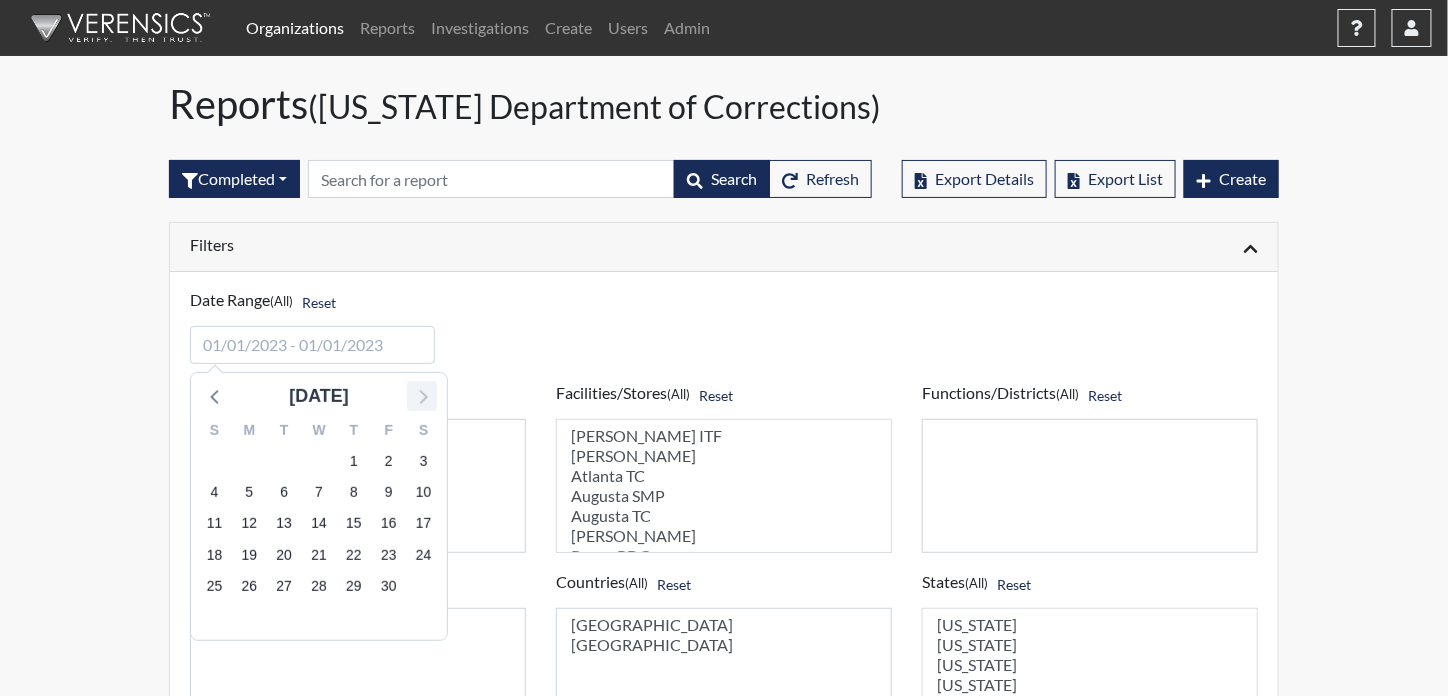 click 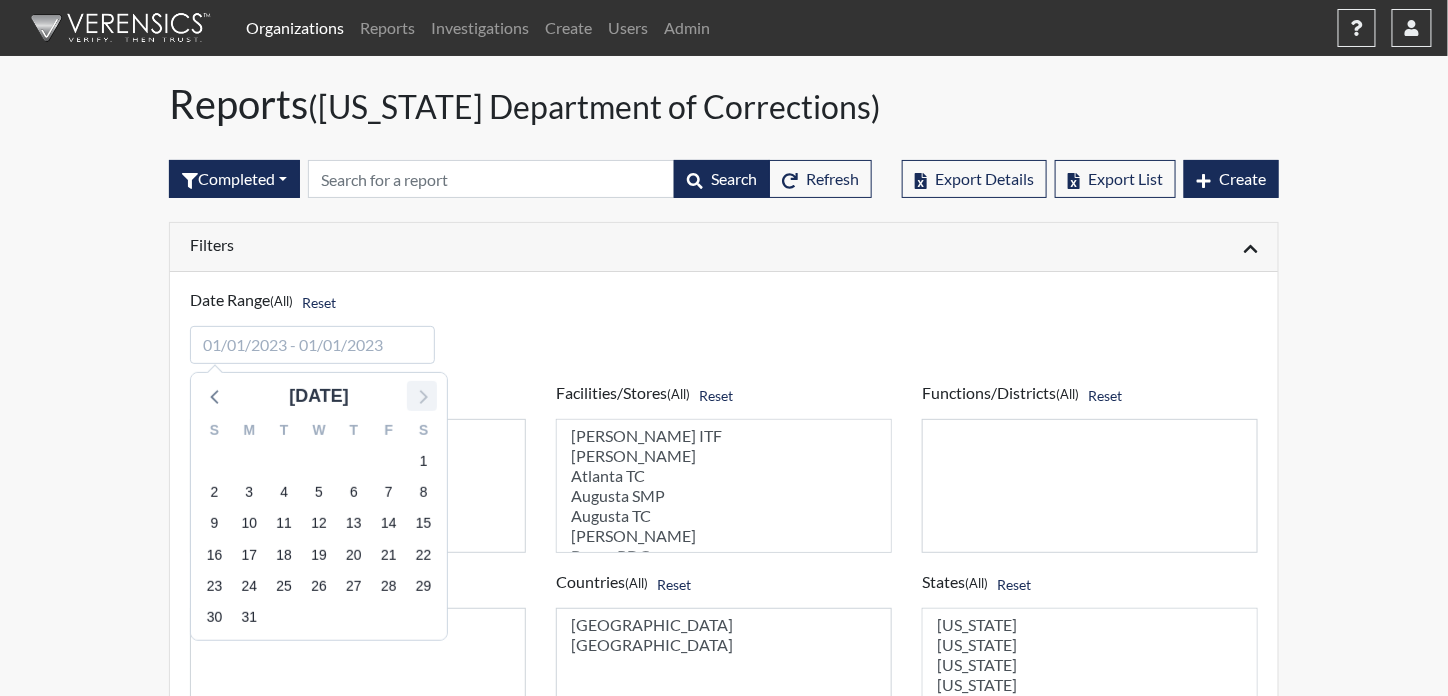 click 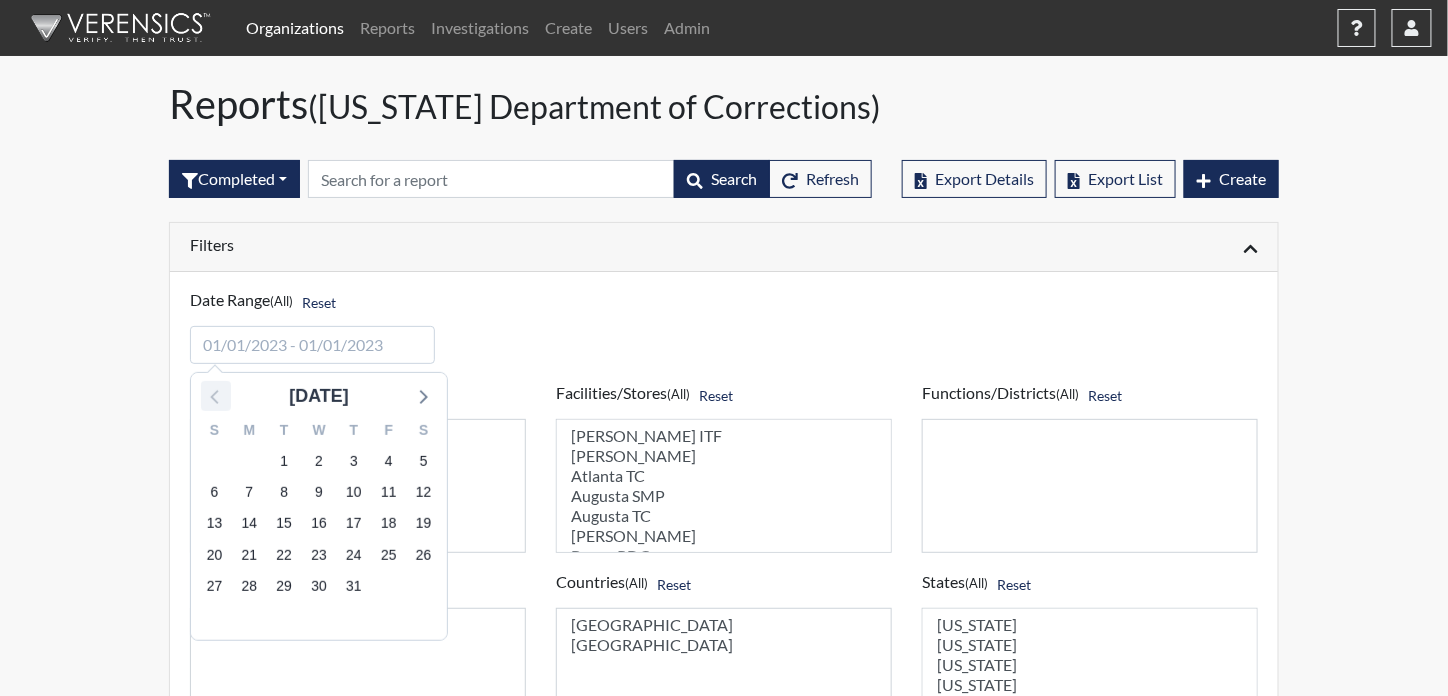 click 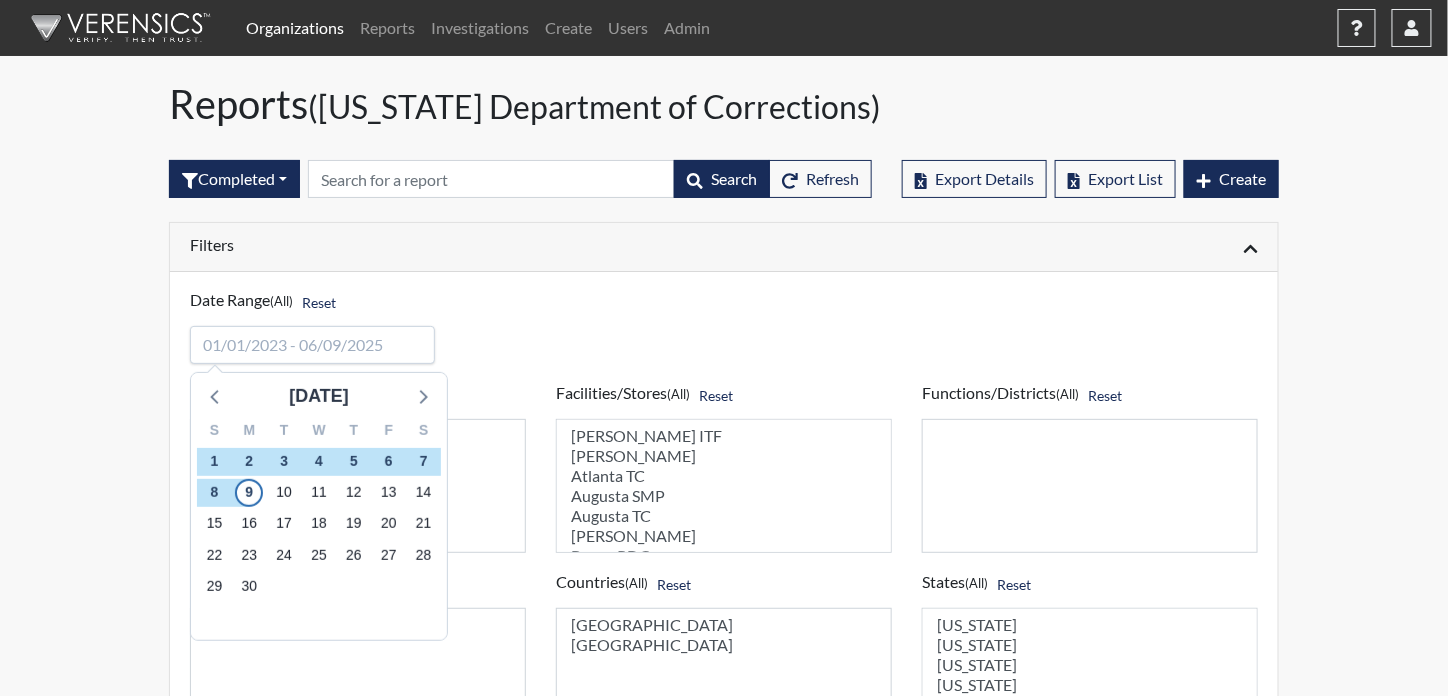 click at bounding box center (312, 345) 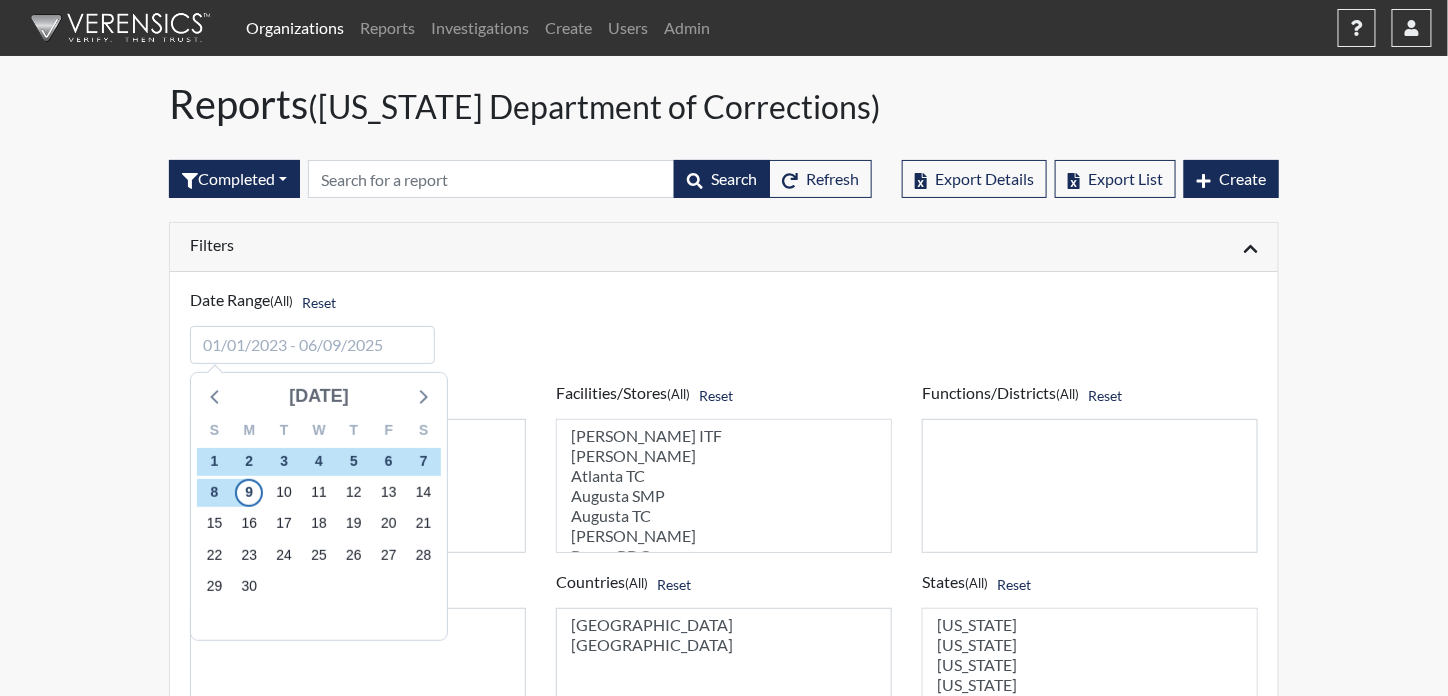 click on "[DATE]" at bounding box center [319, 396] 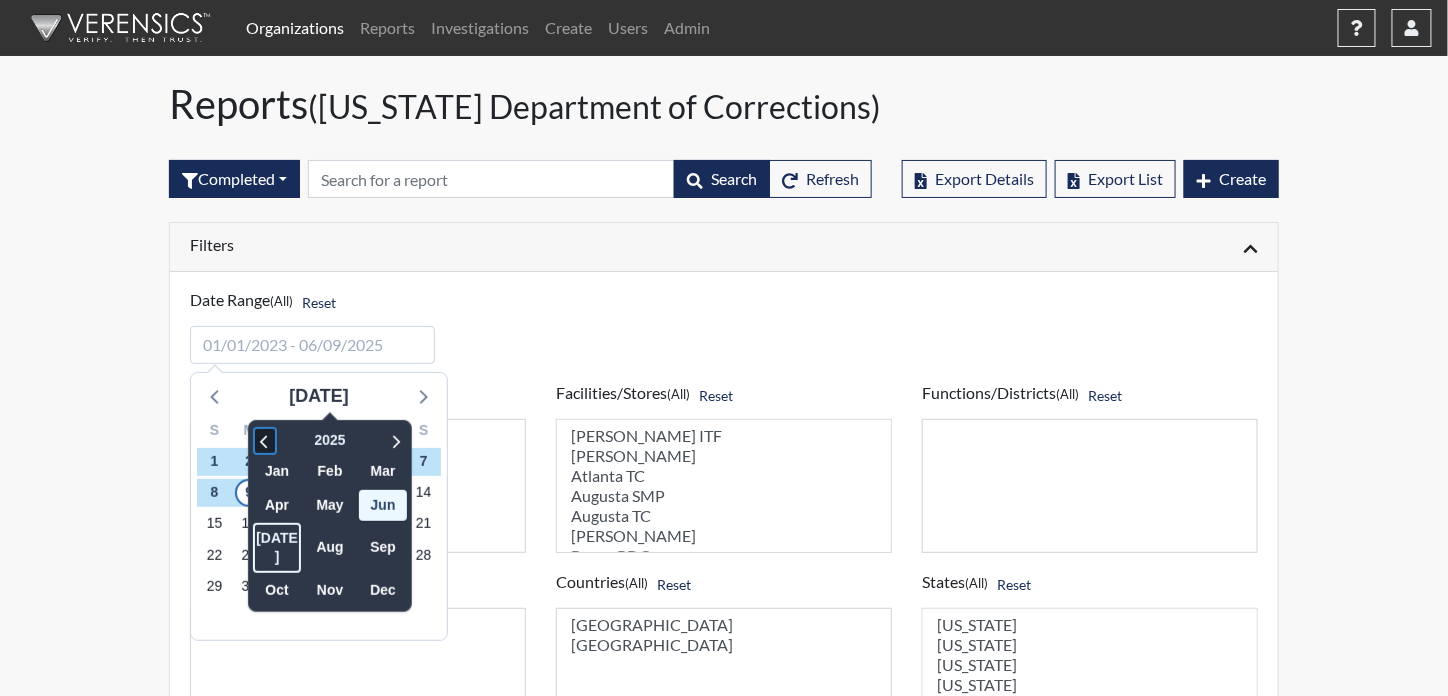 click 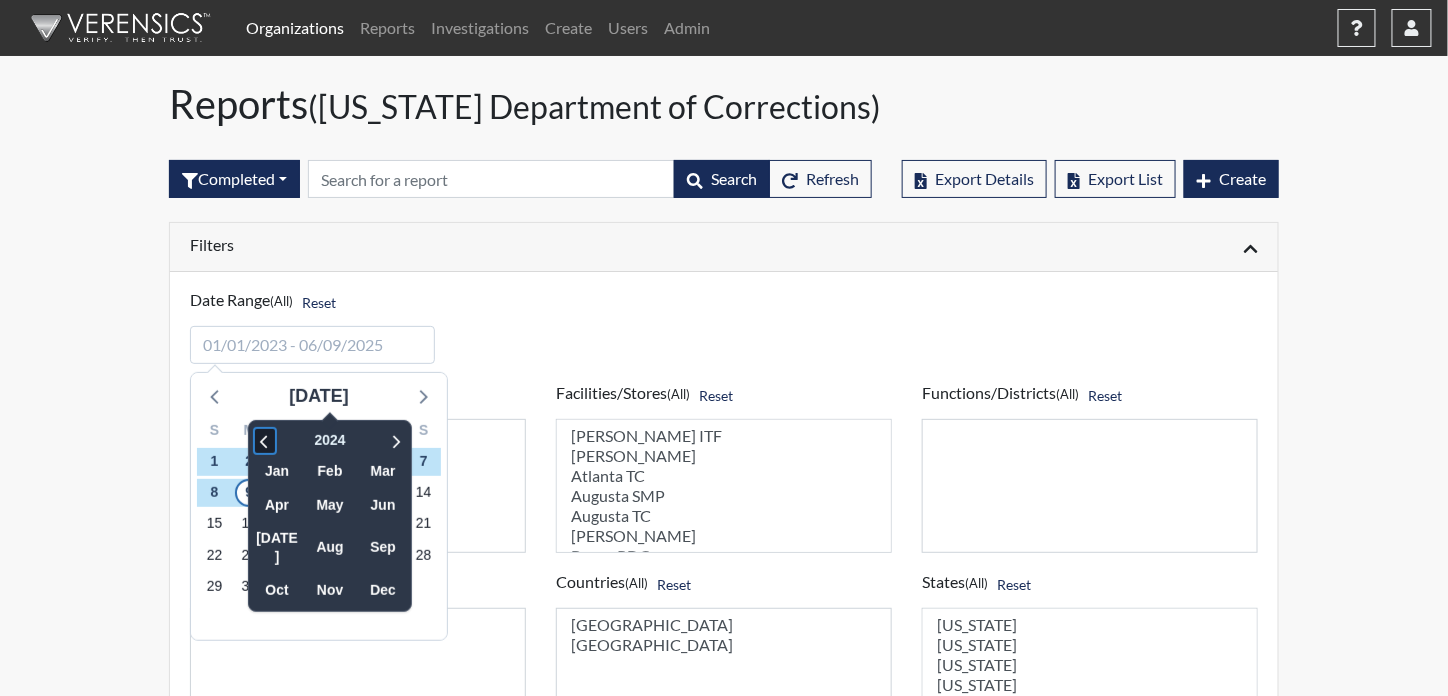 click 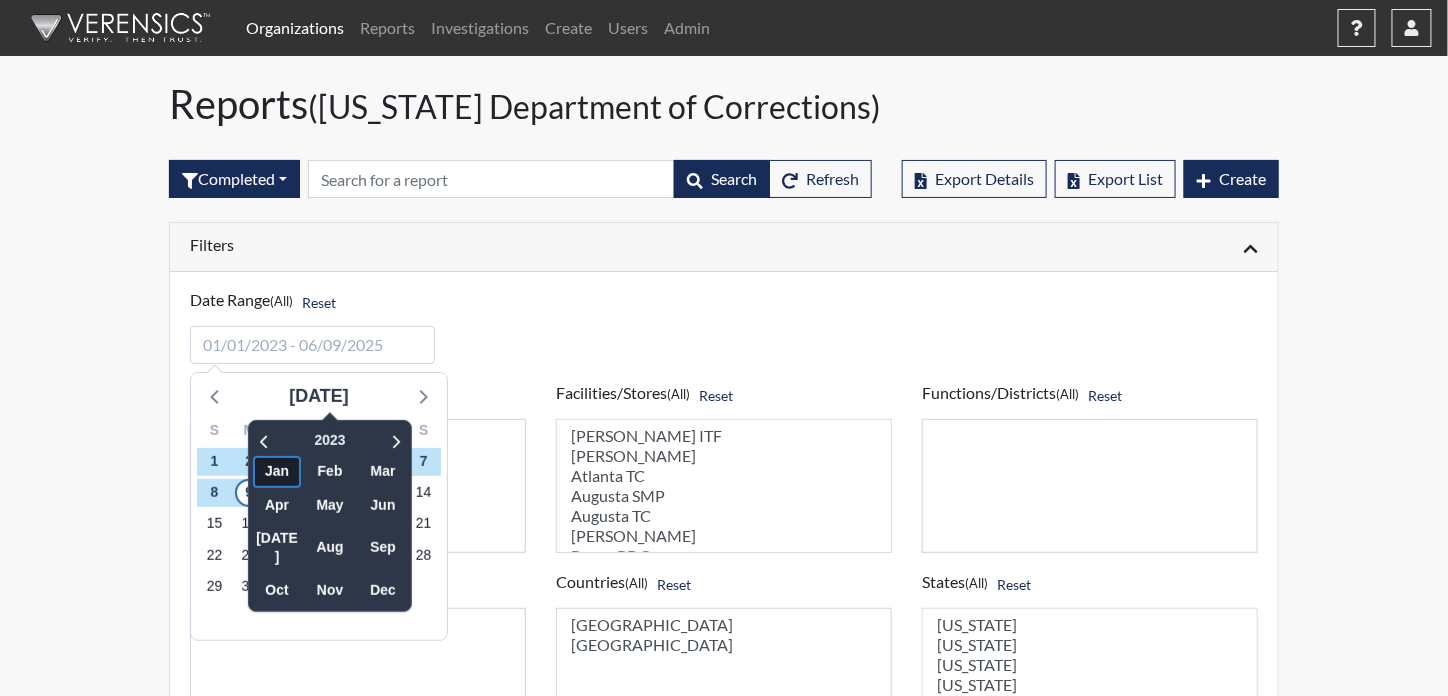click on "Jan" at bounding box center (277, 471) 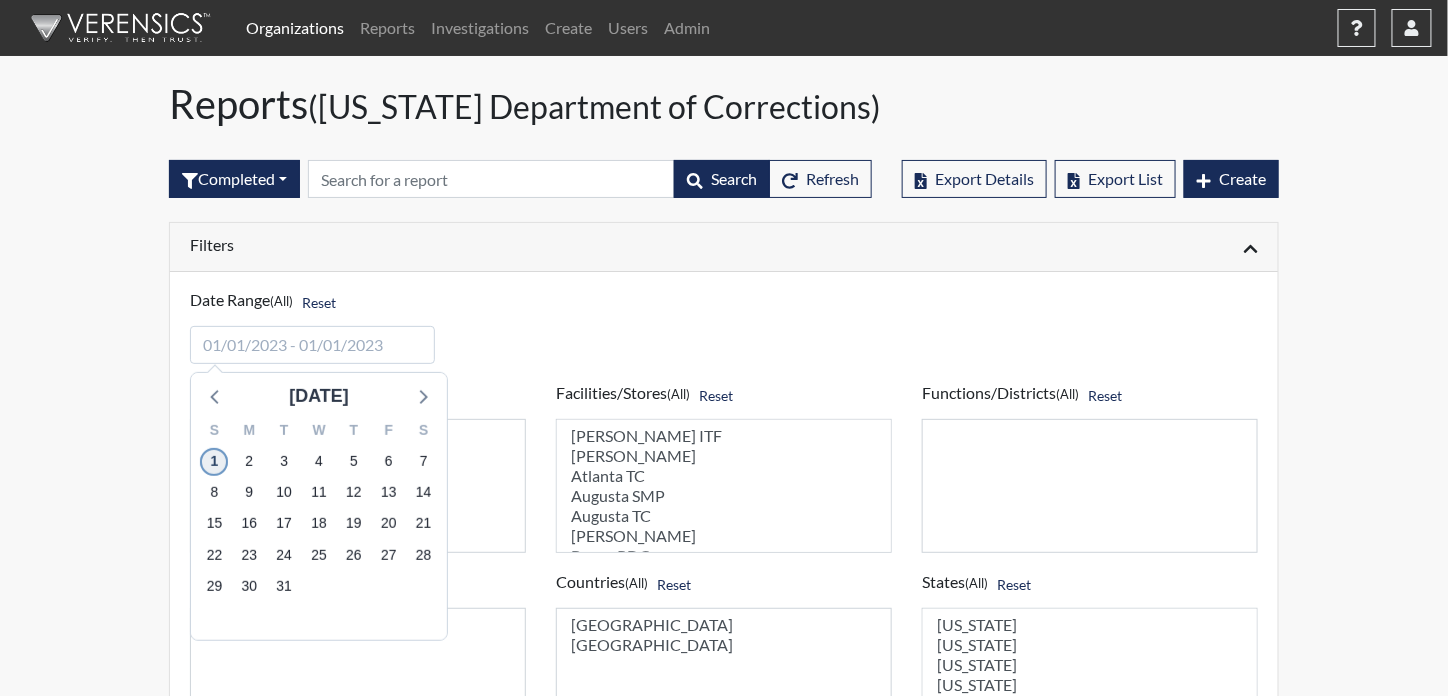 click on "1" at bounding box center (214, 462) 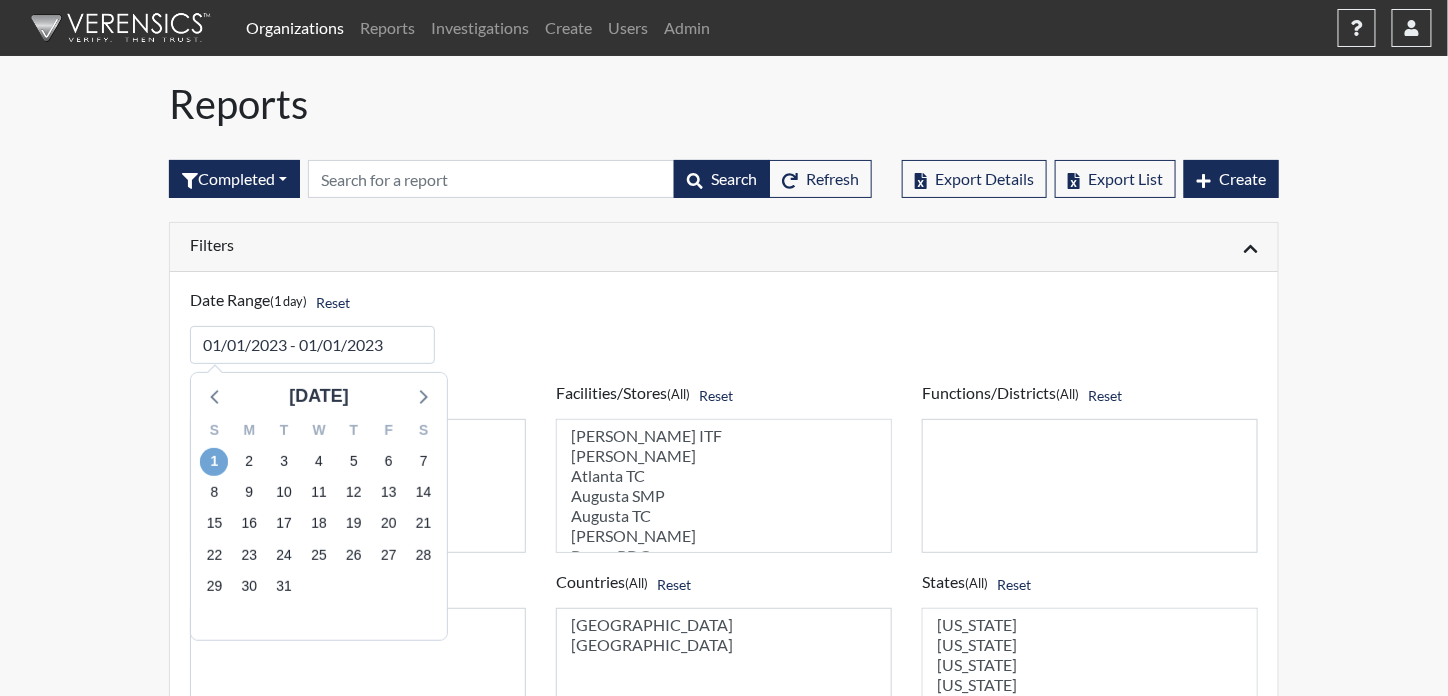 click on "1" at bounding box center (214, 462) 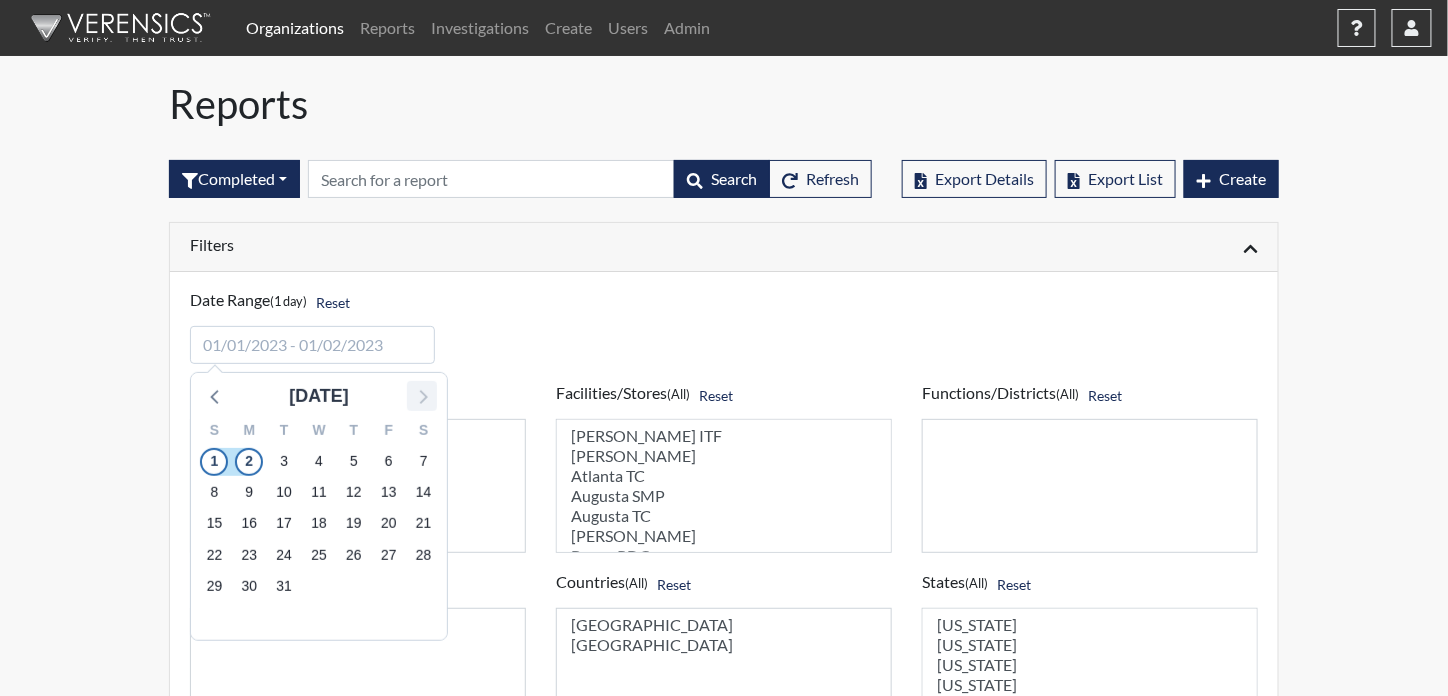 click 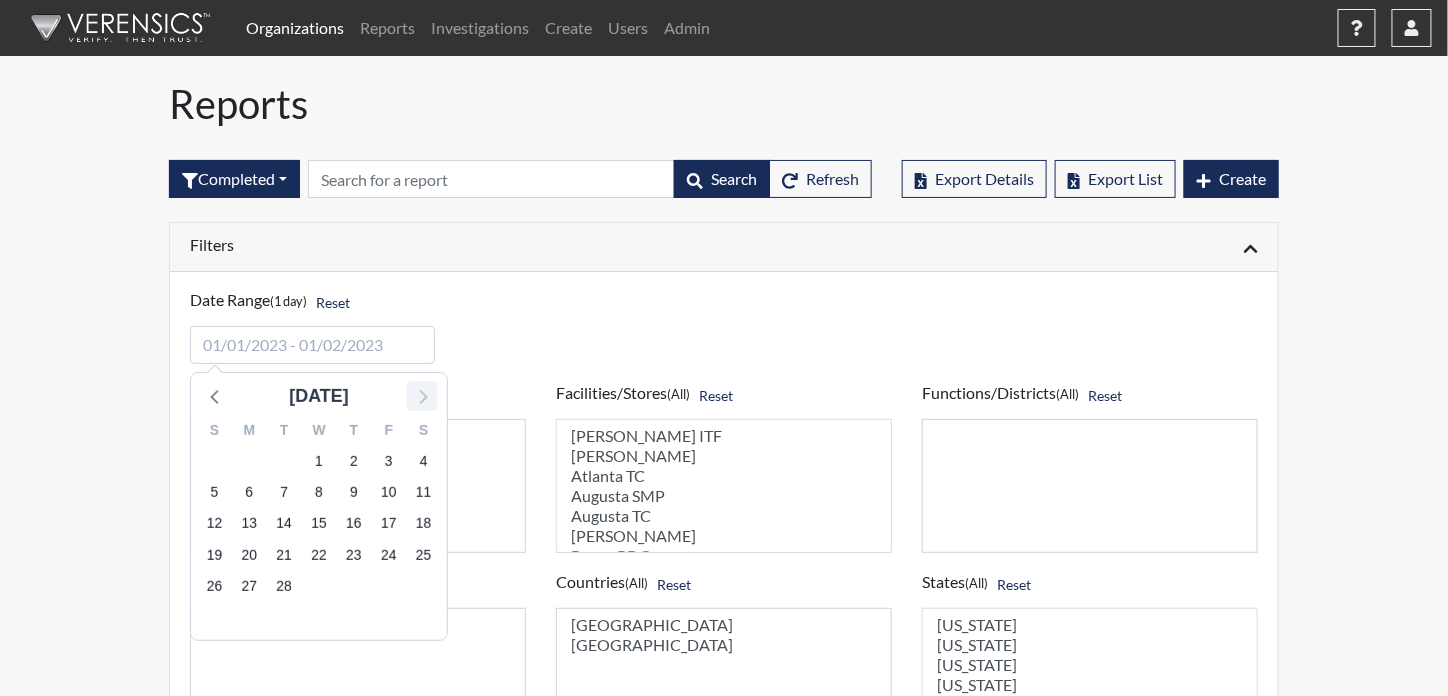 click 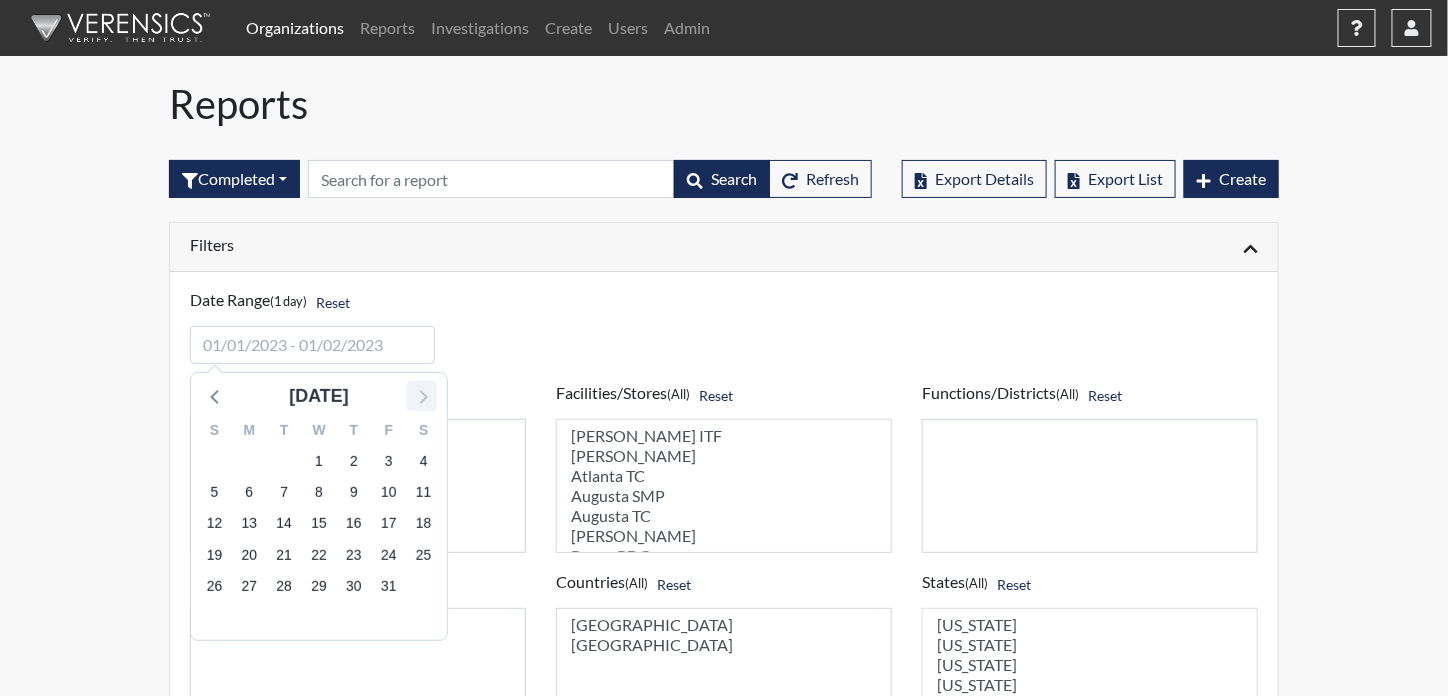 click 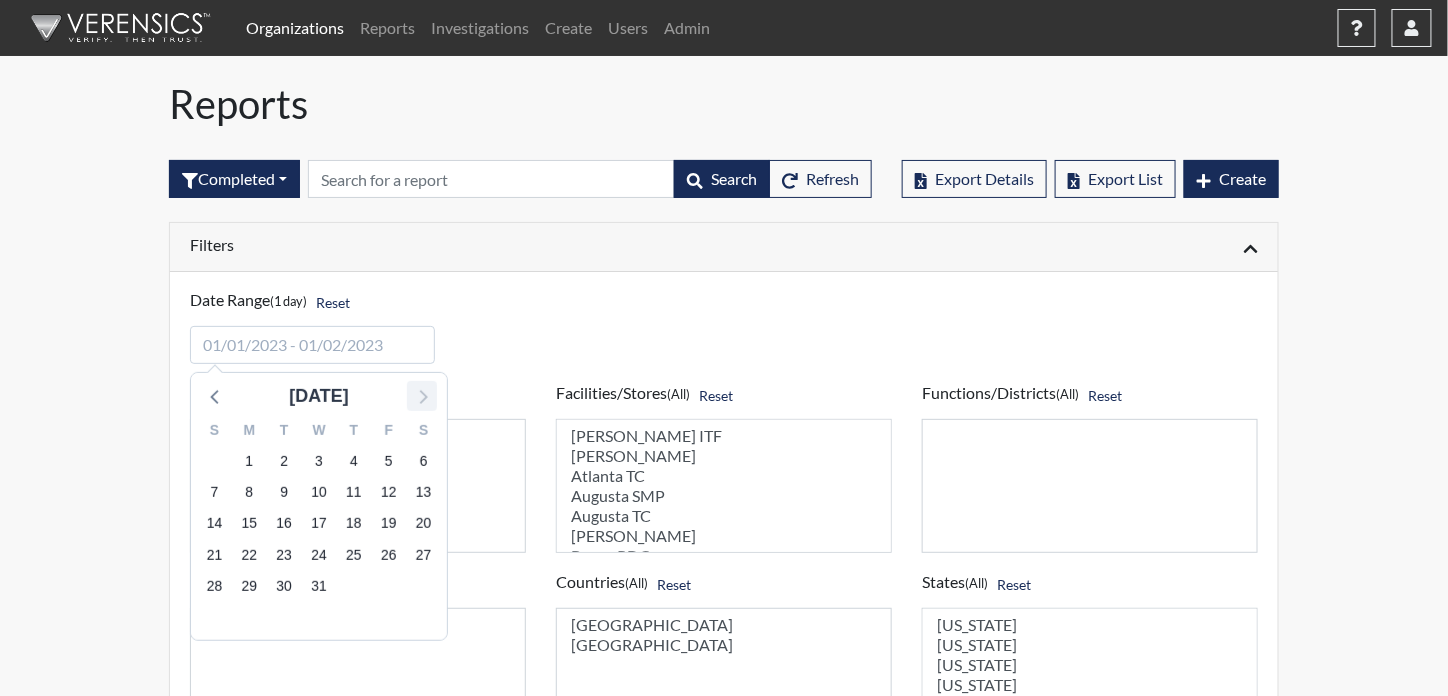 click 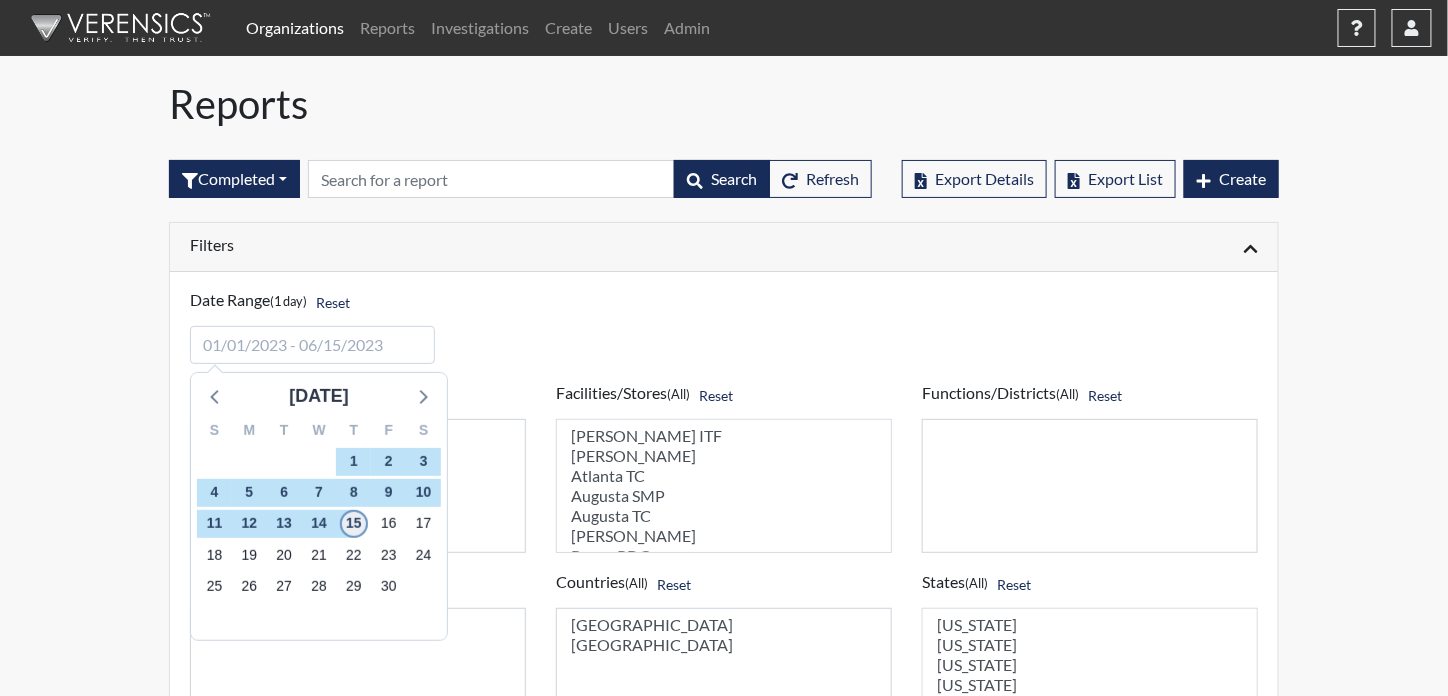 click on "15" at bounding box center [354, 524] 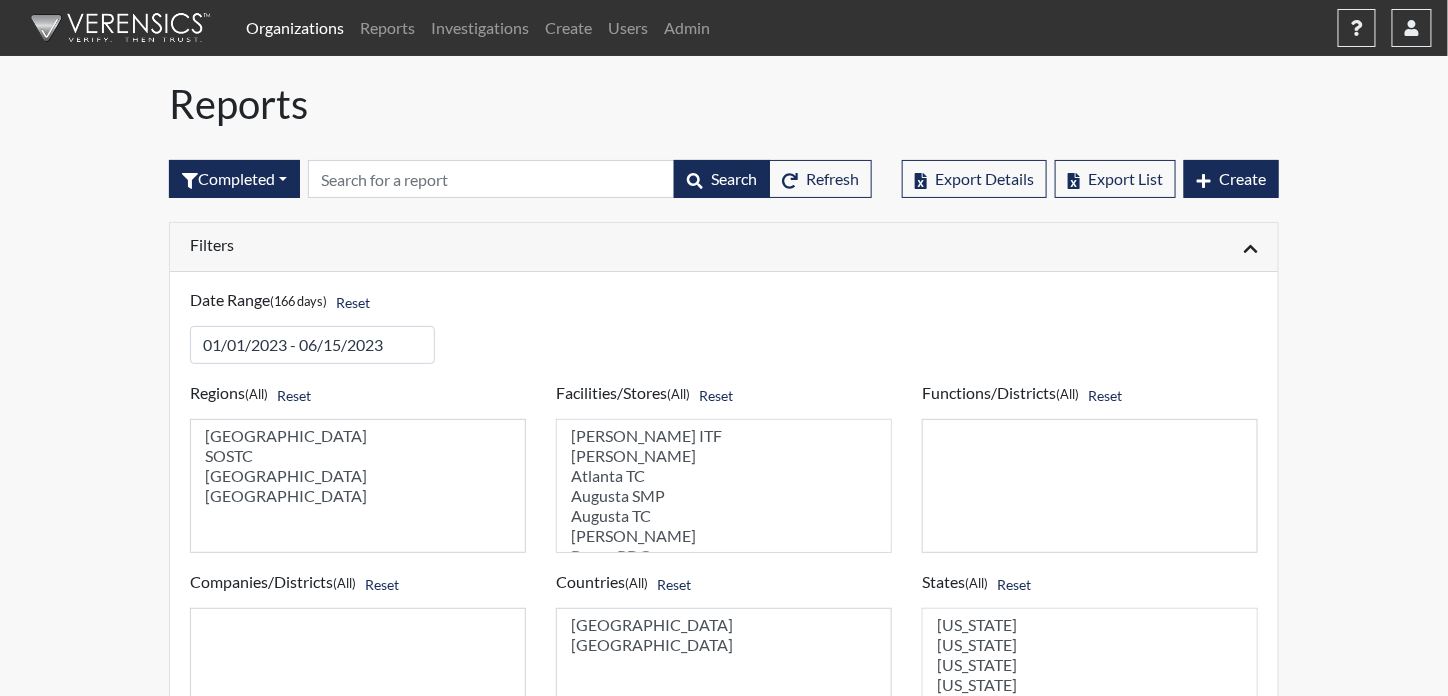 click on "Filters" at bounding box center [449, 244] 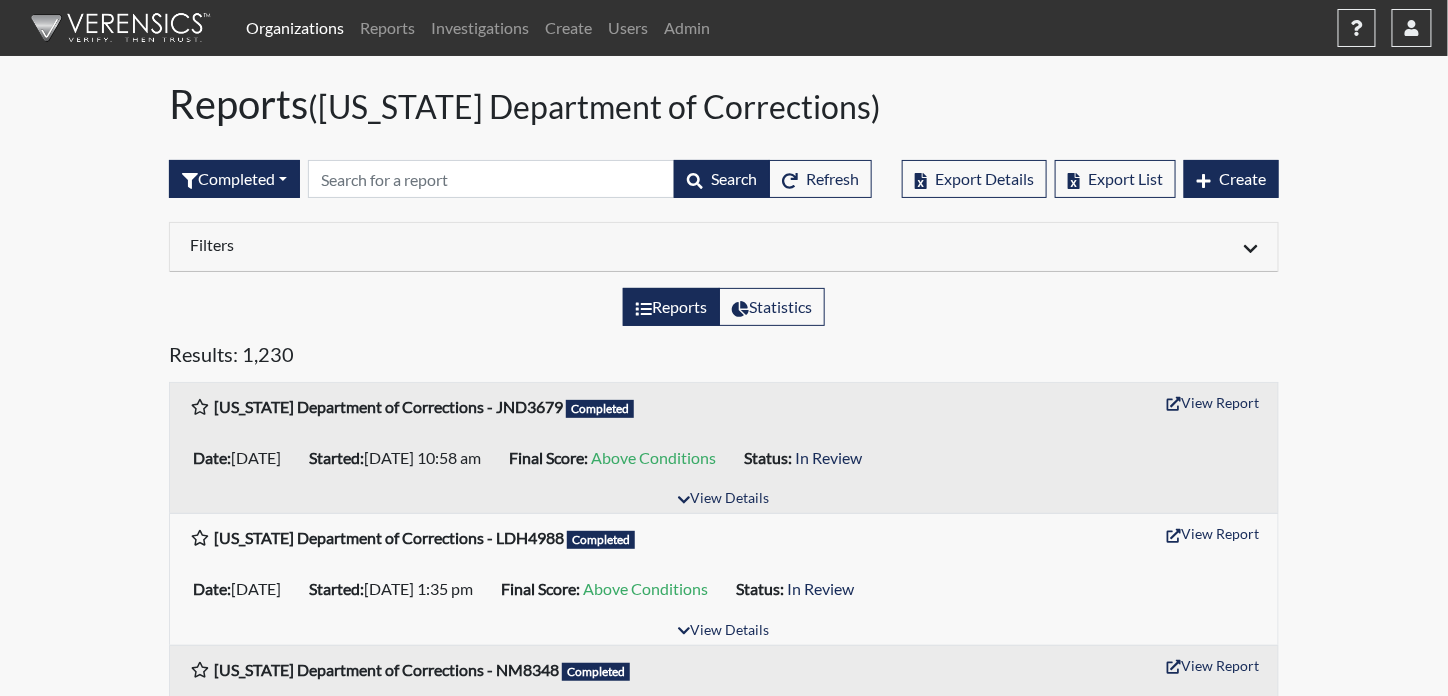 click on "Filters" at bounding box center (449, 244) 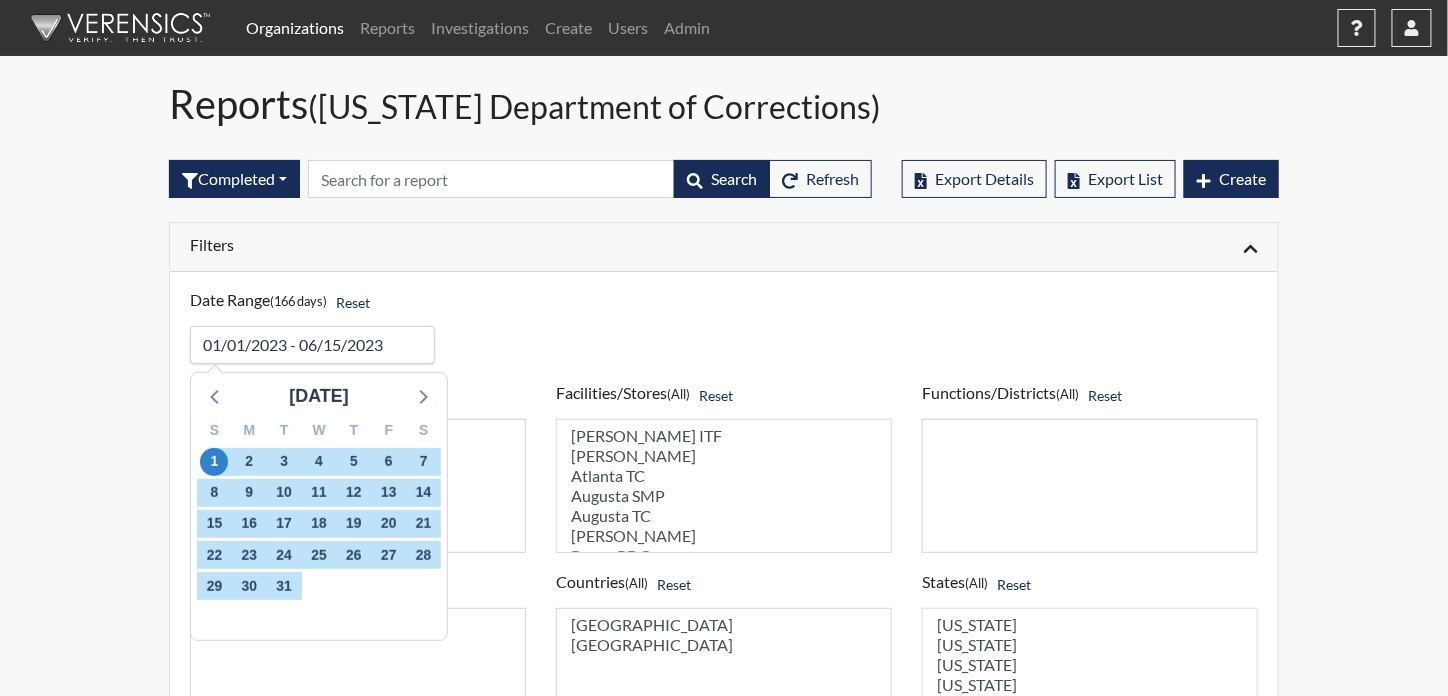 click at bounding box center (312, 345) 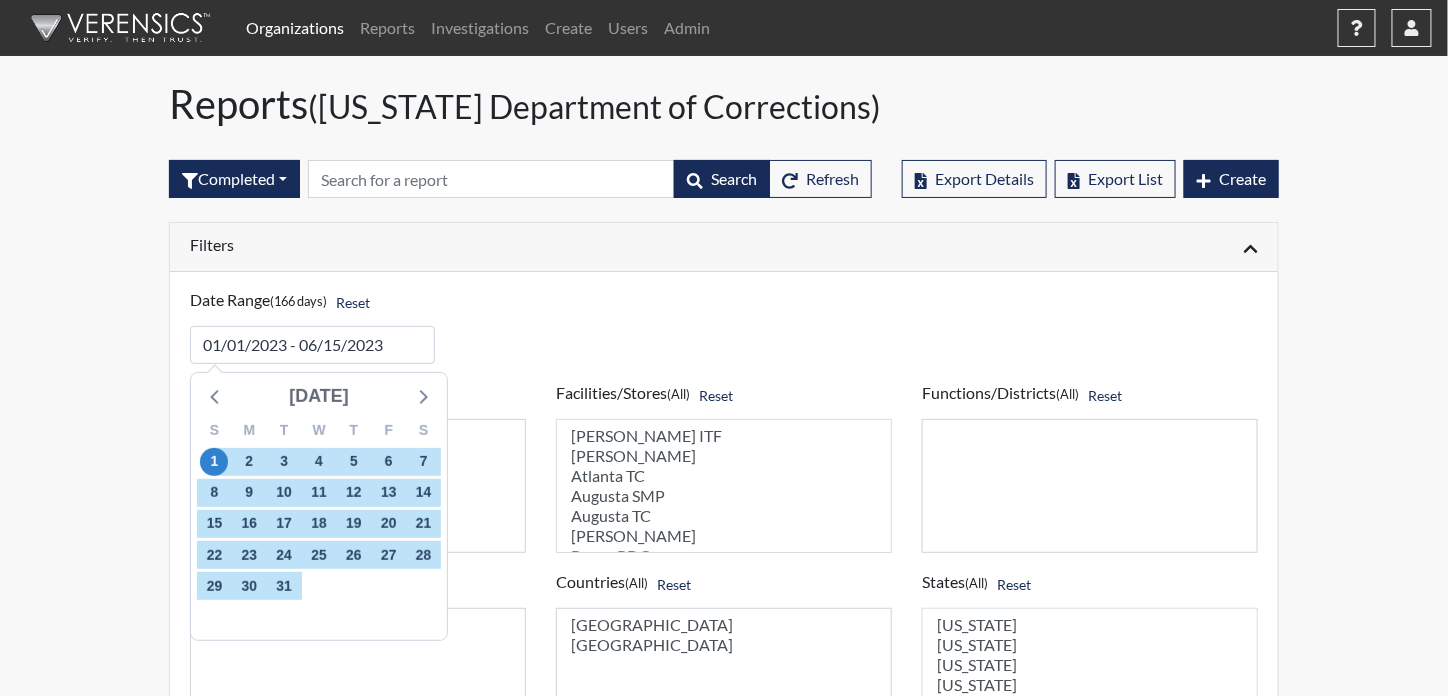 click on "[DATE]" at bounding box center (319, 396) 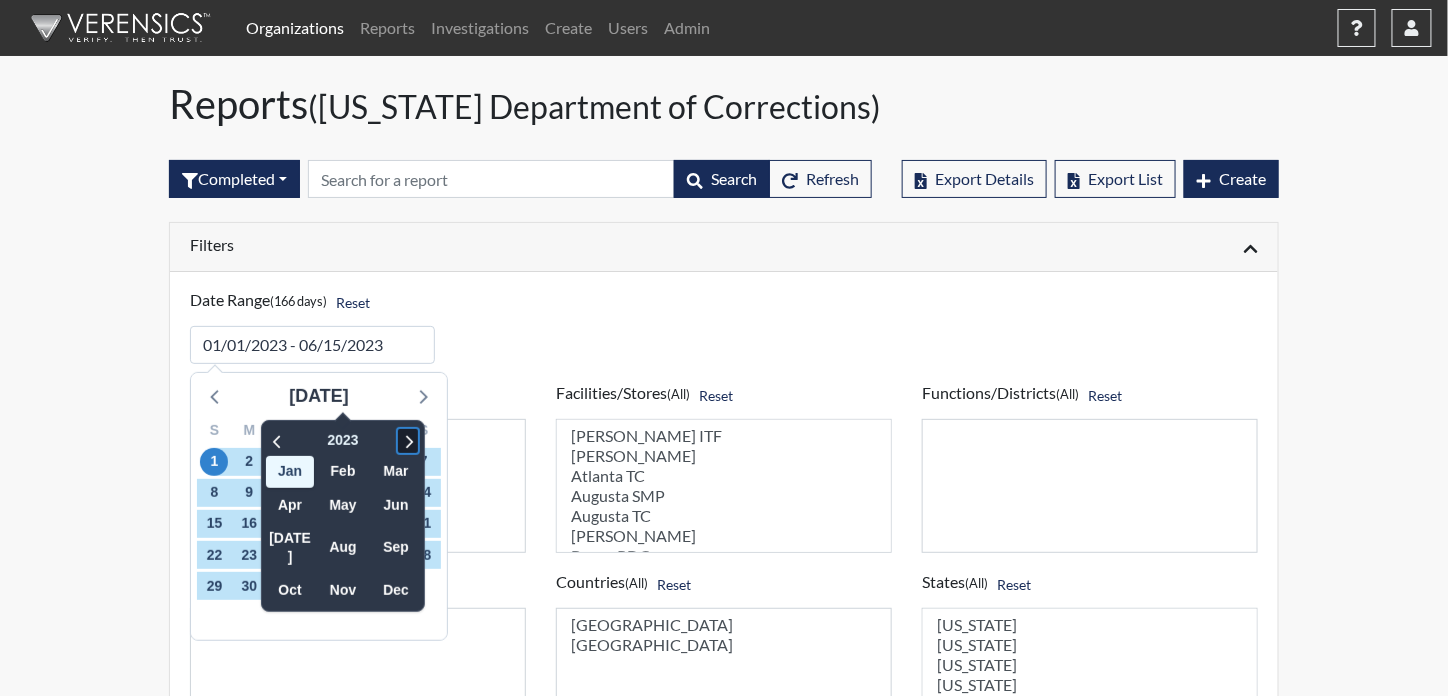 click 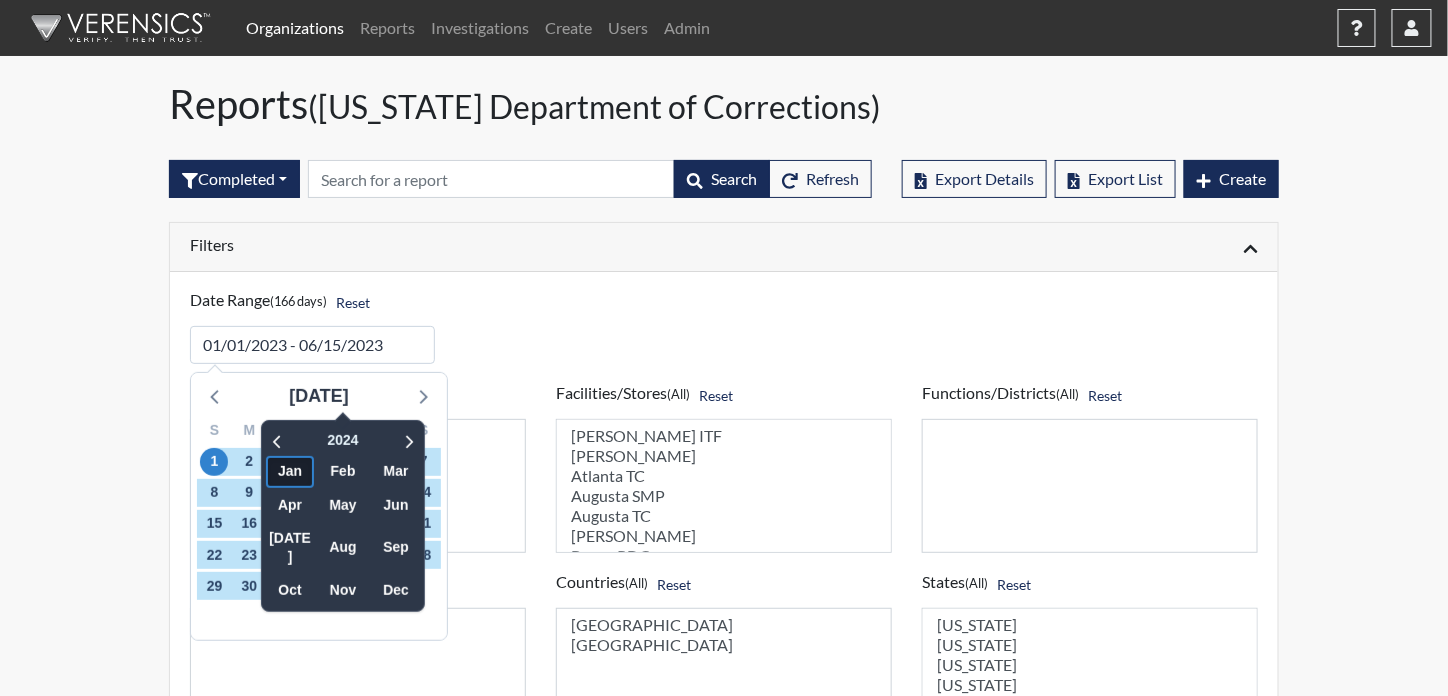 click on "Jan" at bounding box center [290, 471] 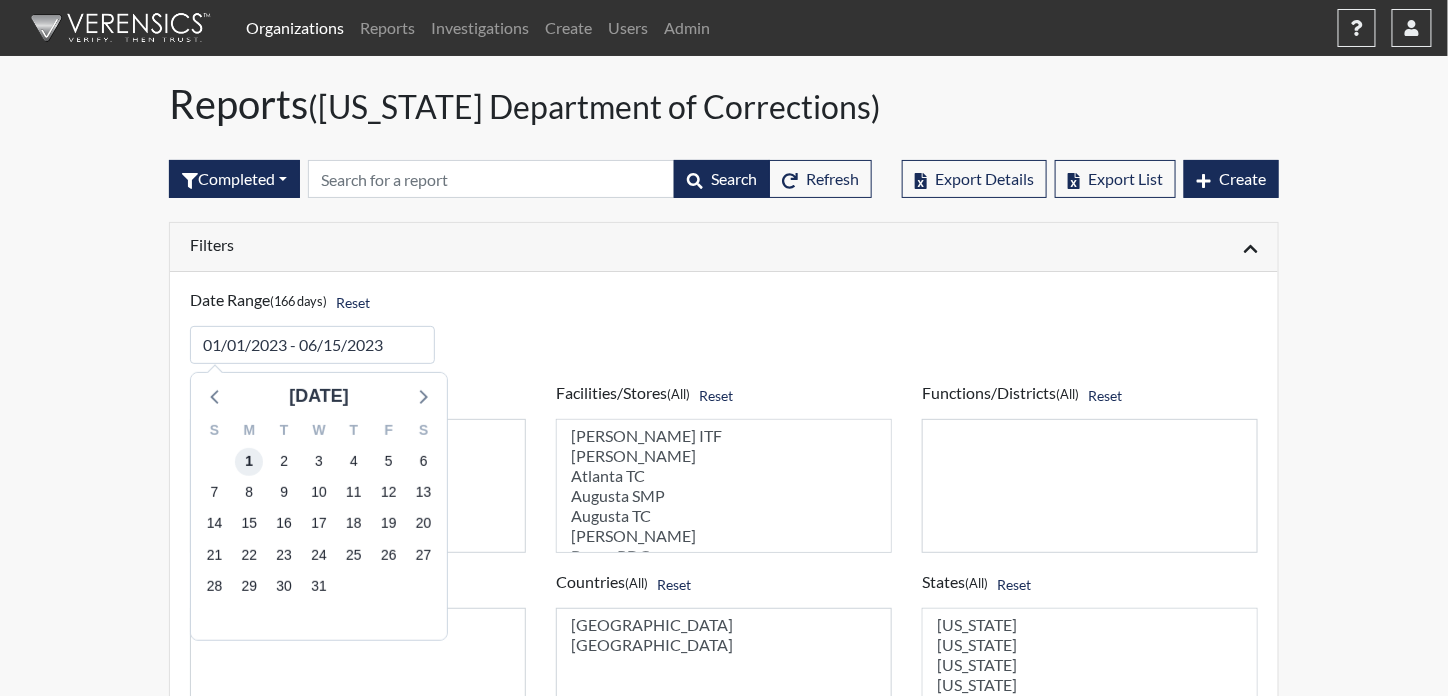 click on "1" at bounding box center (249, 462) 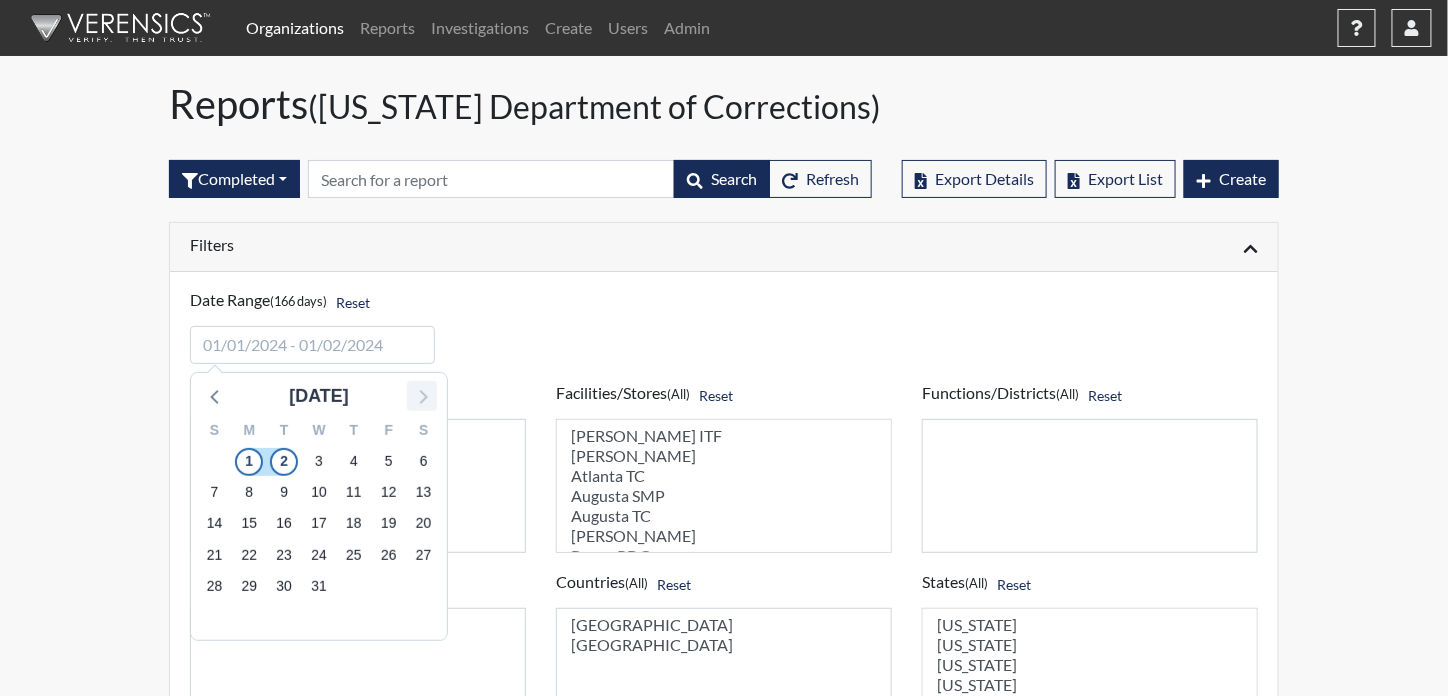 click 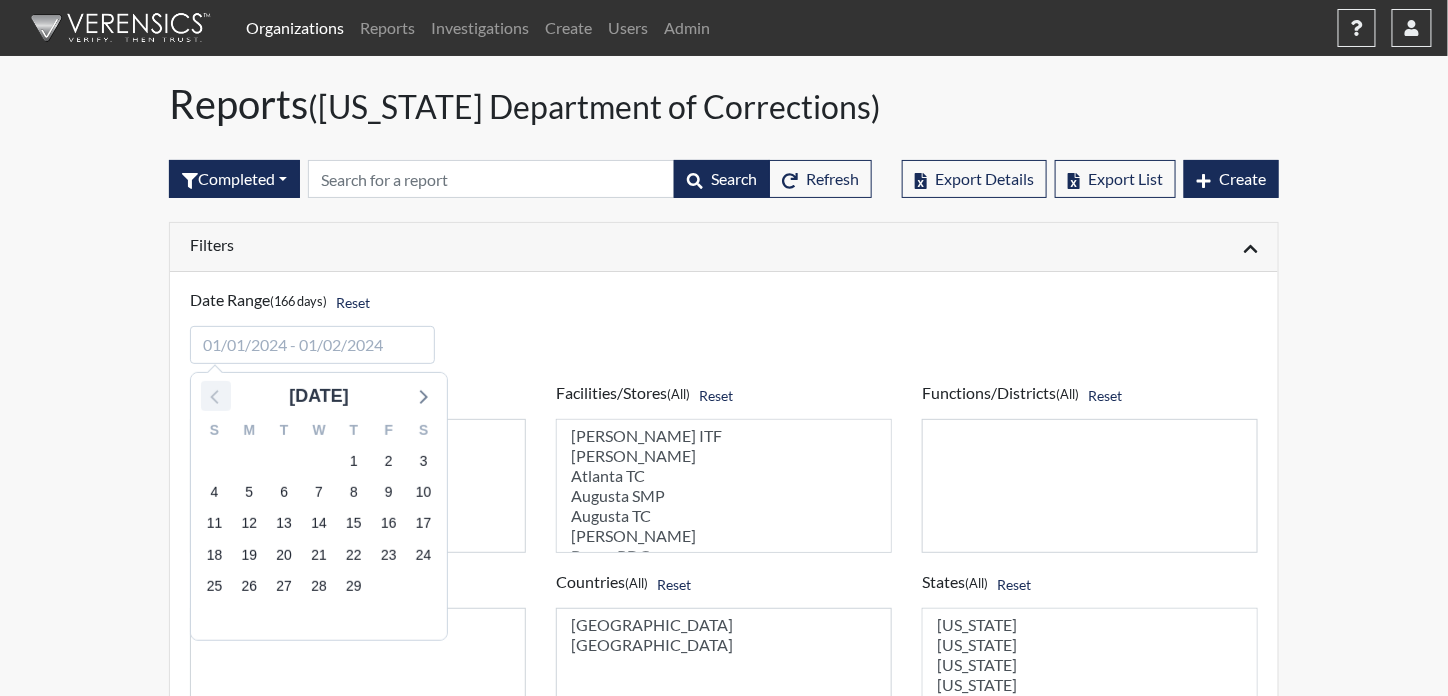 click 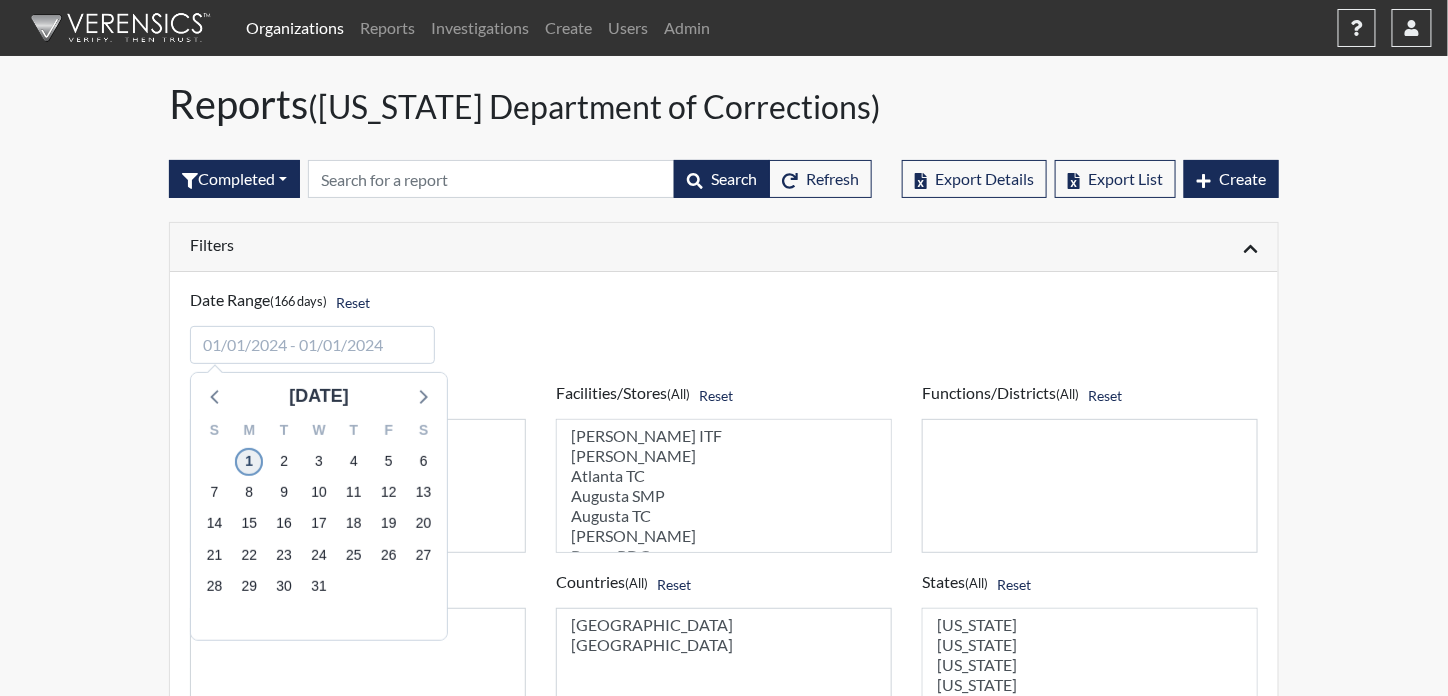 click on "1" at bounding box center [249, 462] 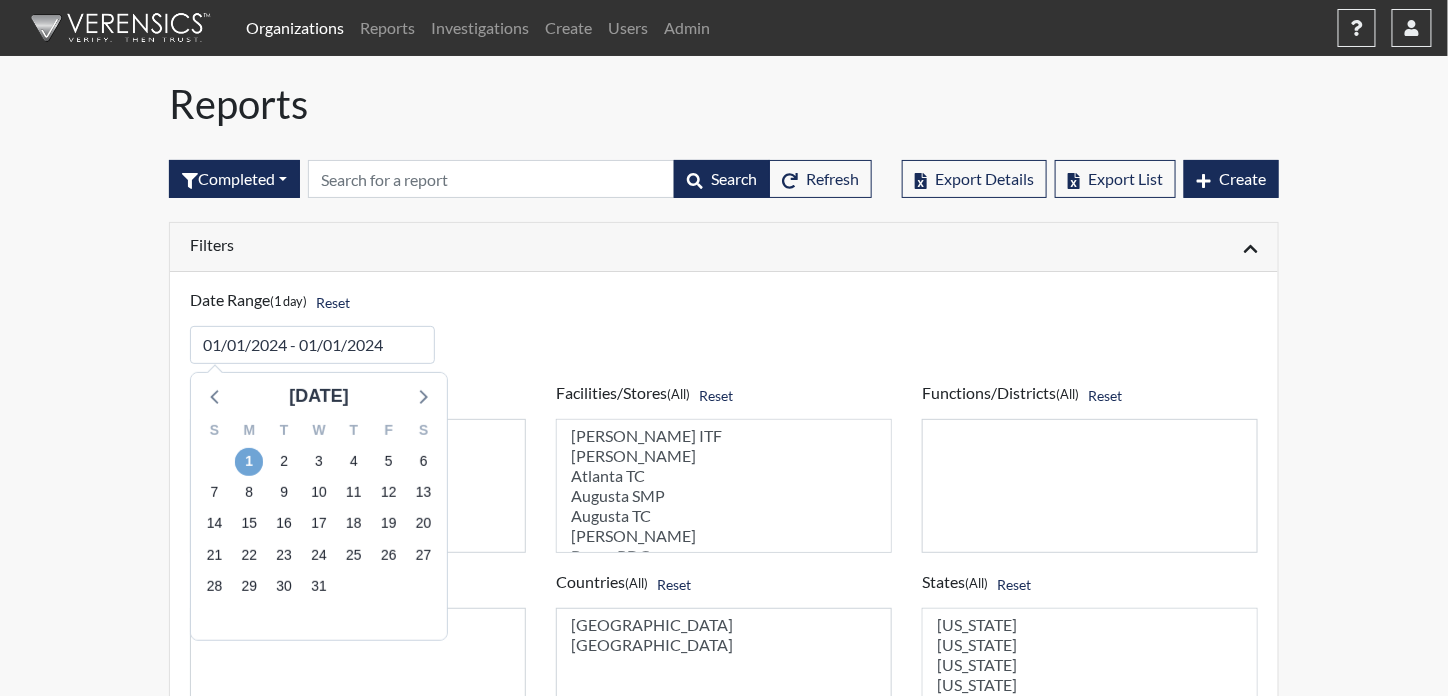 click on "1" at bounding box center [249, 462] 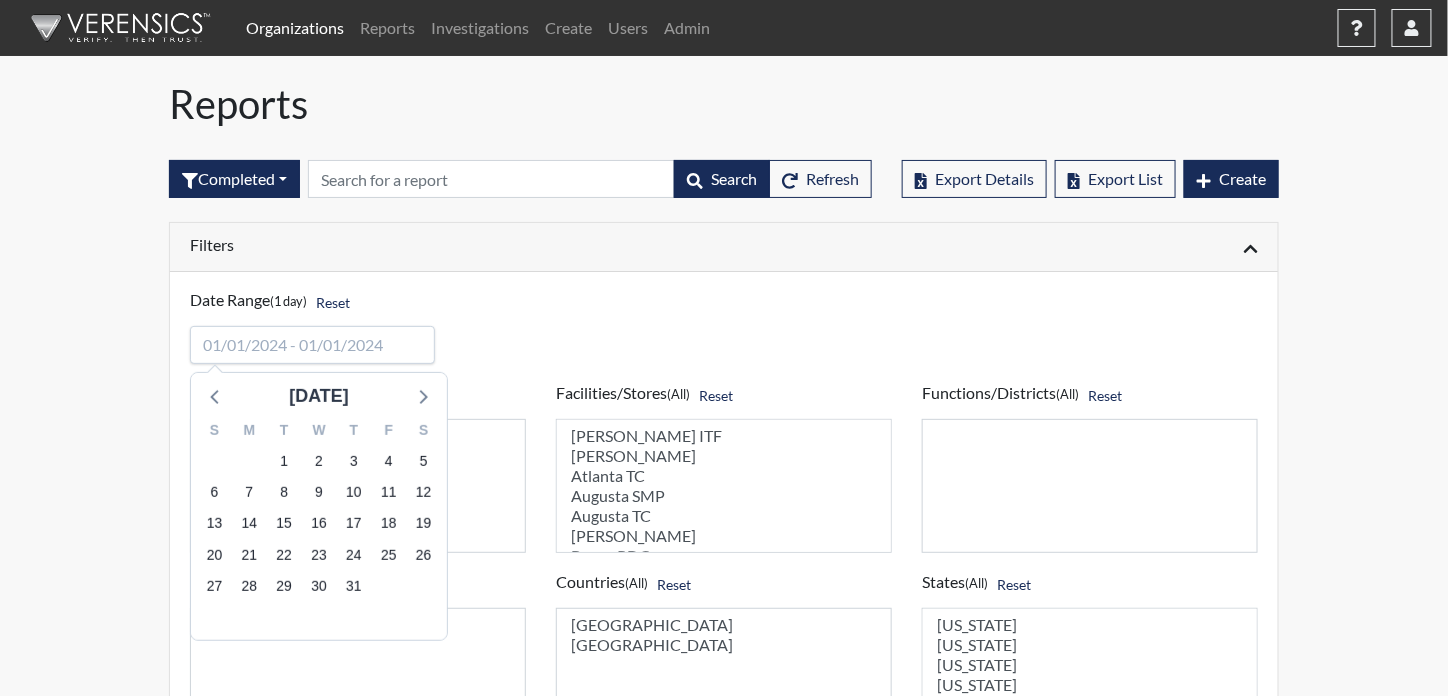 click at bounding box center [312, 345] 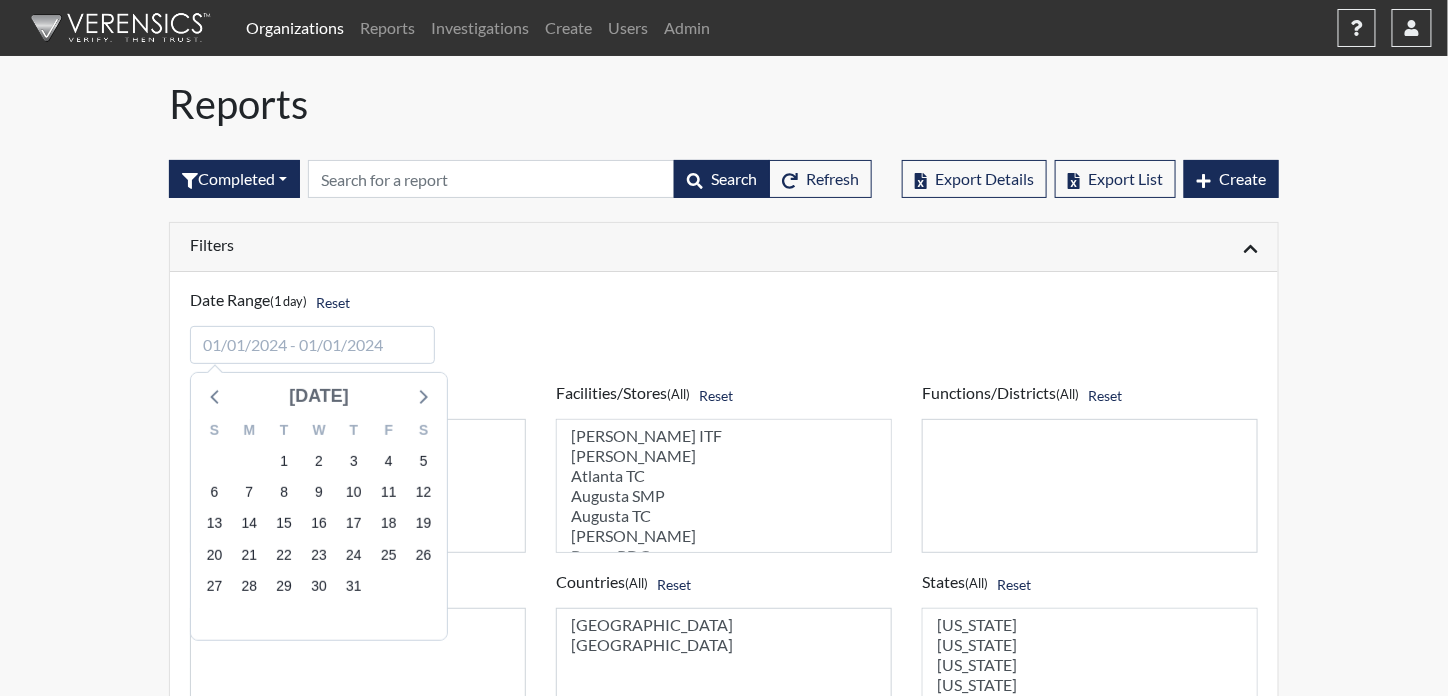 click on "[DATE]" at bounding box center (319, 396) 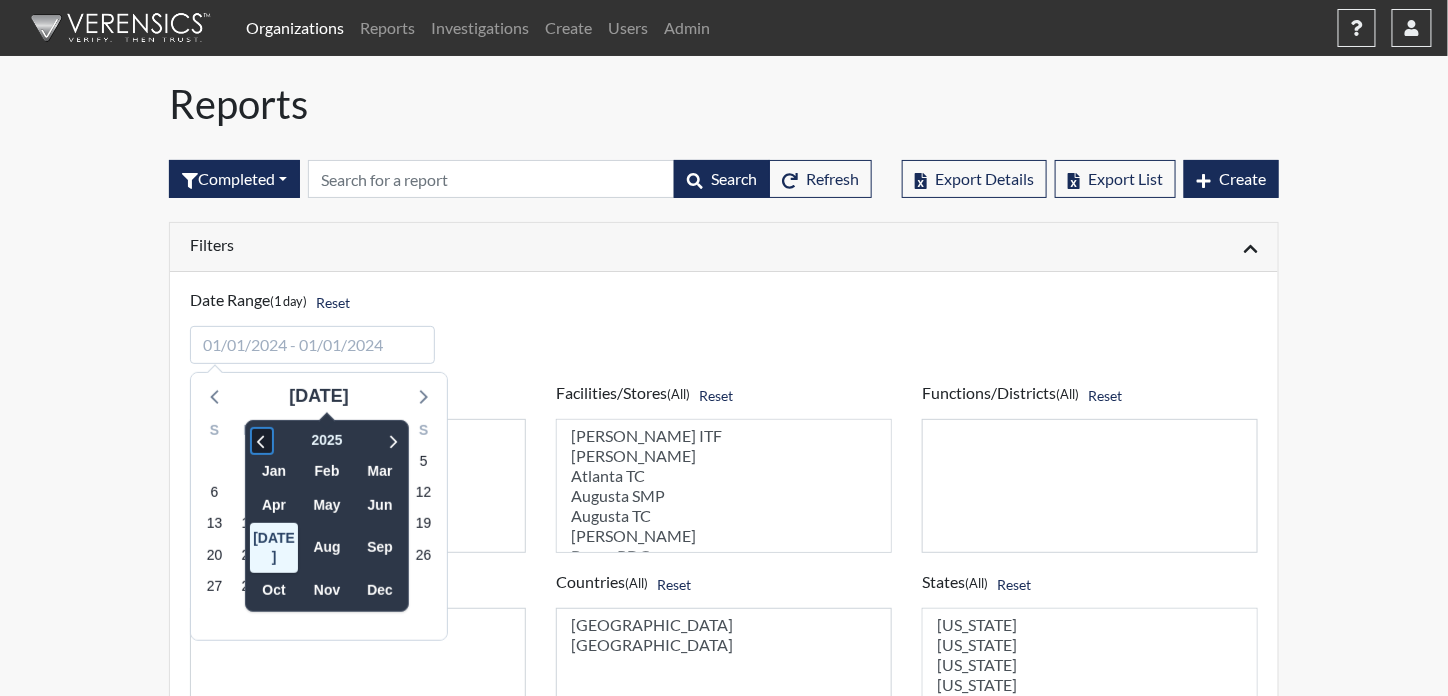 click 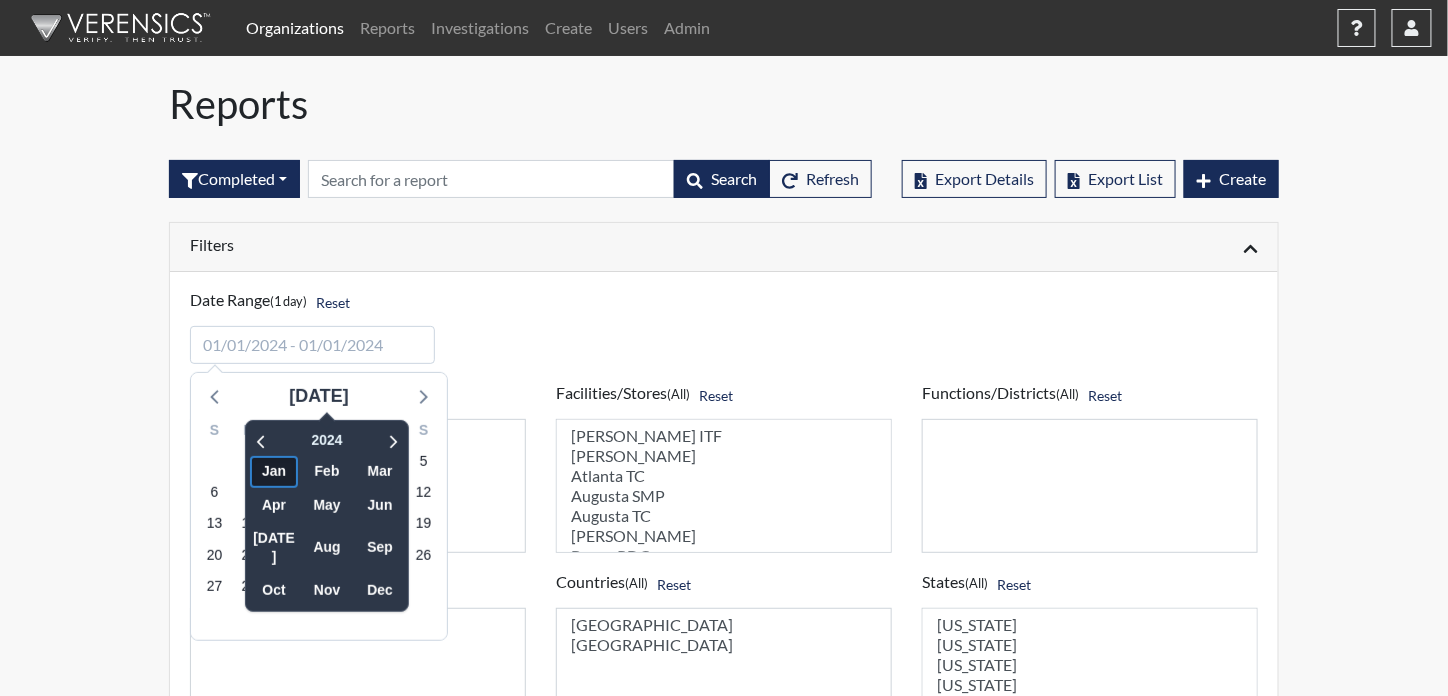click on "Jan" at bounding box center (274, 471) 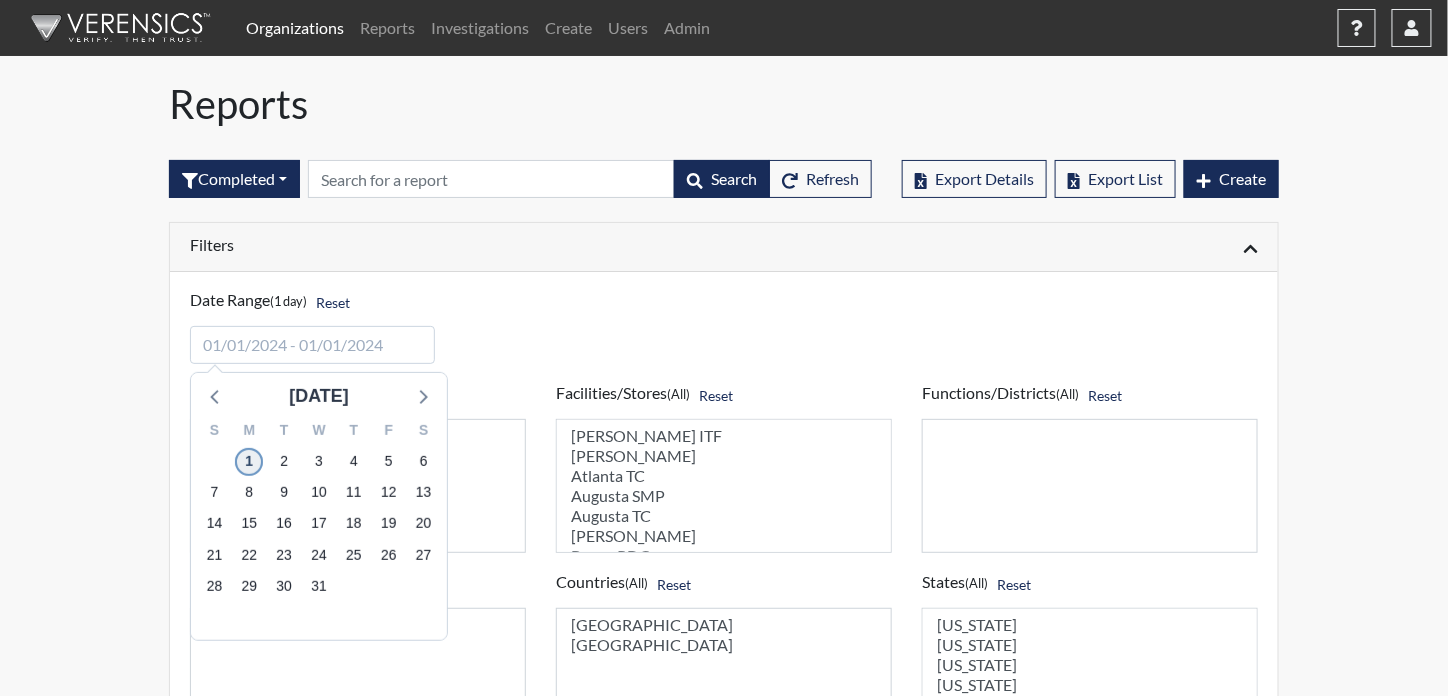 click on "1" at bounding box center [249, 462] 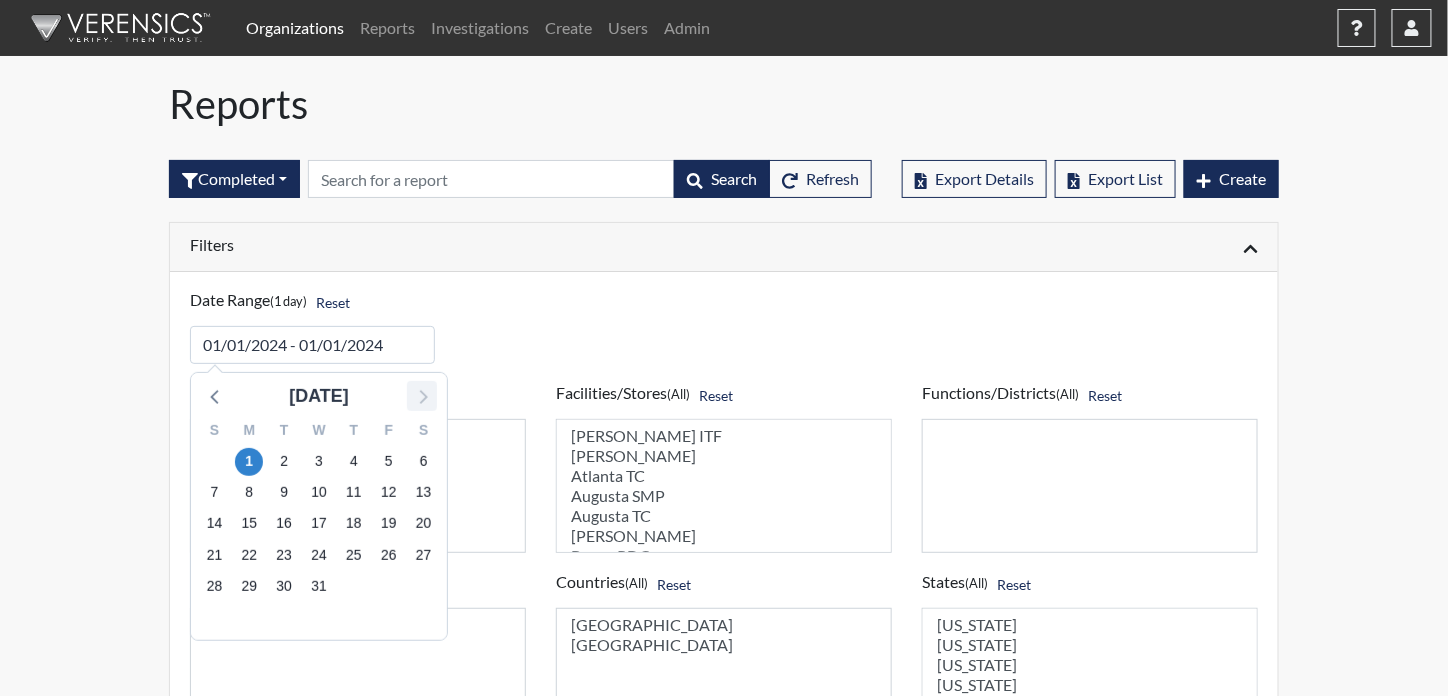 click 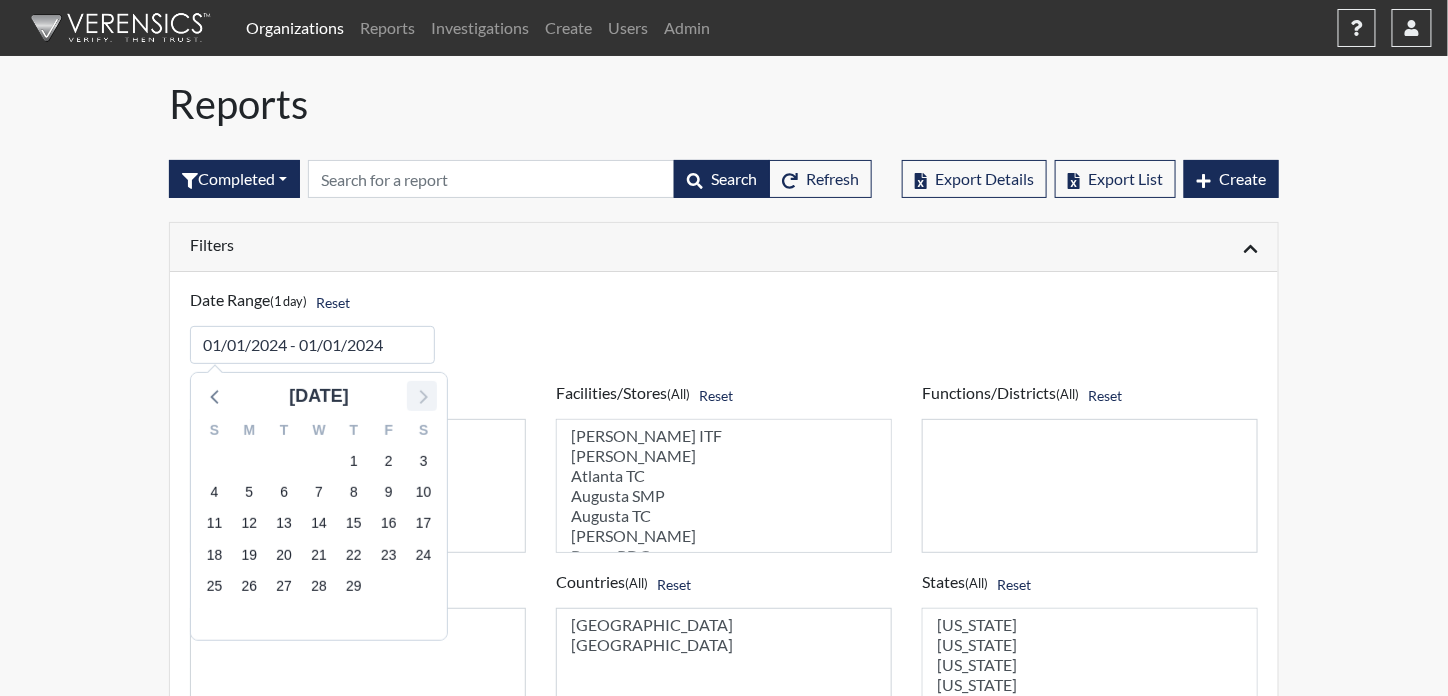 click 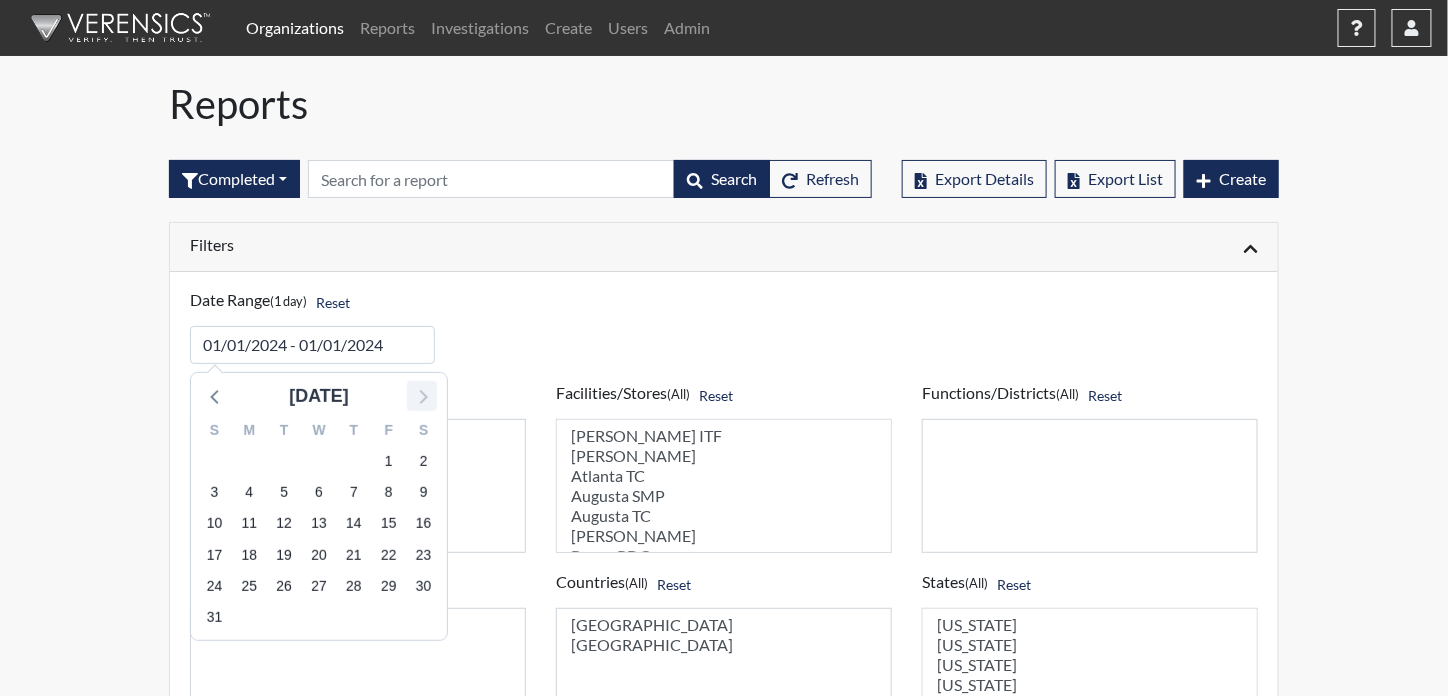 click 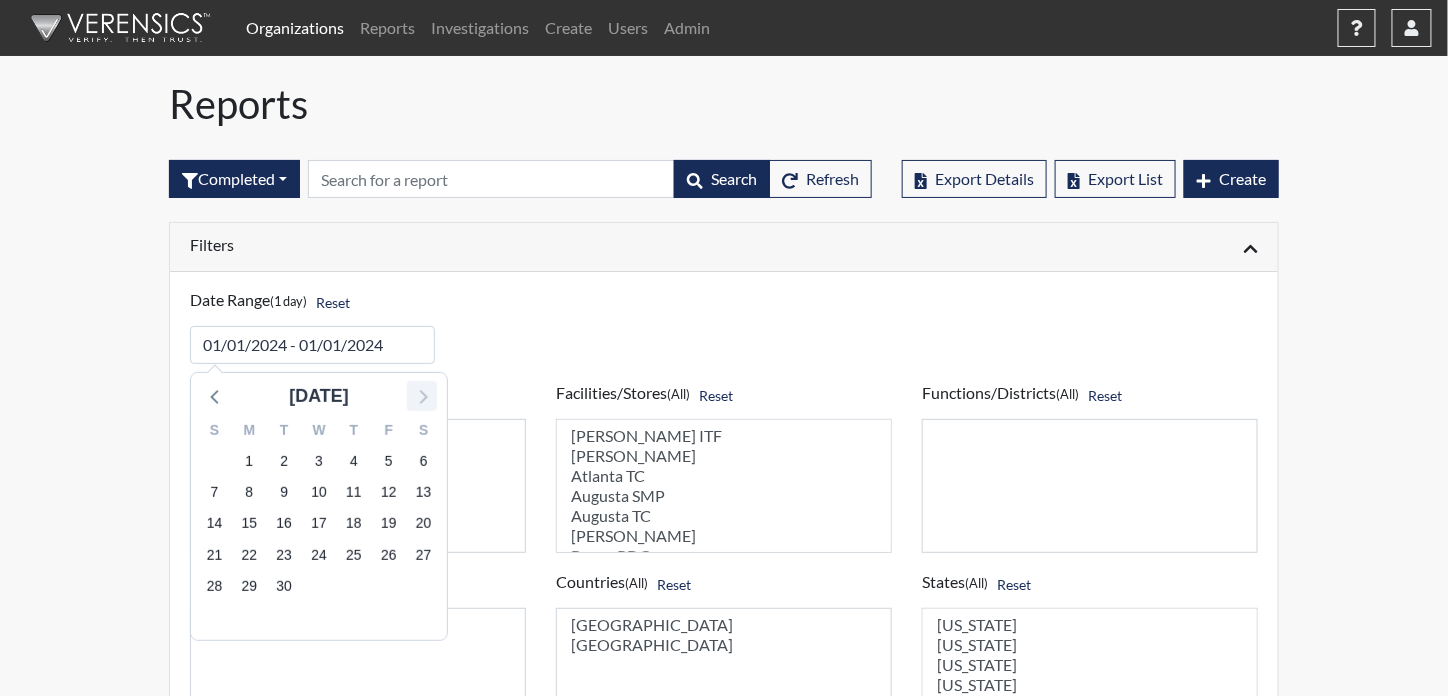 click 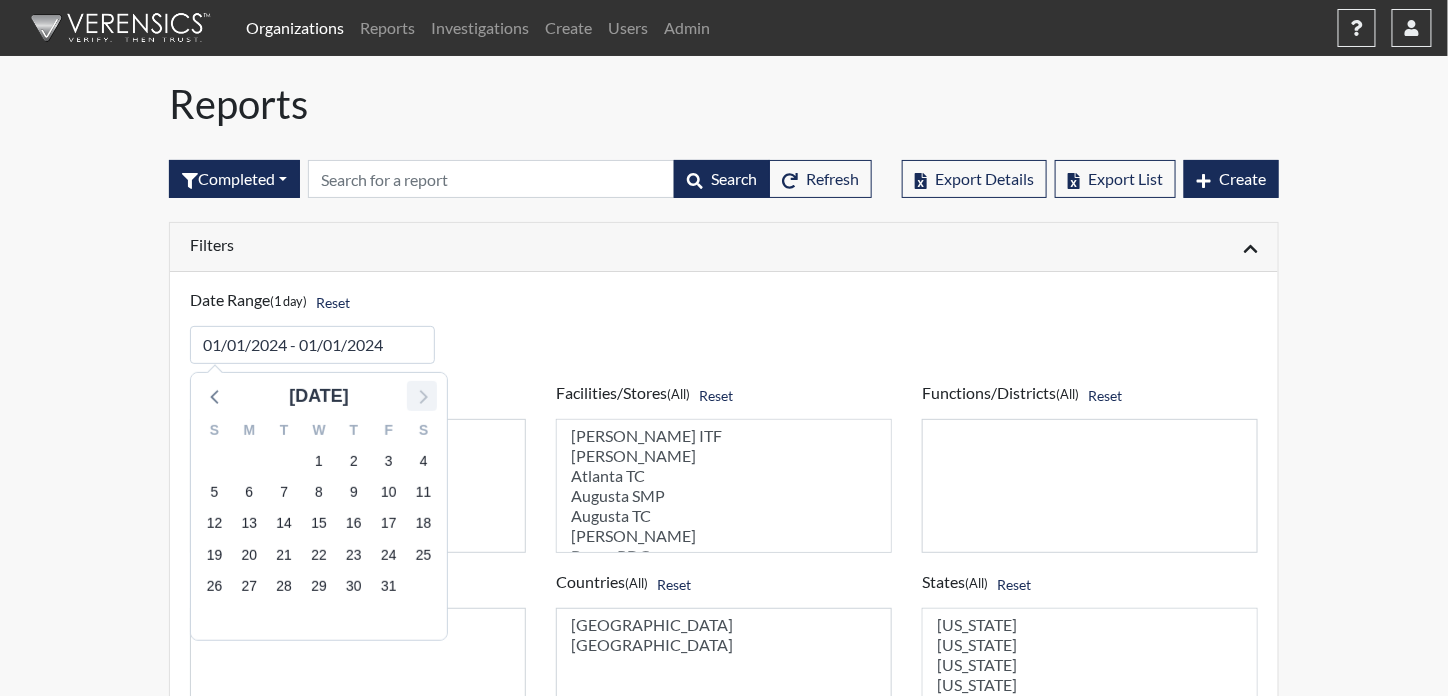 click 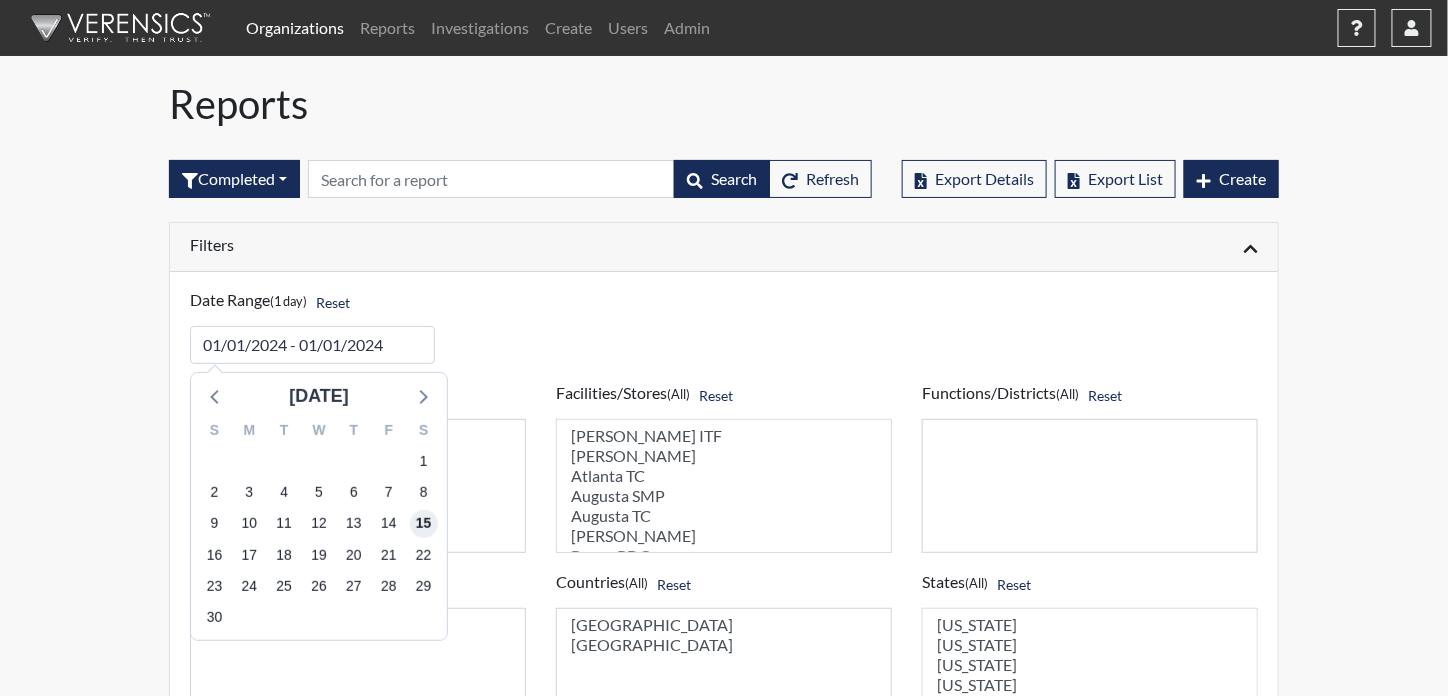click on "15" at bounding box center [424, 524] 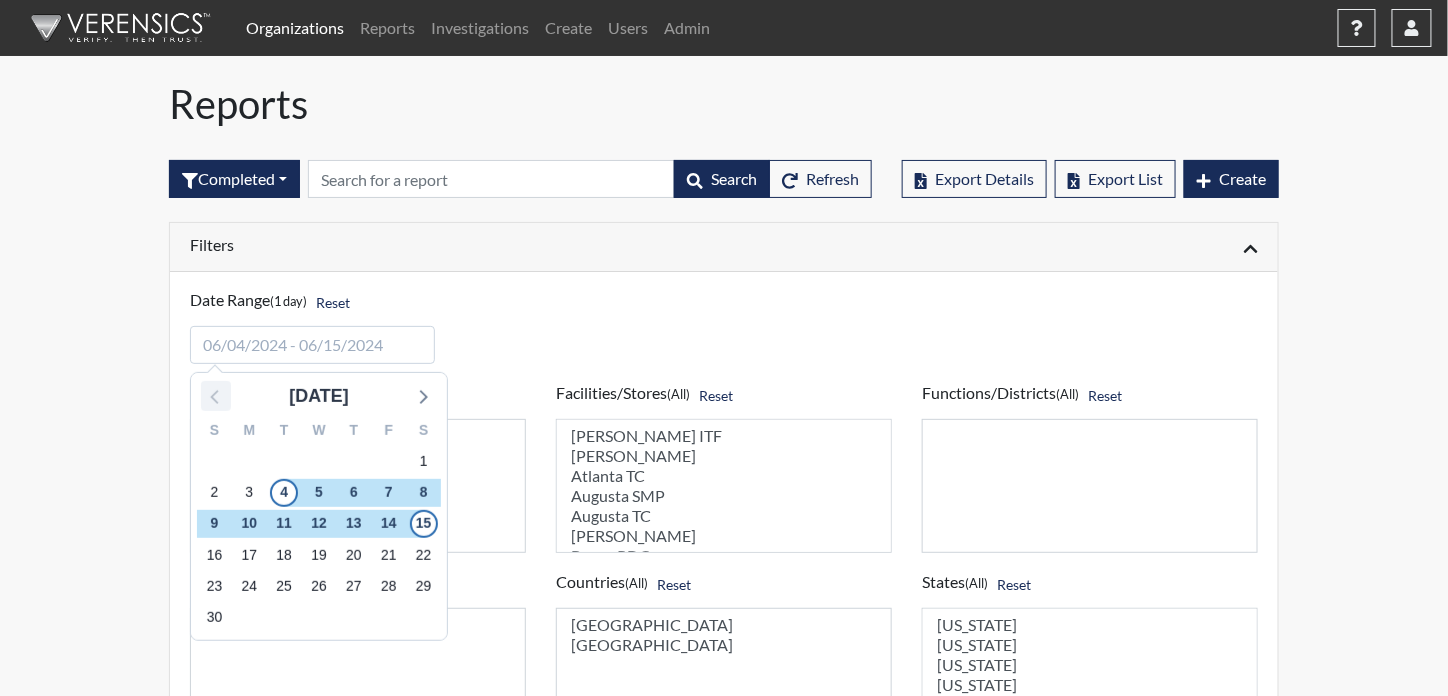 click 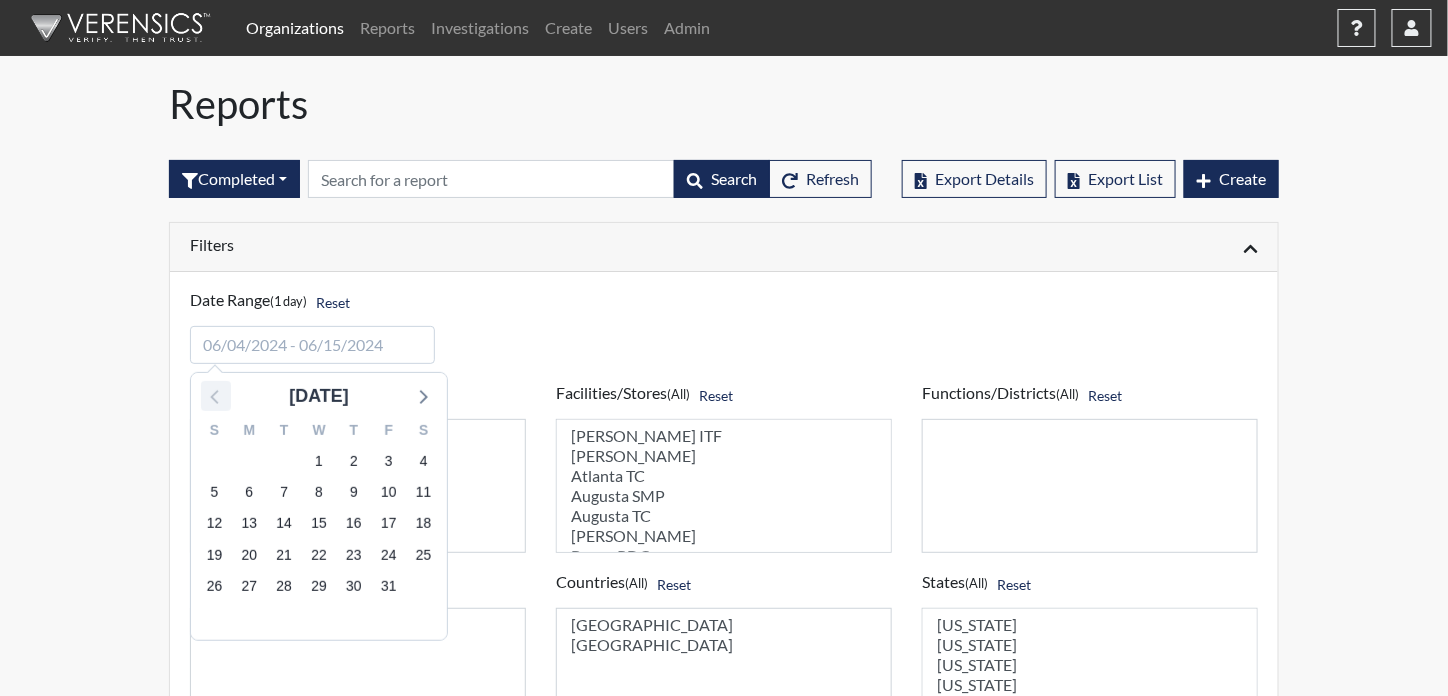 click 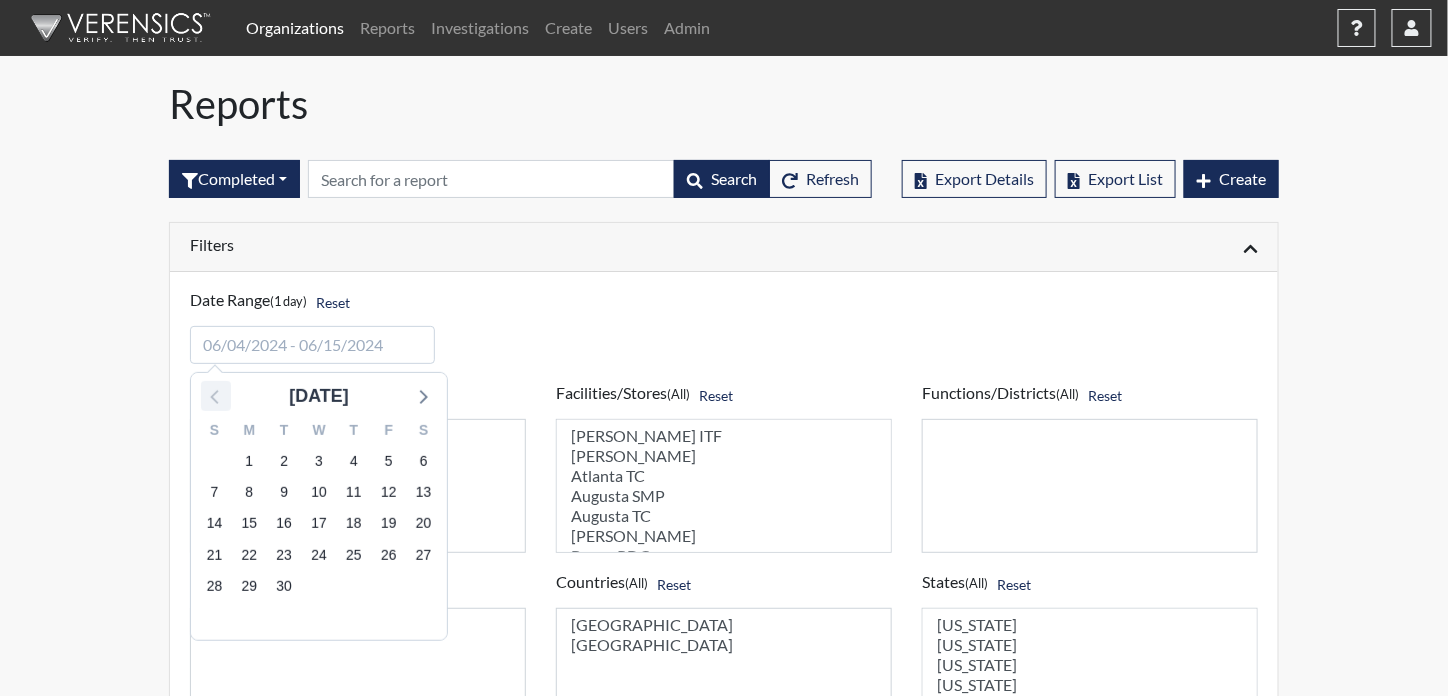 click 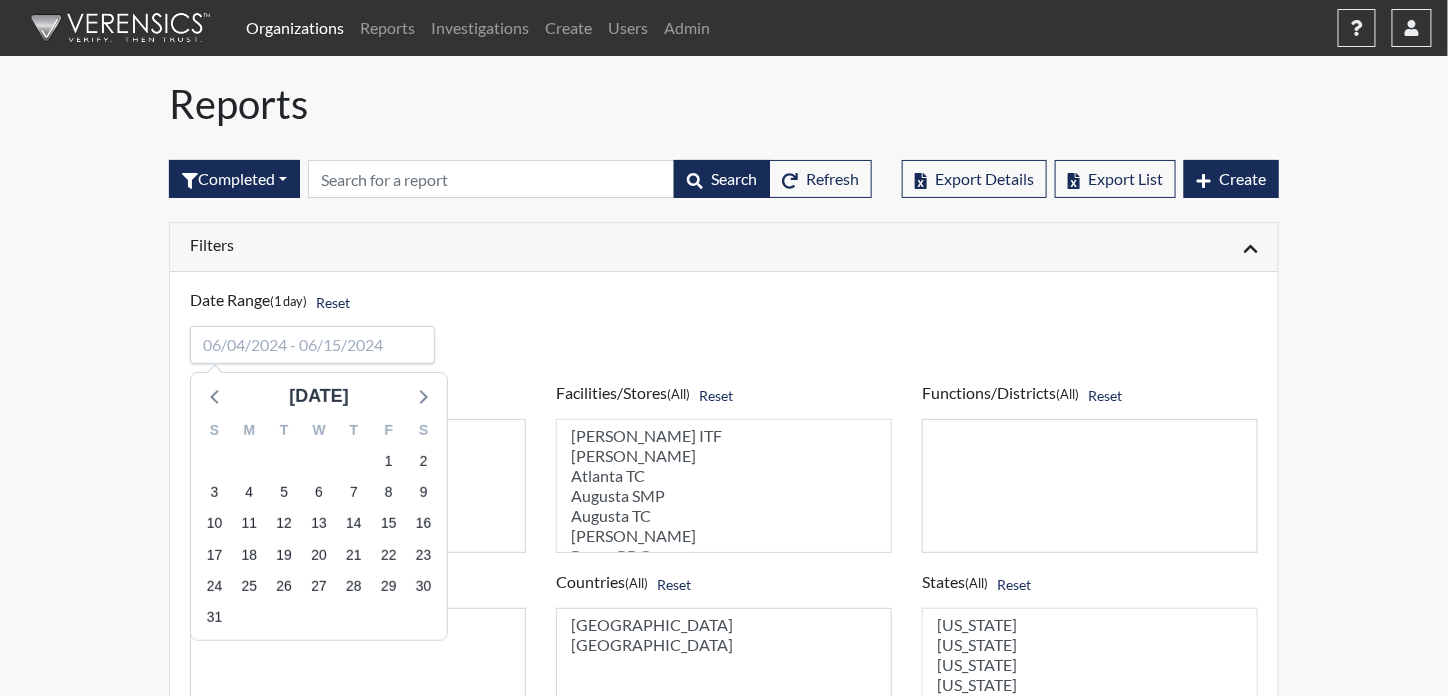 click at bounding box center [312, 345] 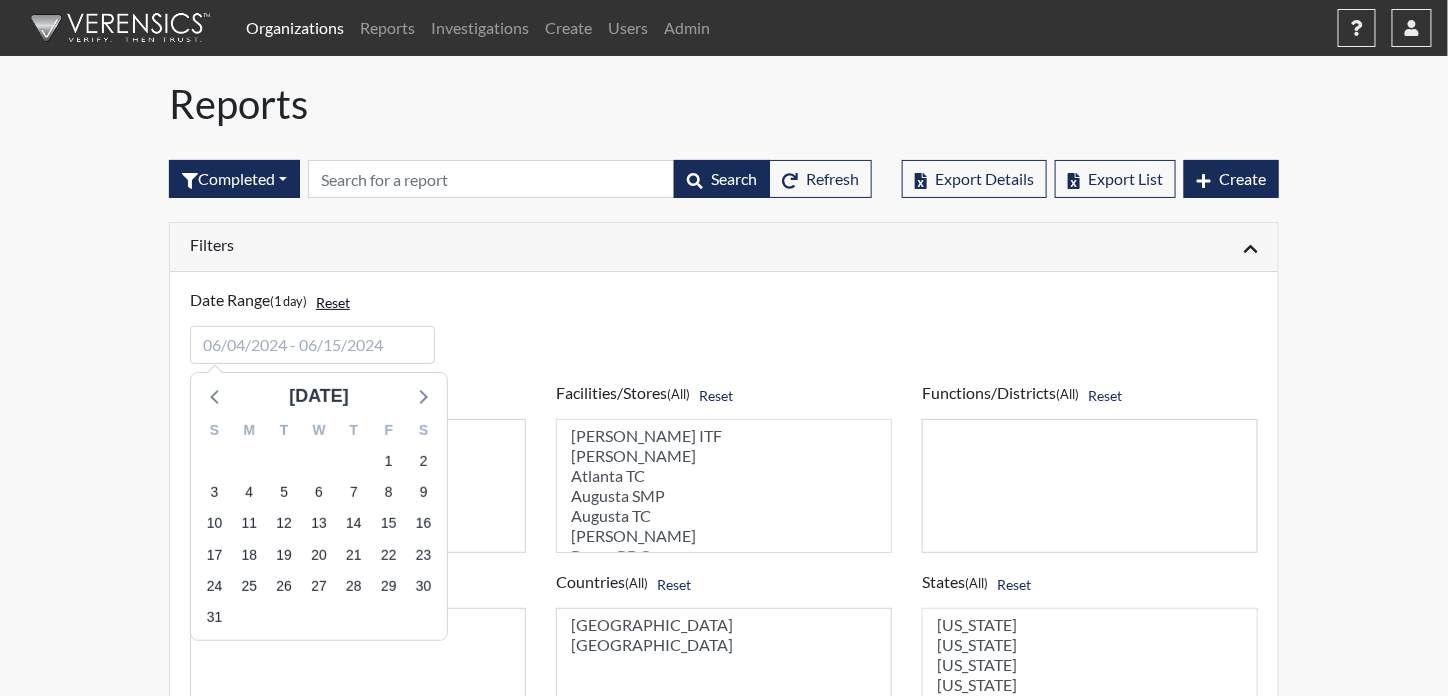 click on "Reset" at bounding box center [333, 302] 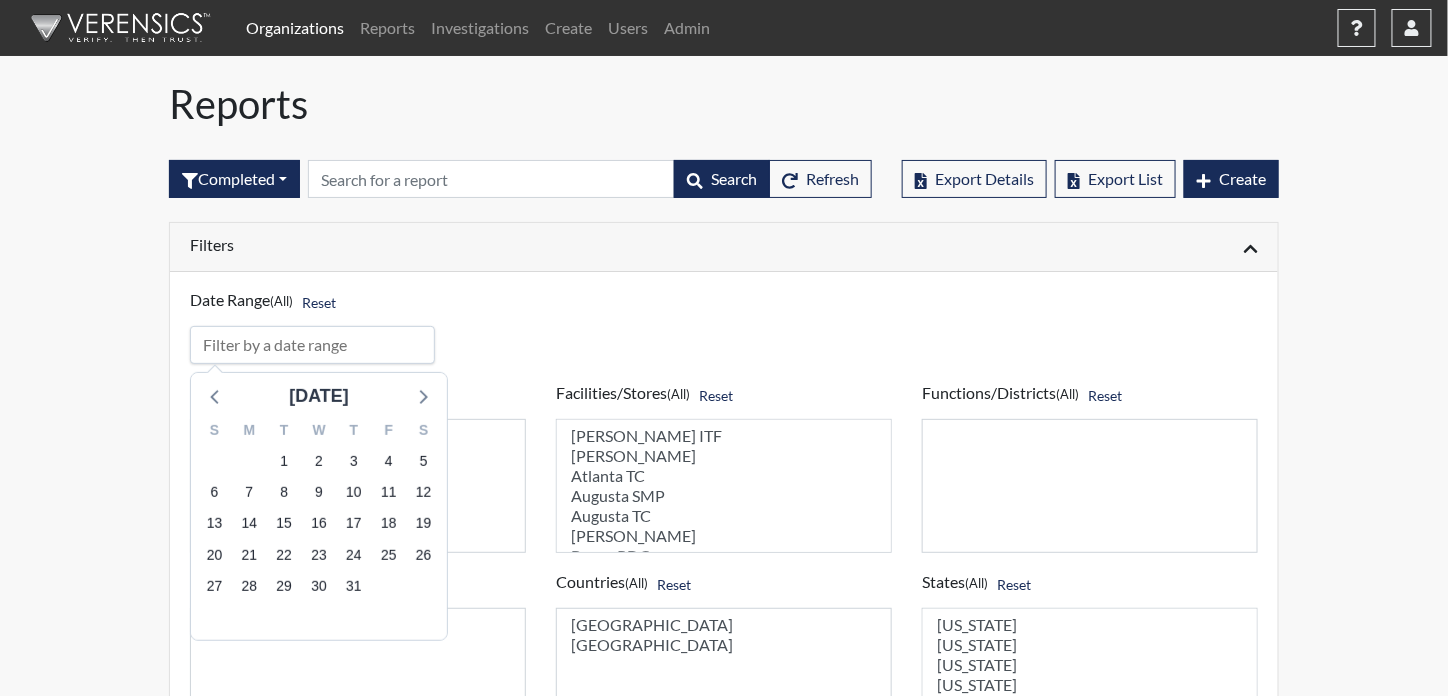 click at bounding box center (312, 345) 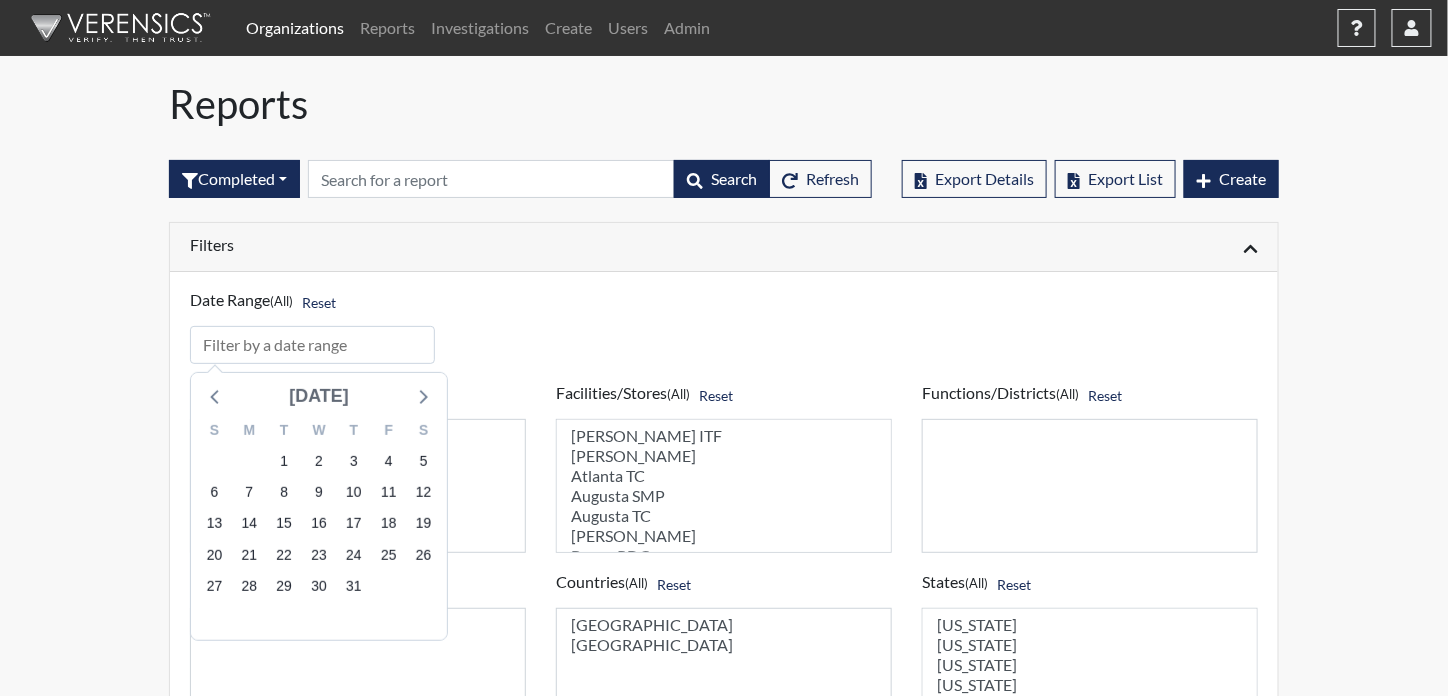 click on "[DATE]" at bounding box center (319, 396) 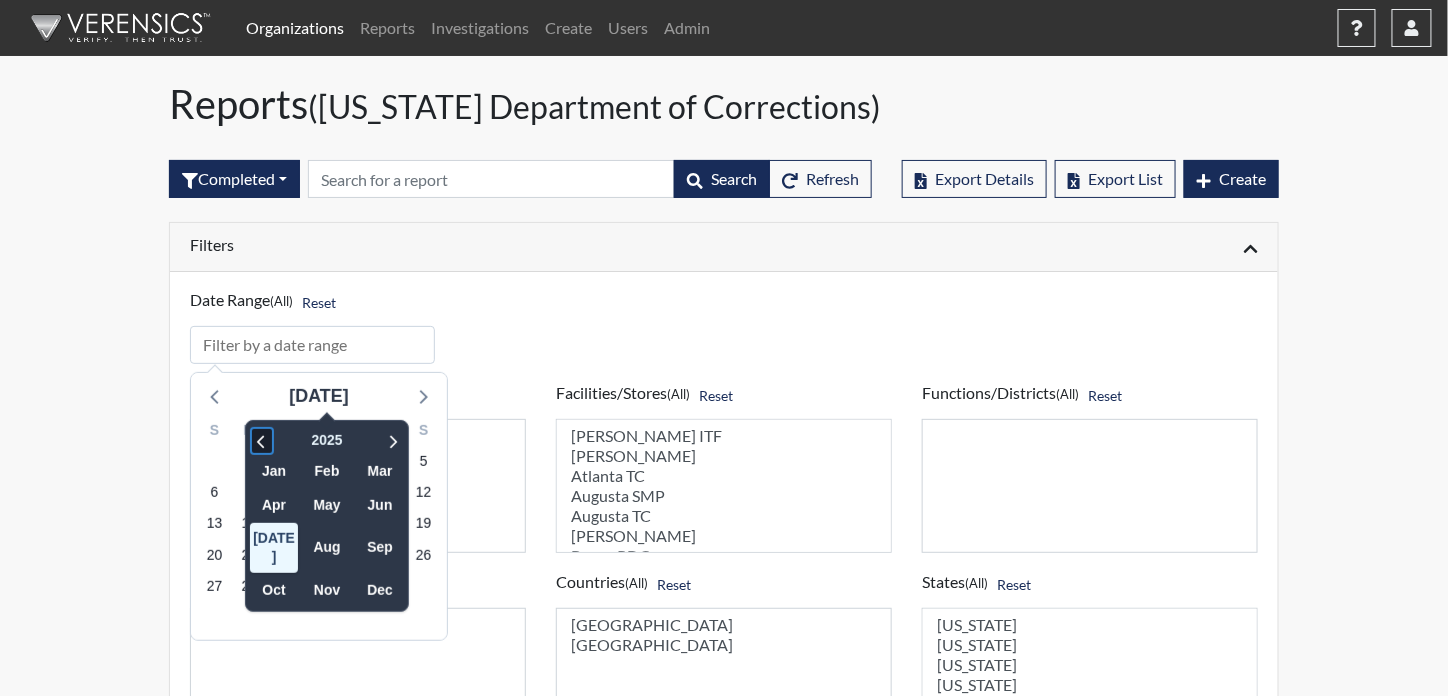 click 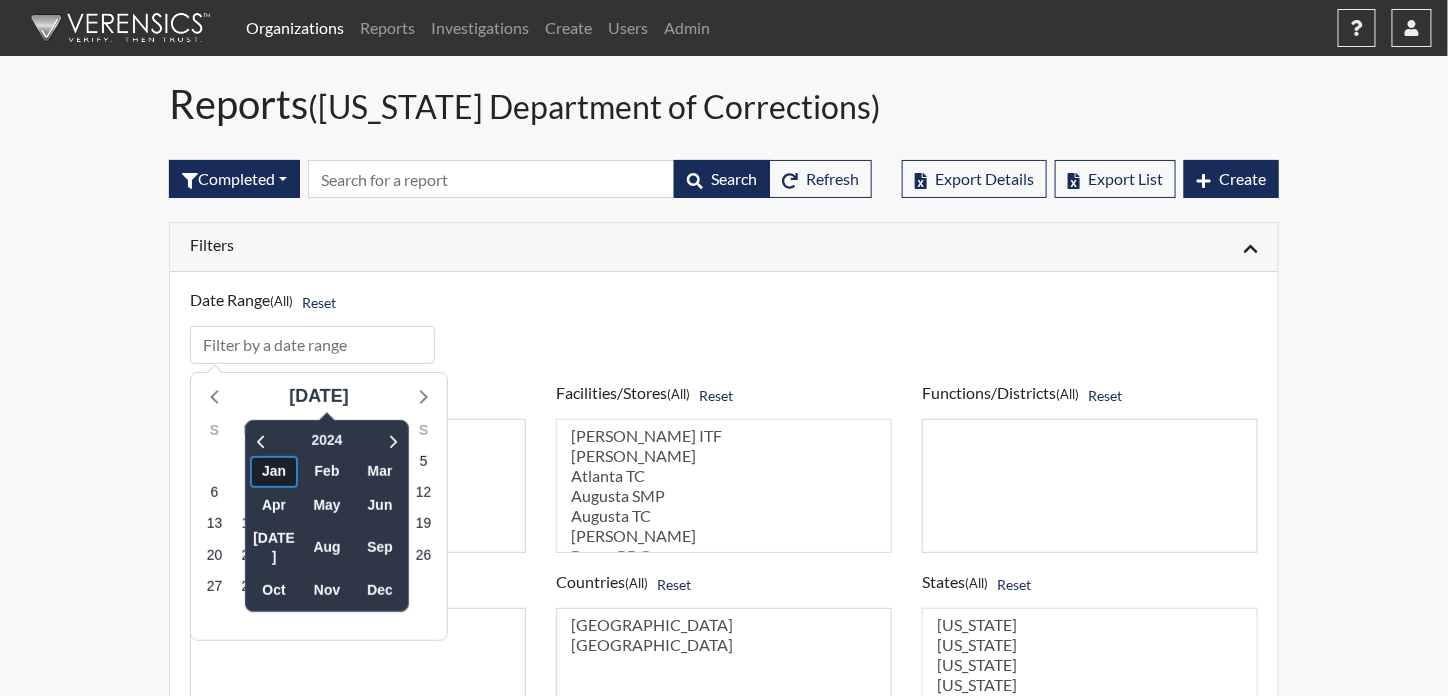 click on "Jan" at bounding box center [274, 471] 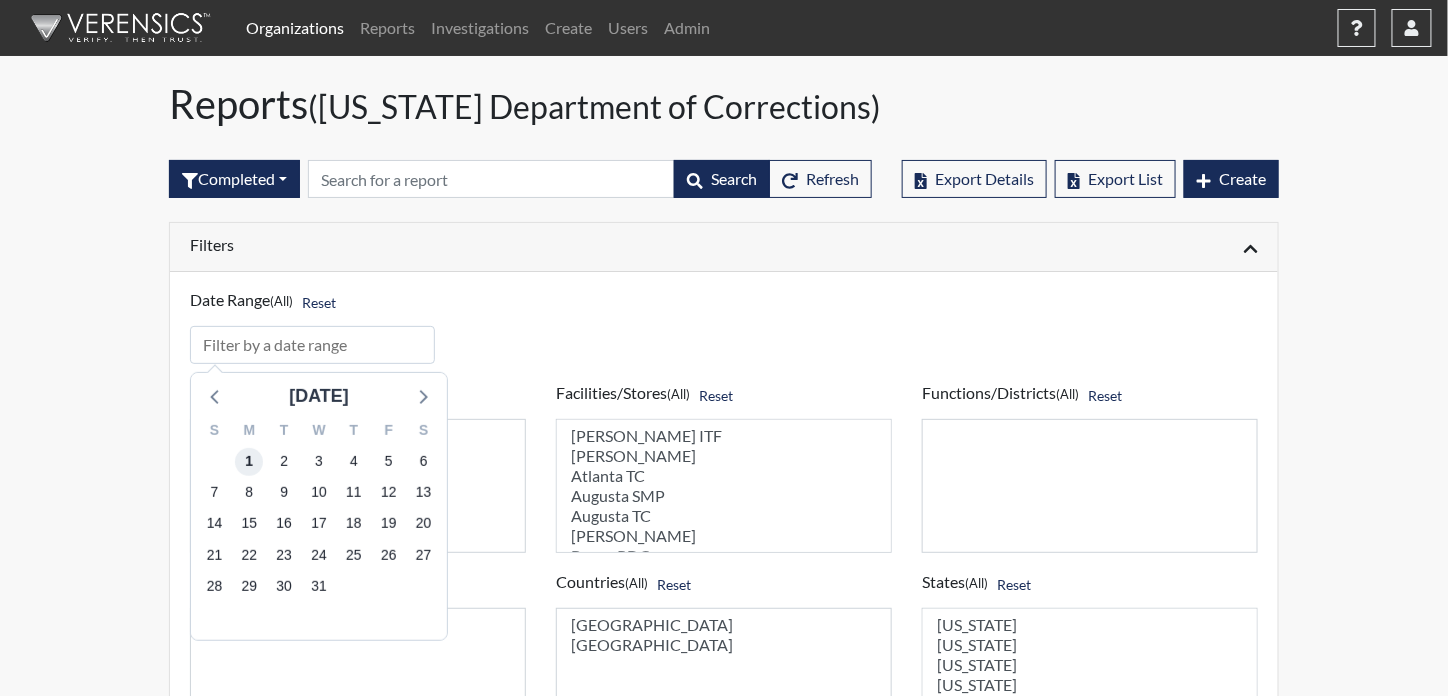 click on "1" at bounding box center [249, 462] 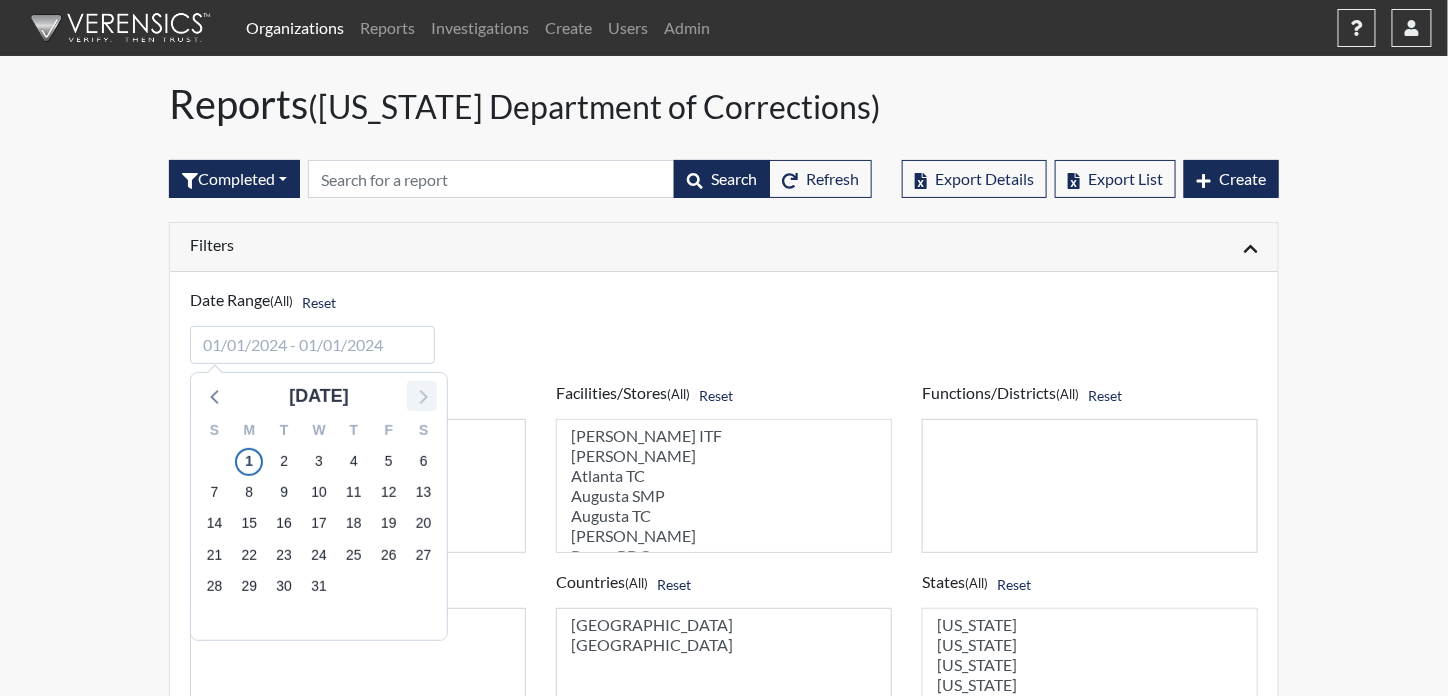 click 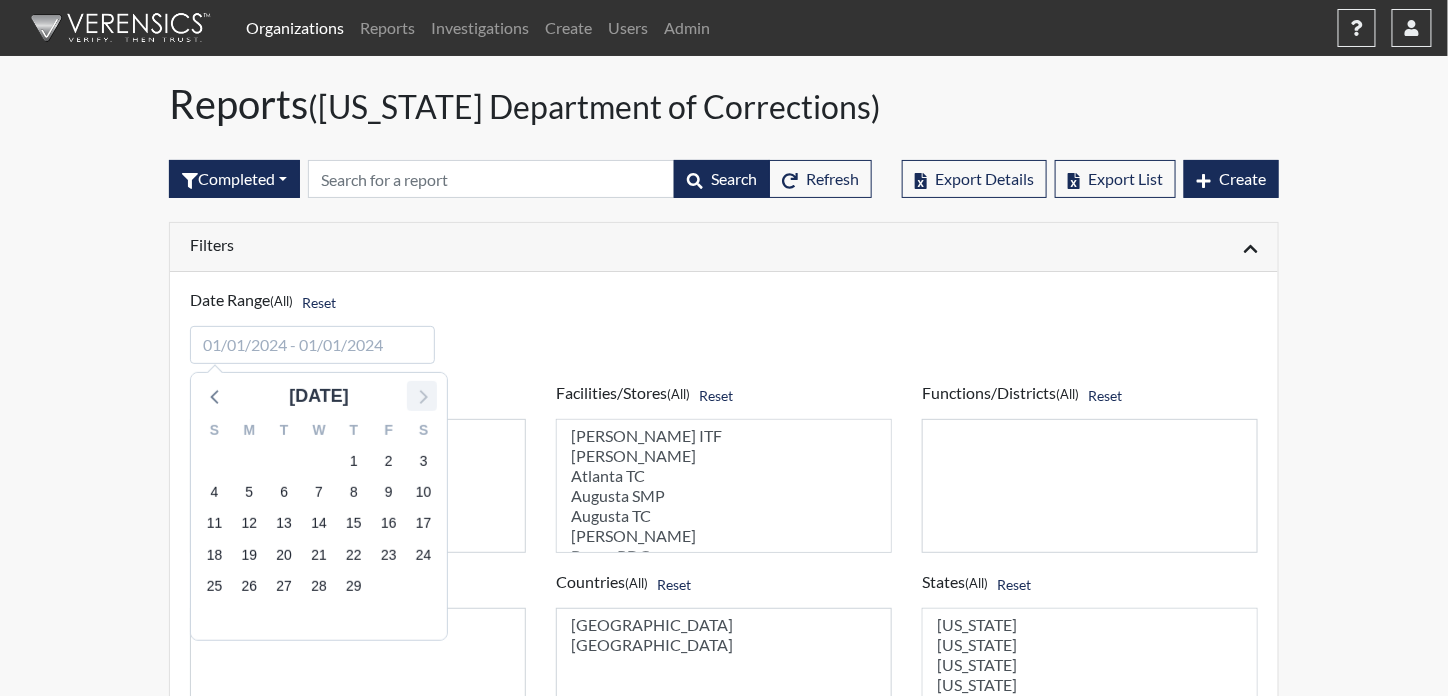 click 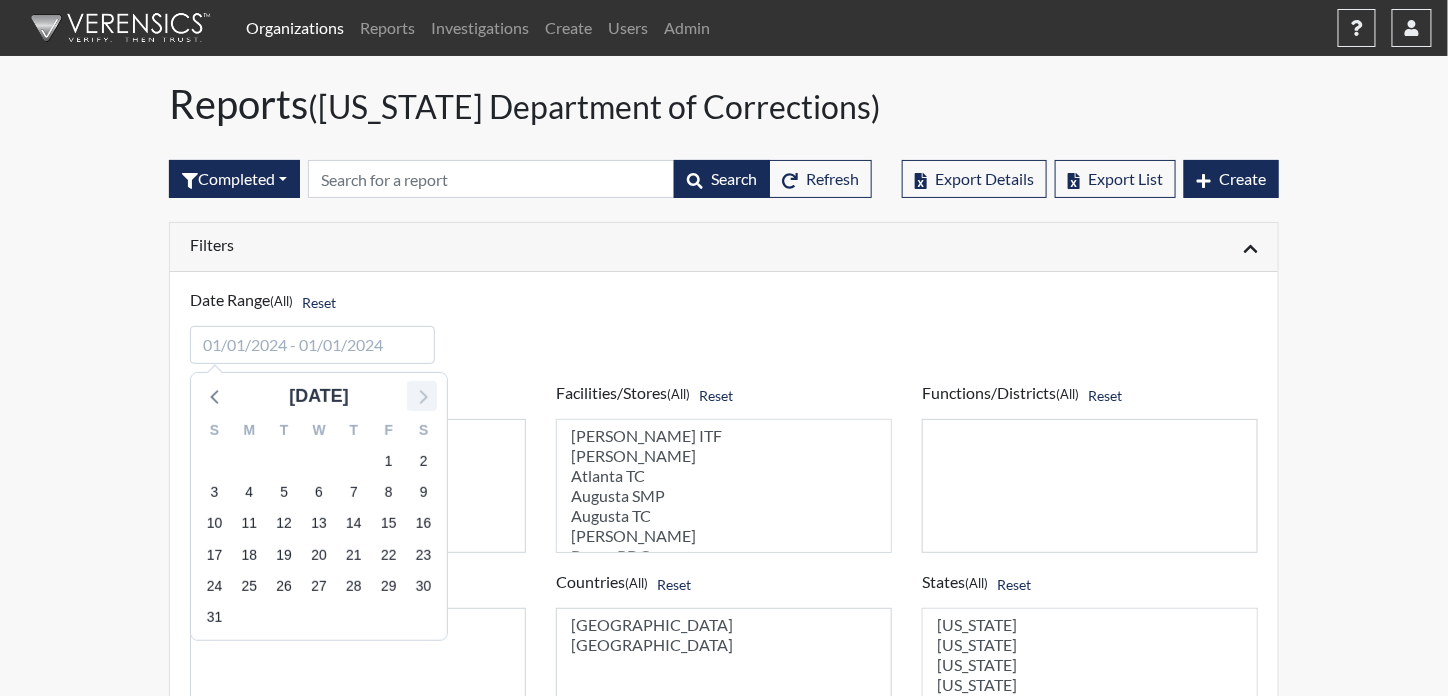 click 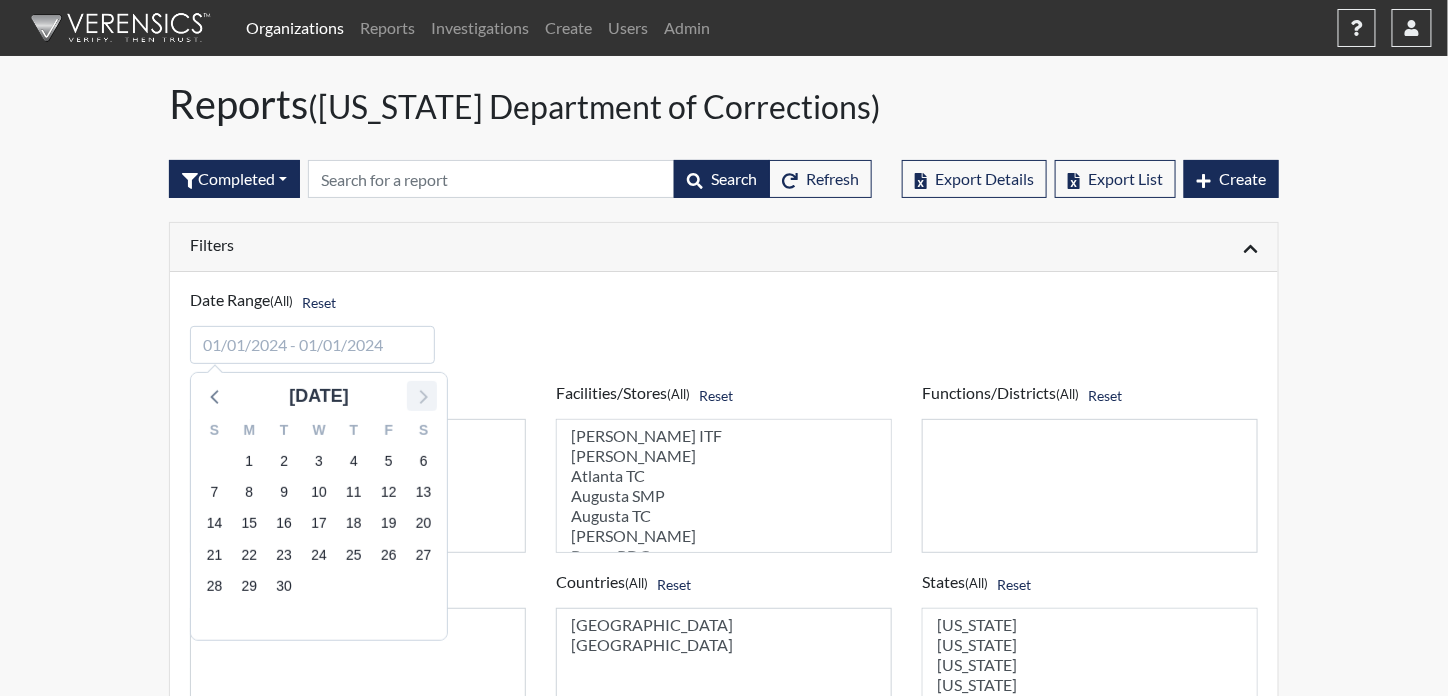 click 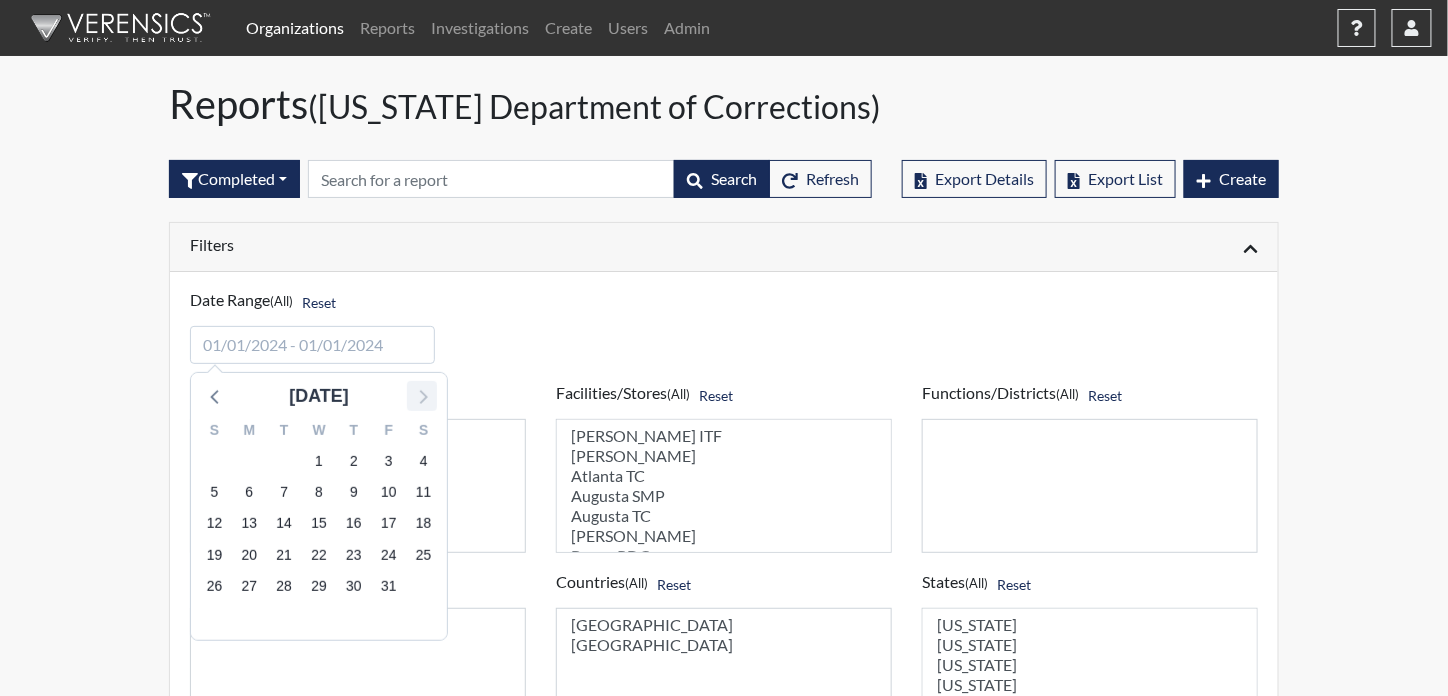 click 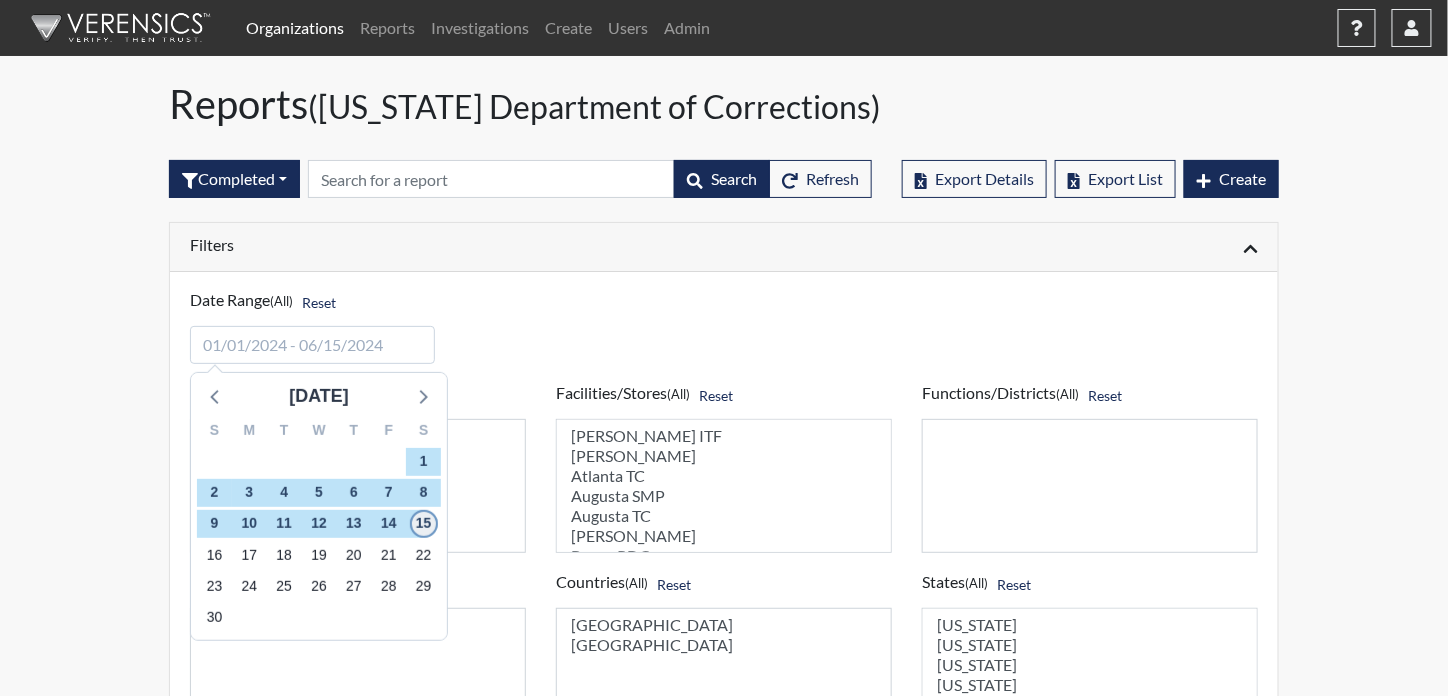 click on "15" at bounding box center [424, 524] 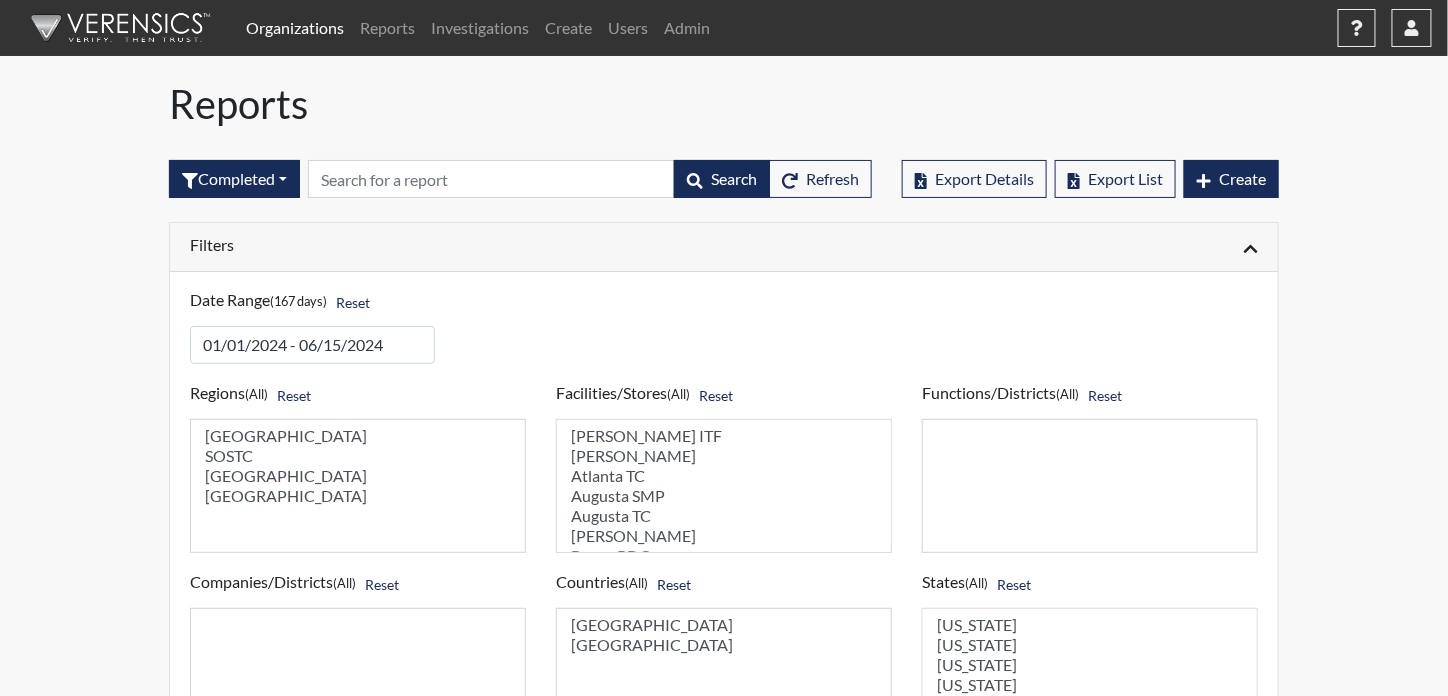 click on "Filters" at bounding box center (449, 244) 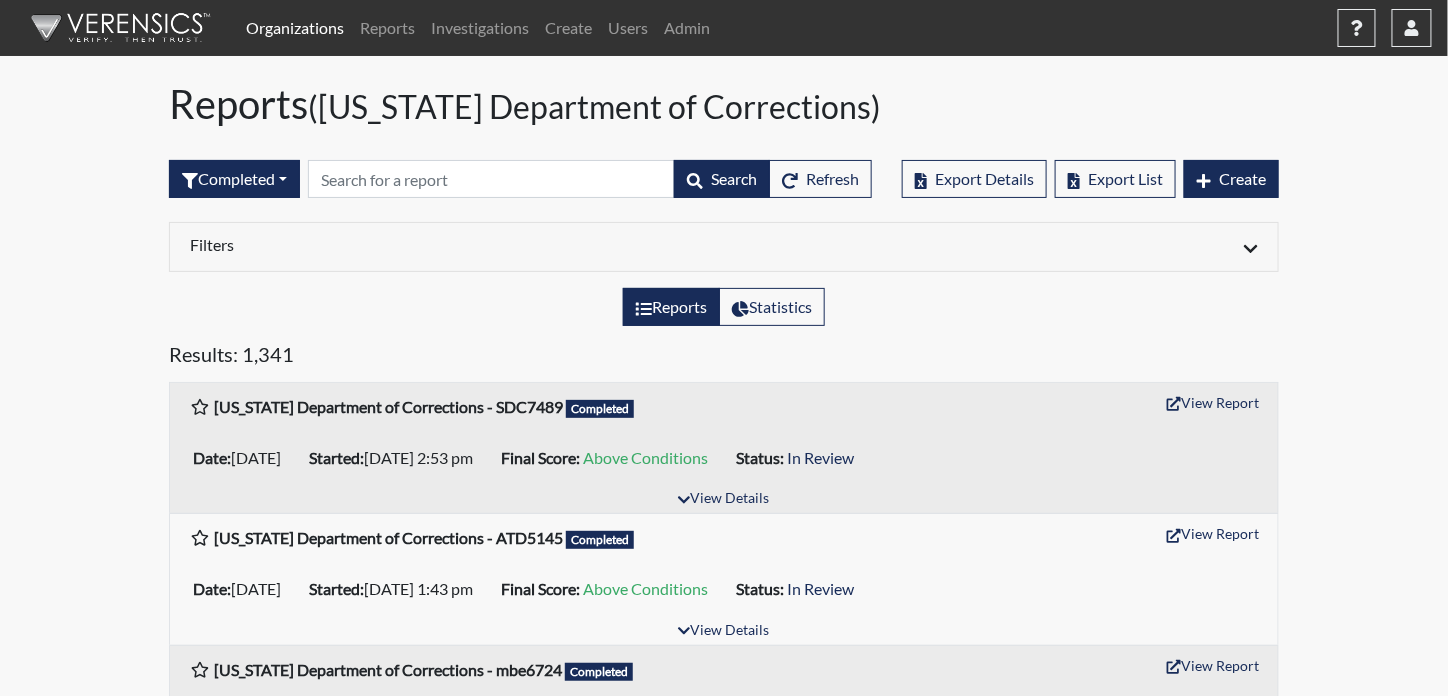 click on "Organizations" at bounding box center [295, 28] 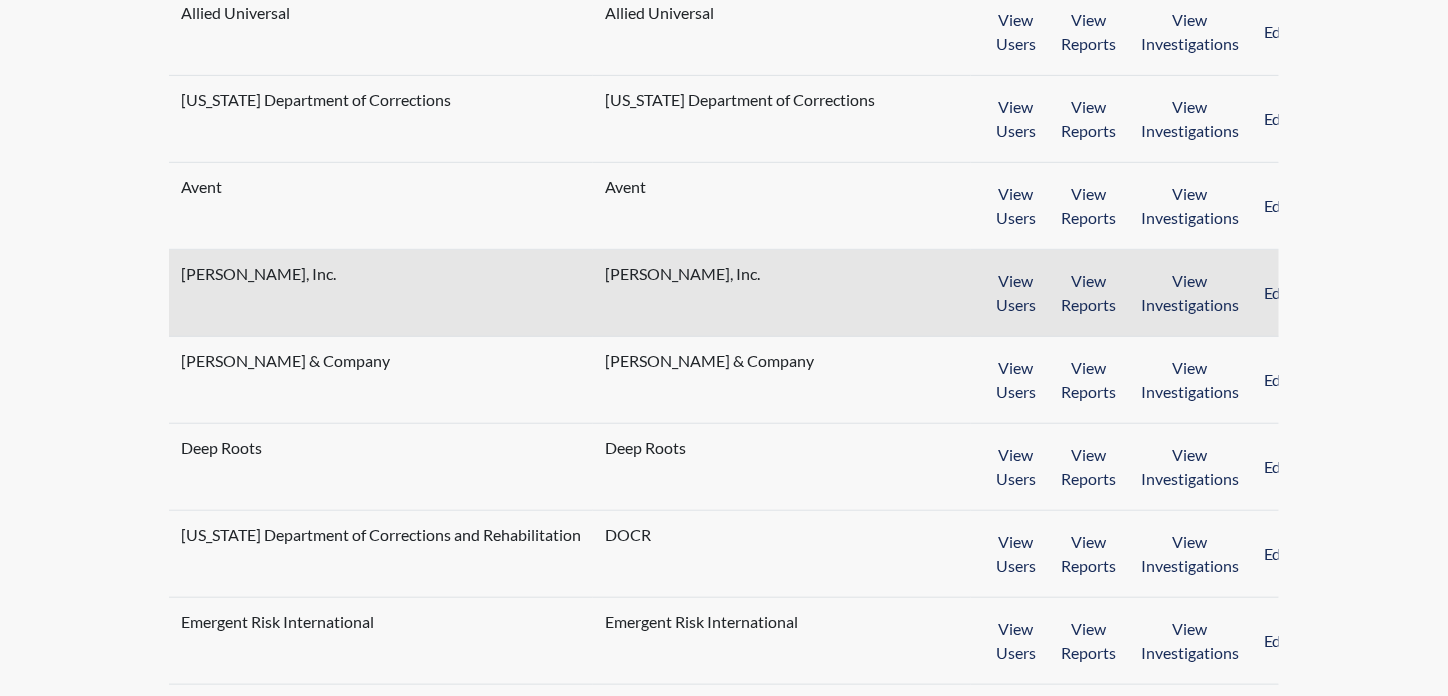 scroll, scrollTop: 300, scrollLeft: 0, axis: vertical 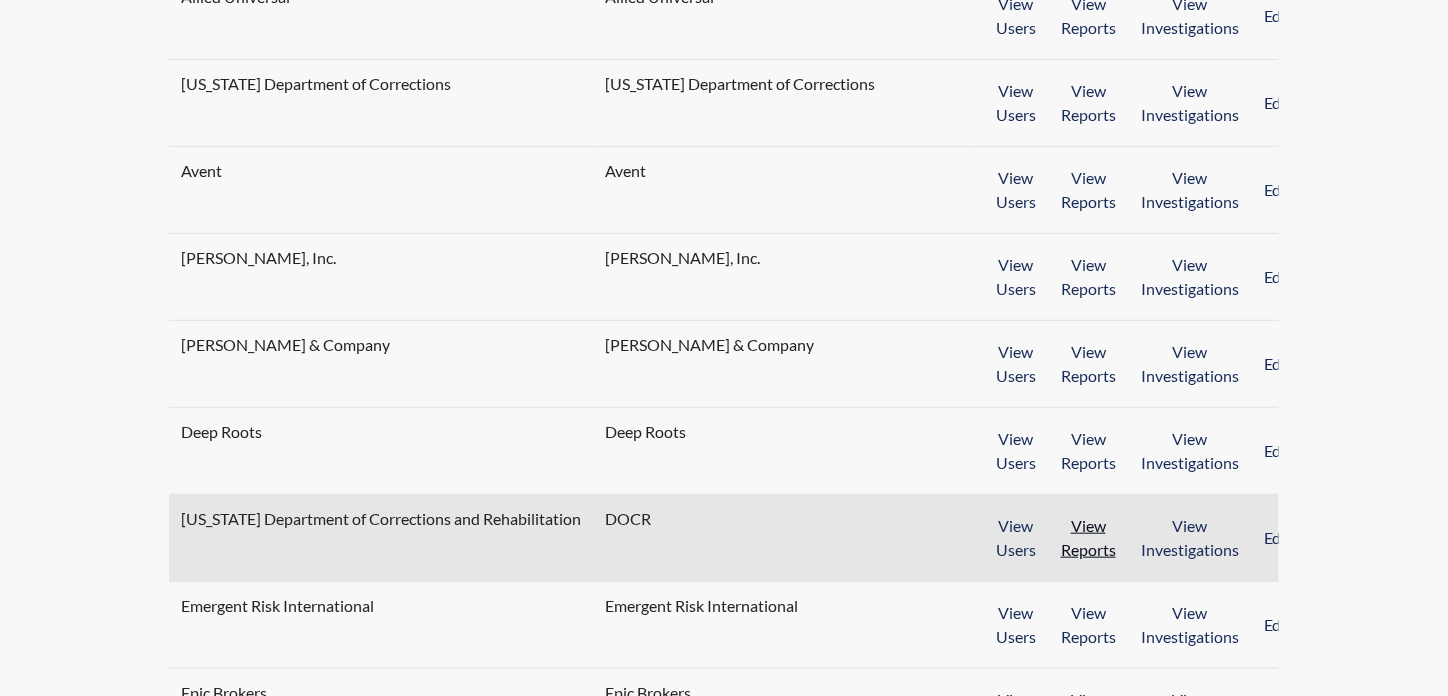 click on "View Reports" at bounding box center [1088, 538] 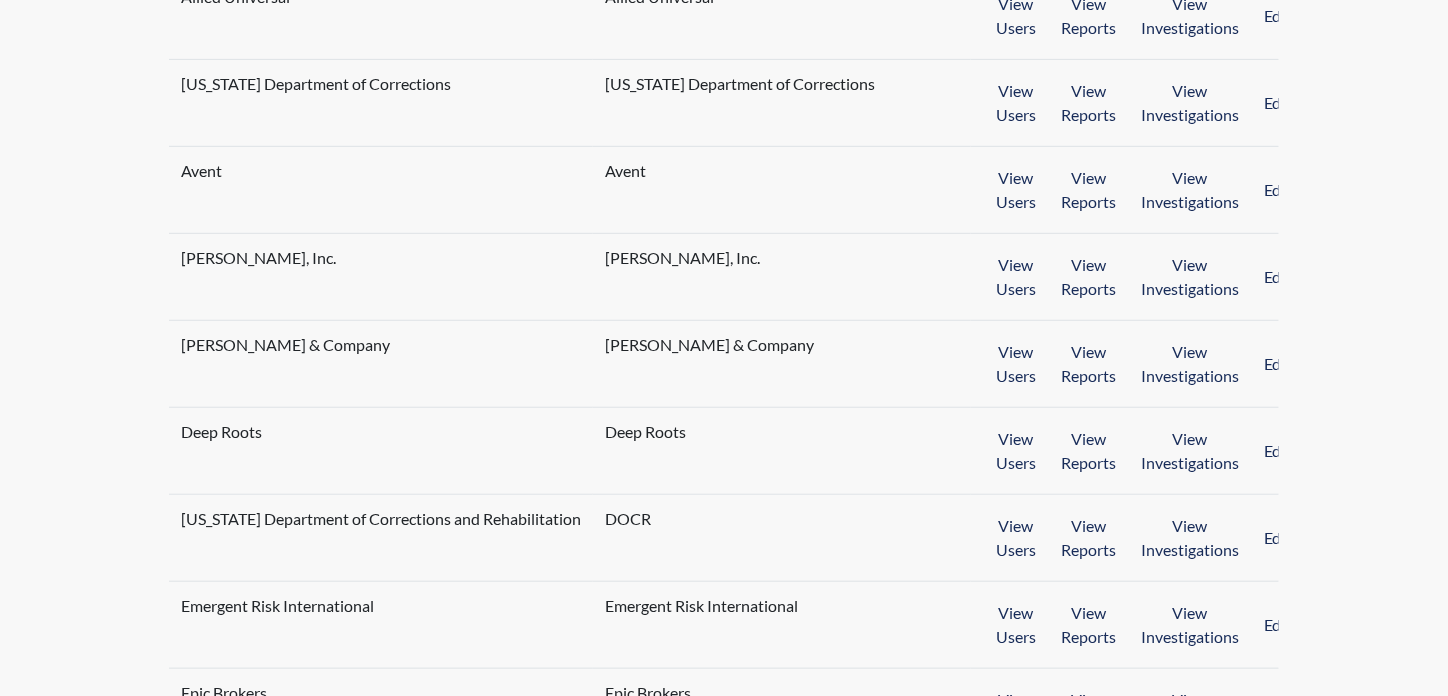 scroll, scrollTop: 0, scrollLeft: 0, axis: both 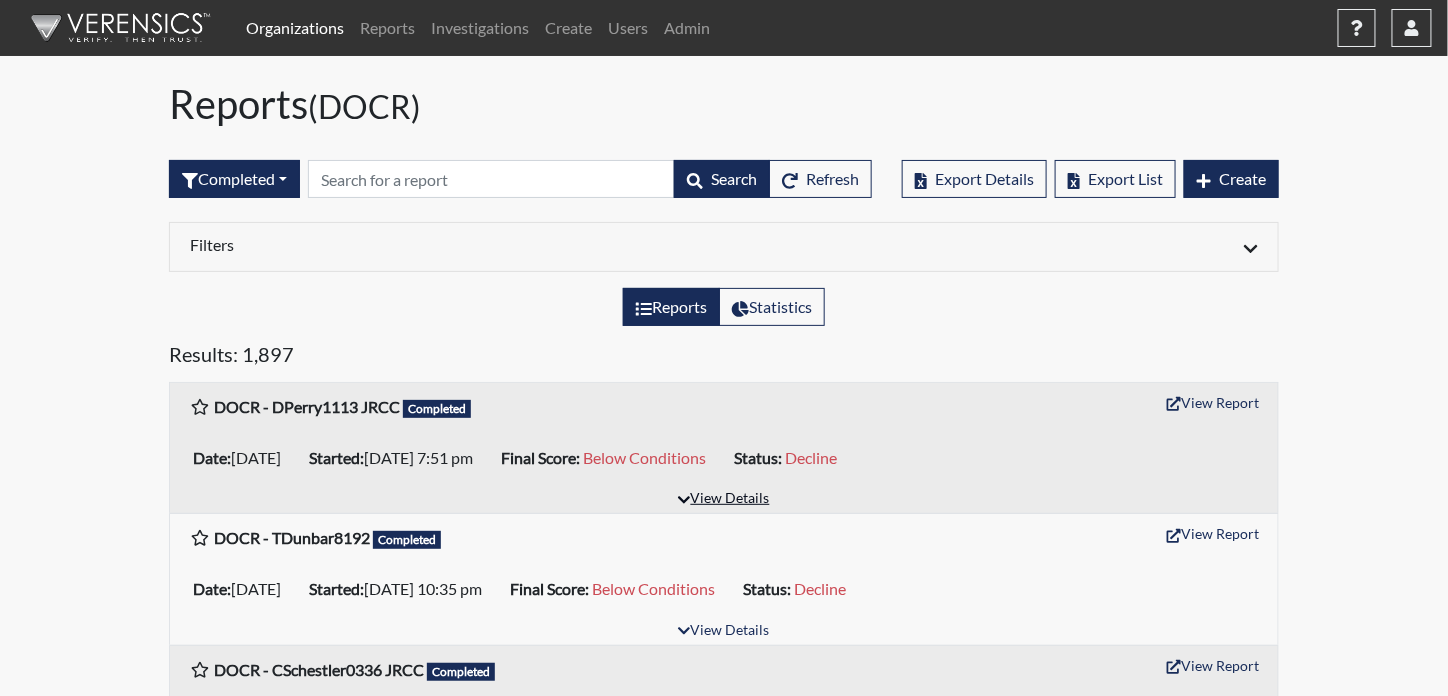 click on "View Details" at bounding box center (723, 499) 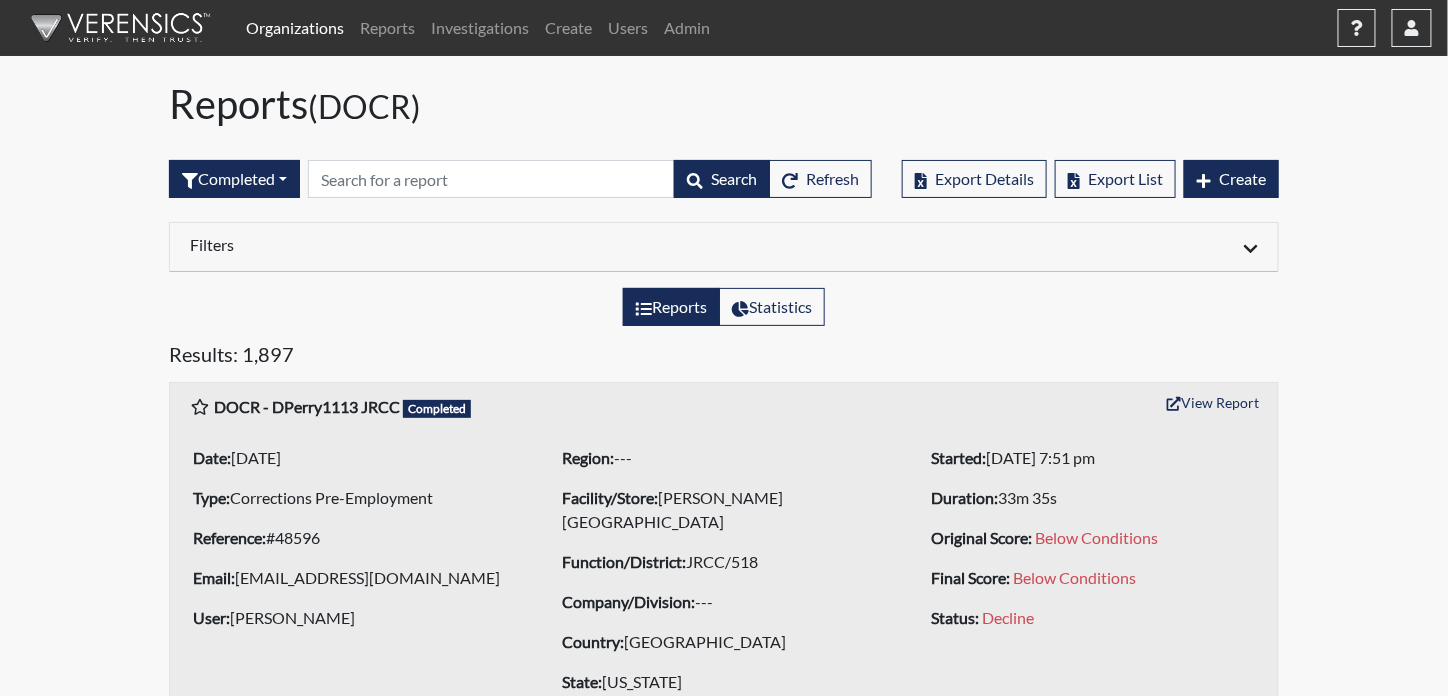 click on "Filters" at bounding box center [449, 244] 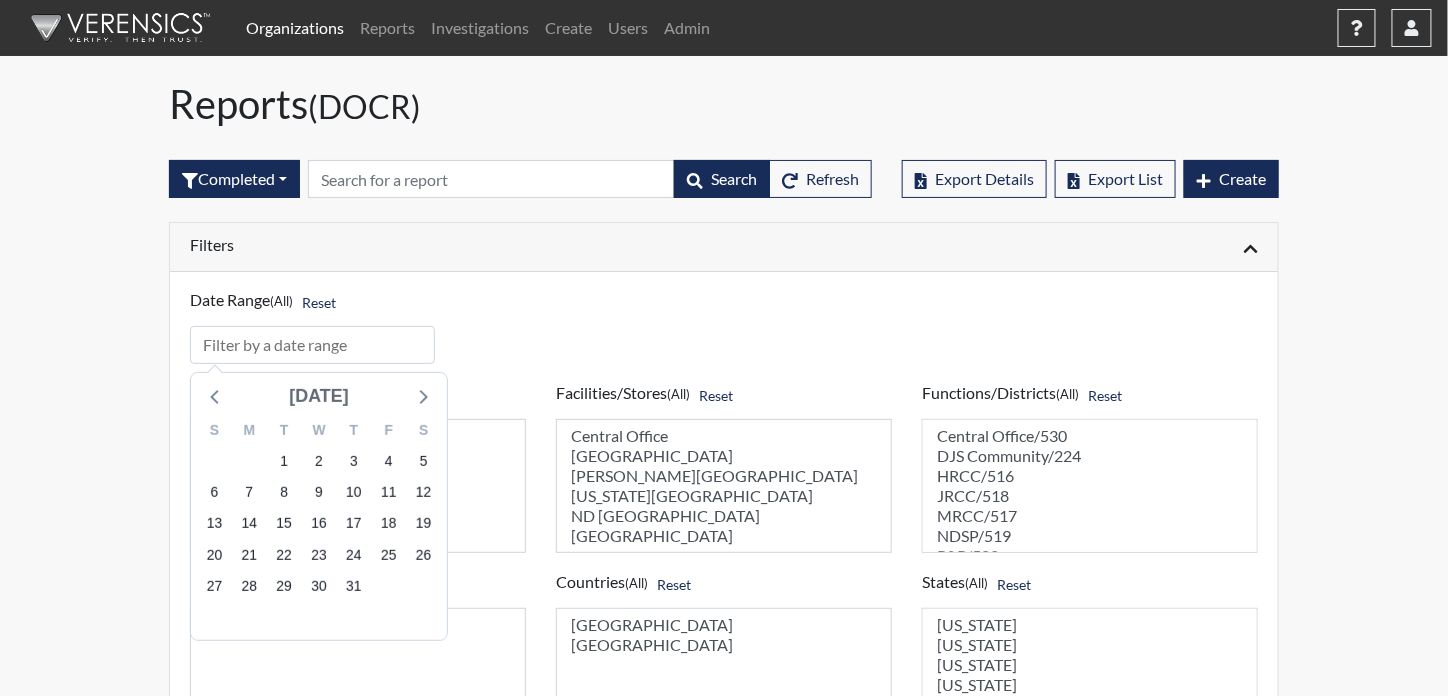 click on "[DATE]" at bounding box center [319, 396] 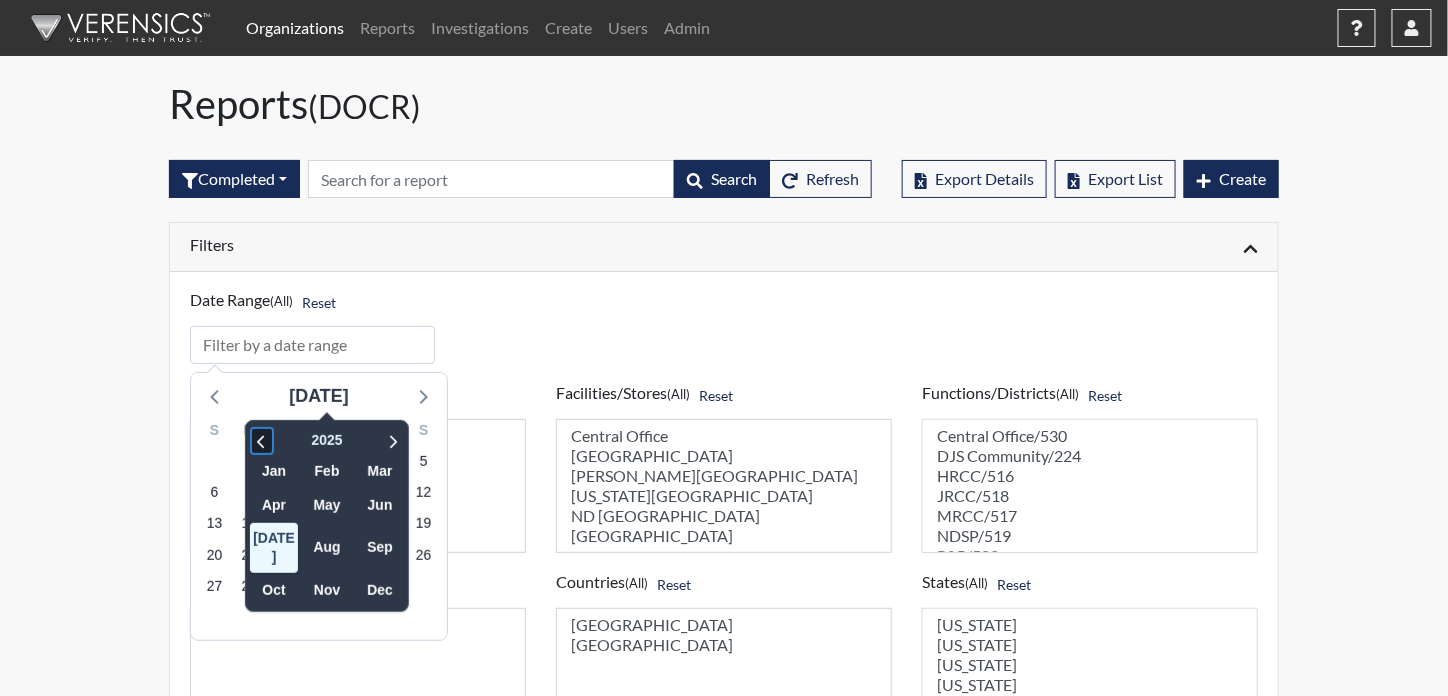 click 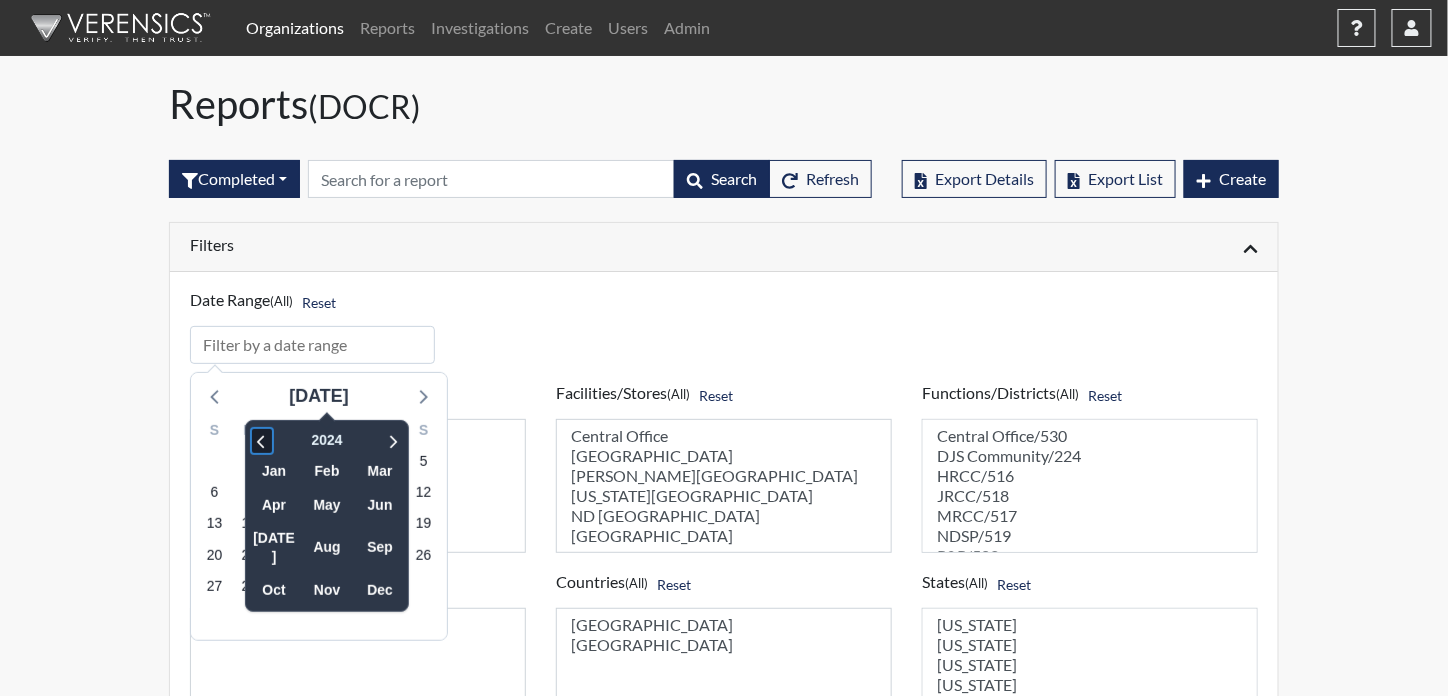 click 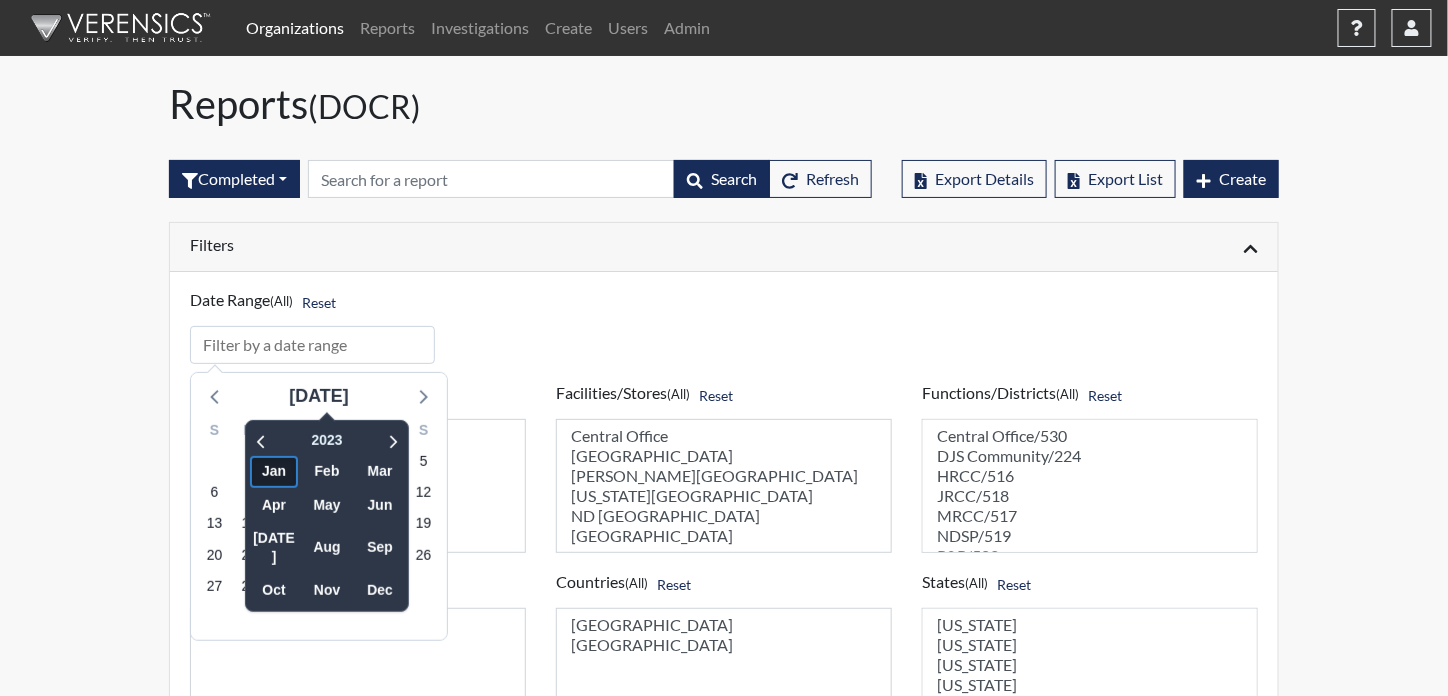 click on "Jan" at bounding box center (274, 471) 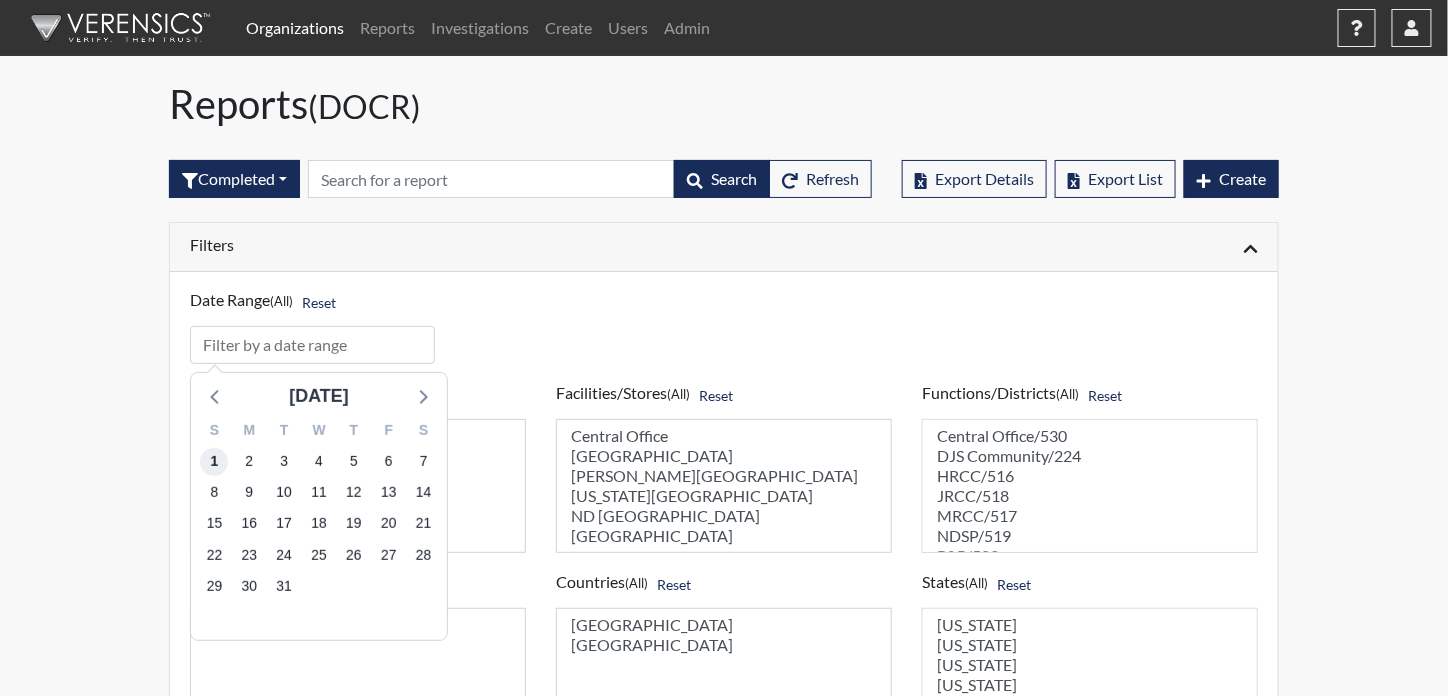 click on "1" at bounding box center [214, 462] 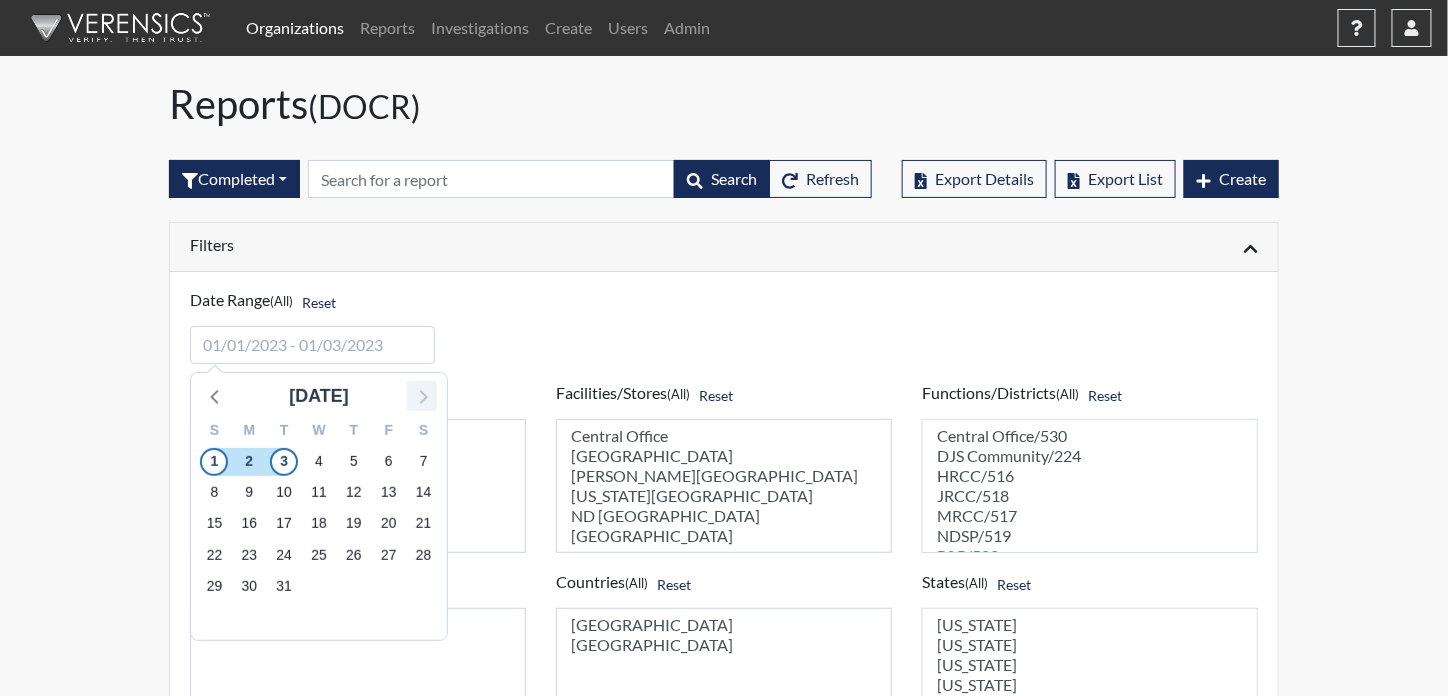 click 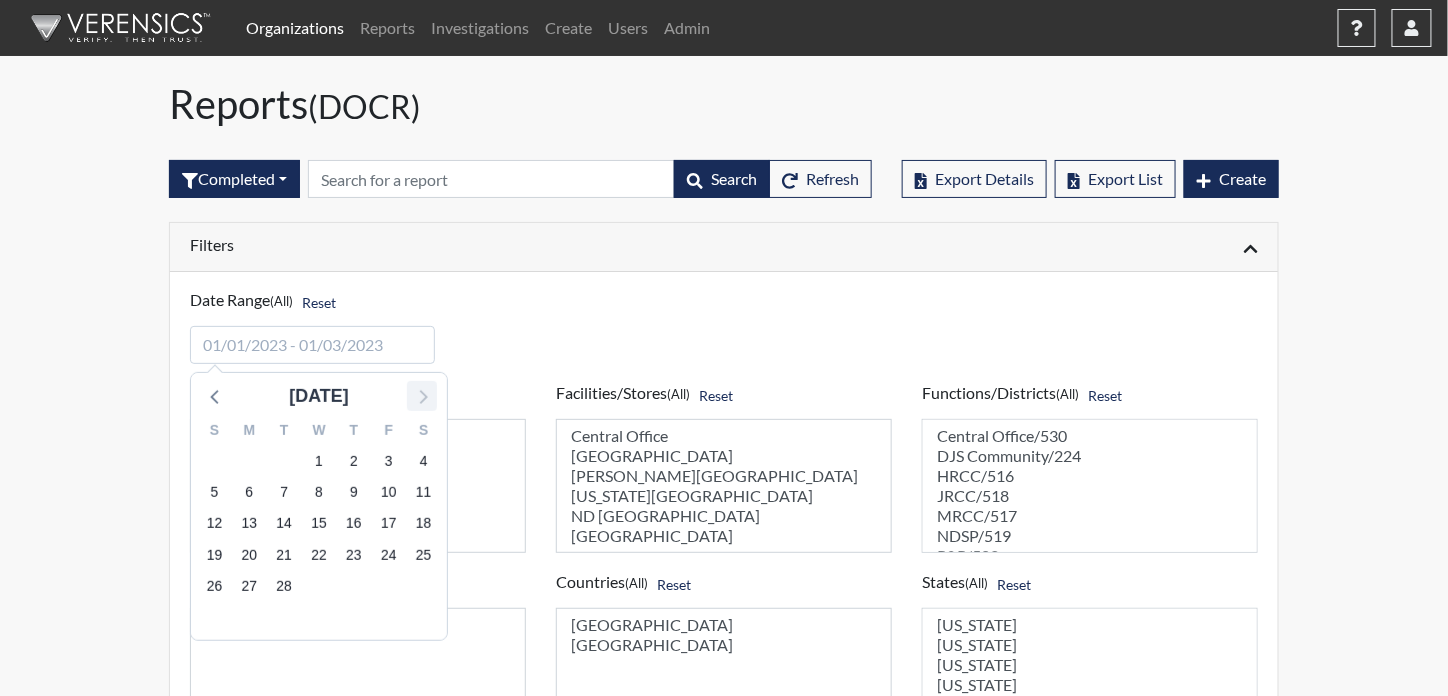click 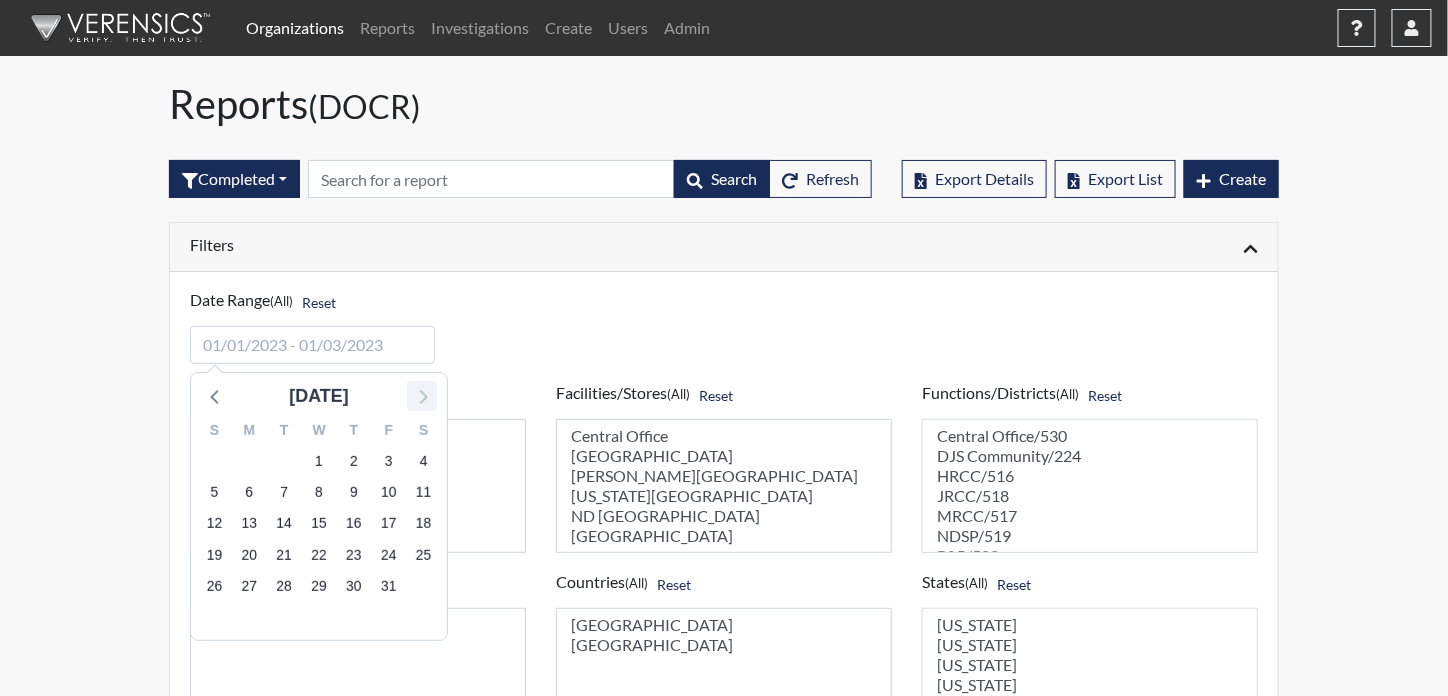 click 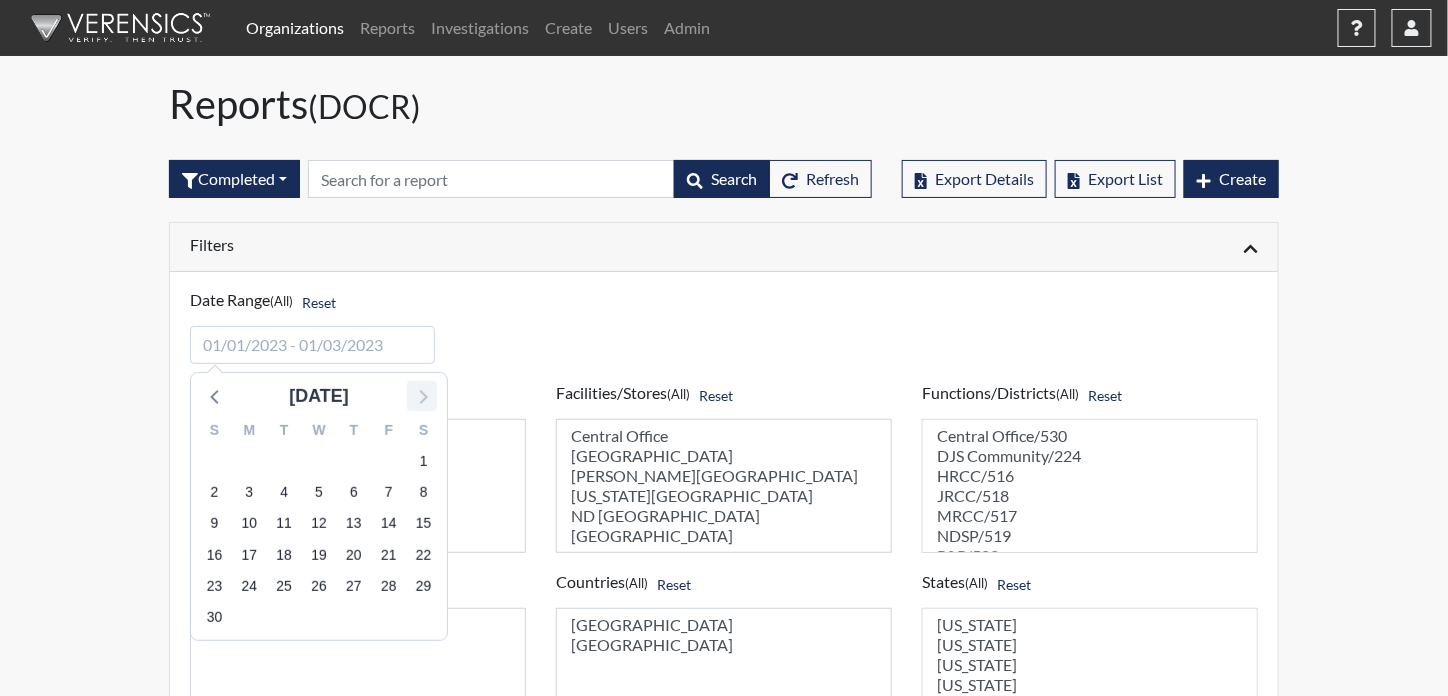 click 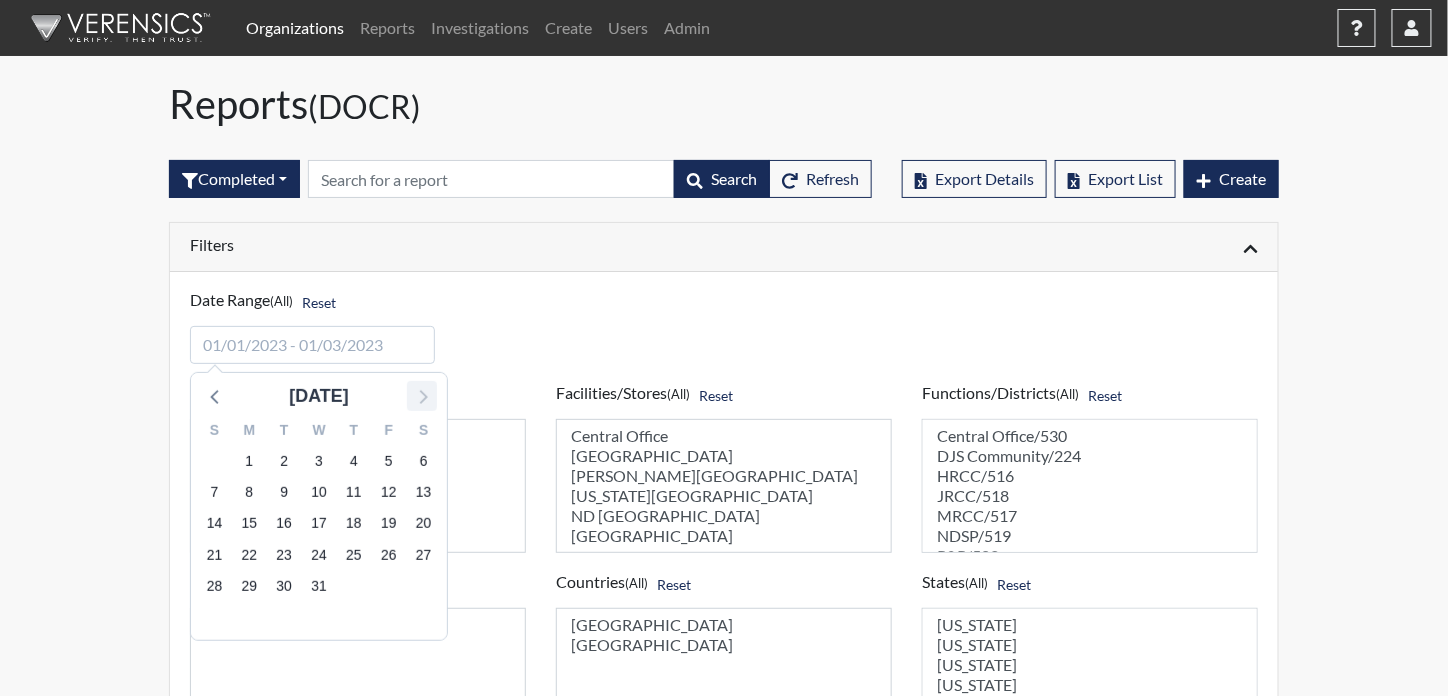 click 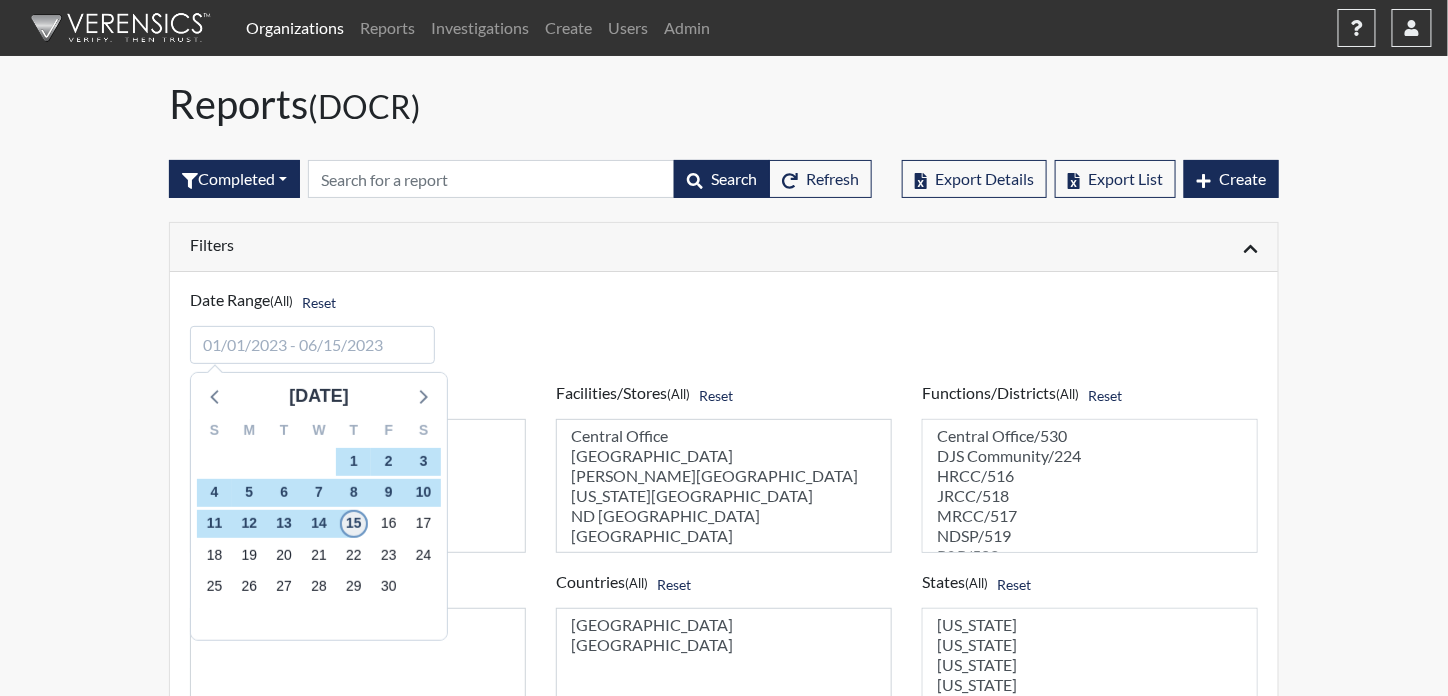 click on "15" at bounding box center [354, 524] 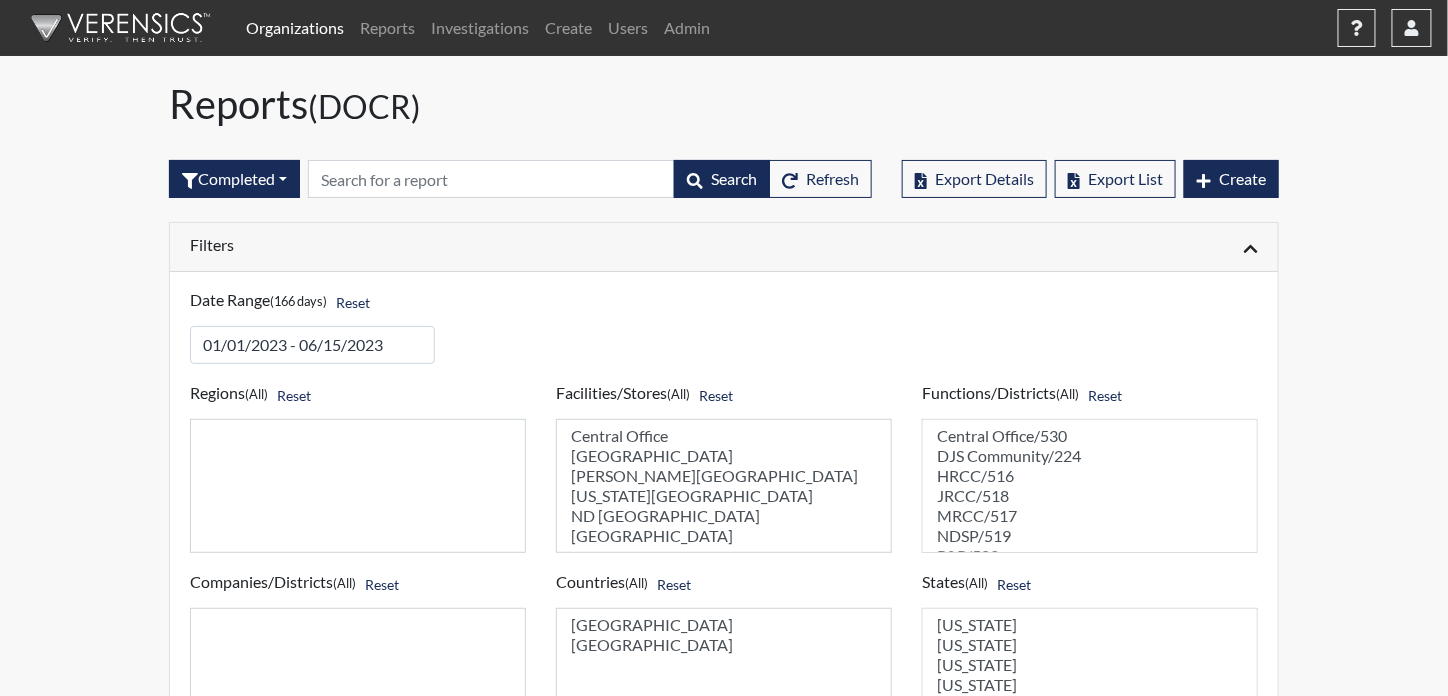 click on "Filters" at bounding box center [449, 244] 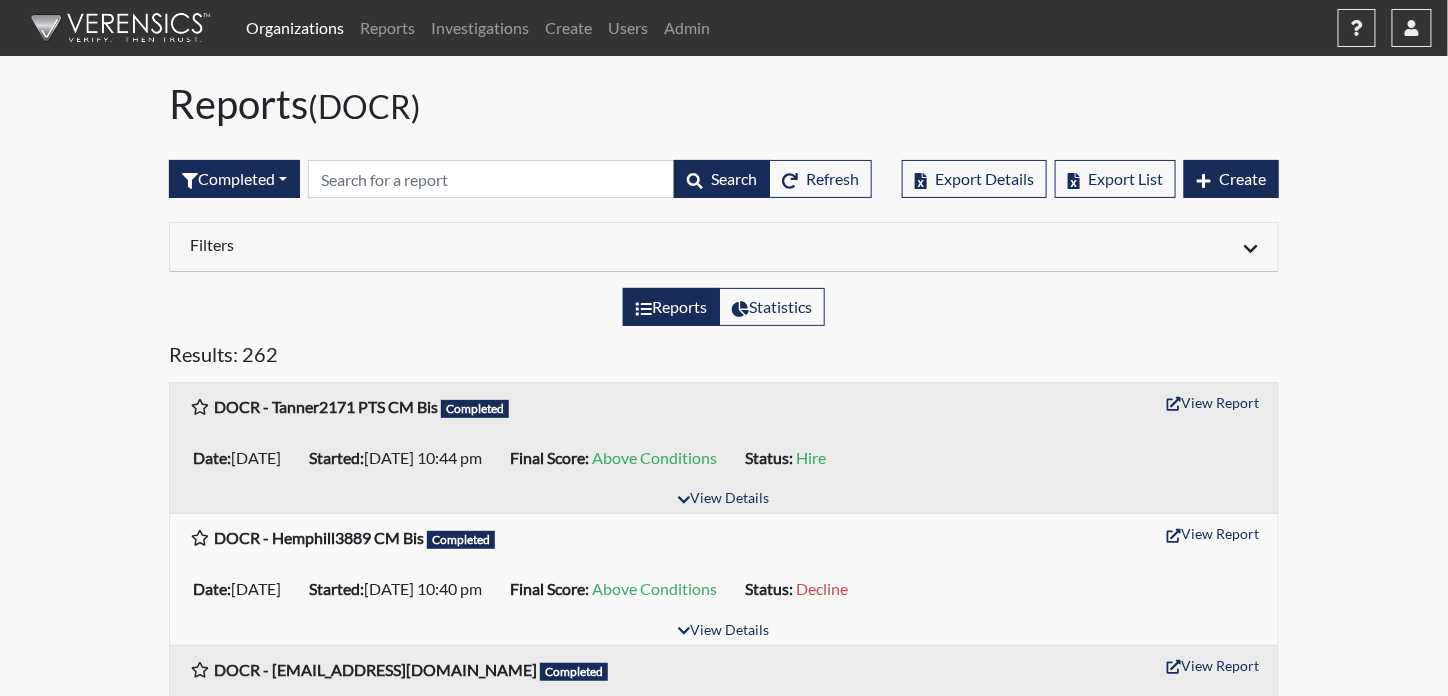 click on "Filters" at bounding box center (449, 244) 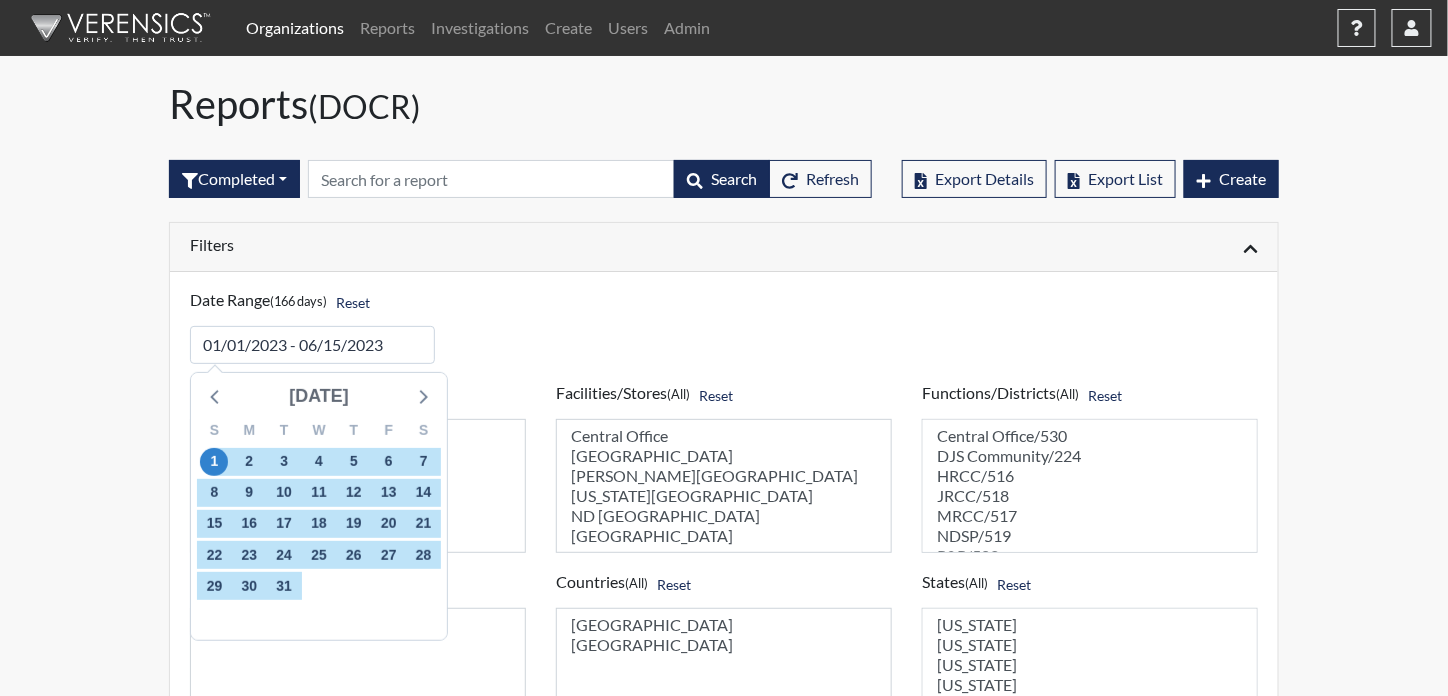 click on "[DATE]" at bounding box center [319, 396] 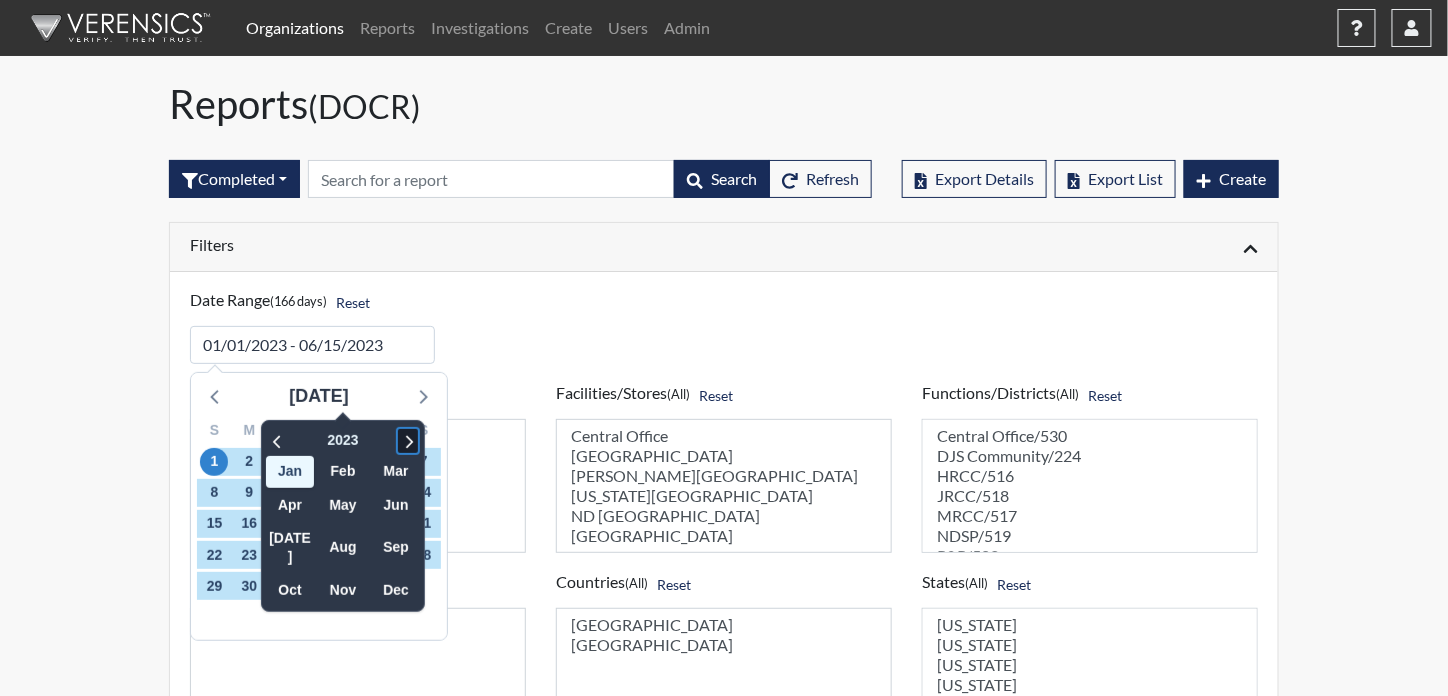 click 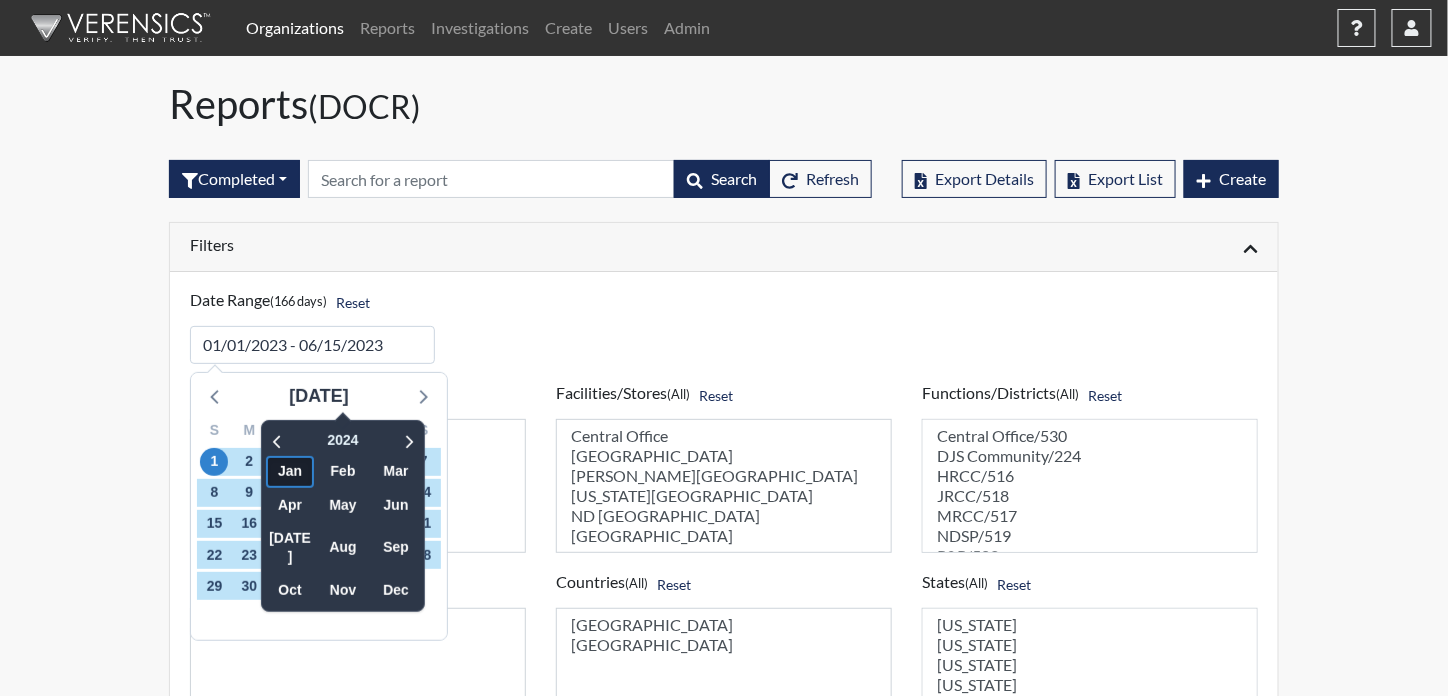click on "Jan" at bounding box center [290, 471] 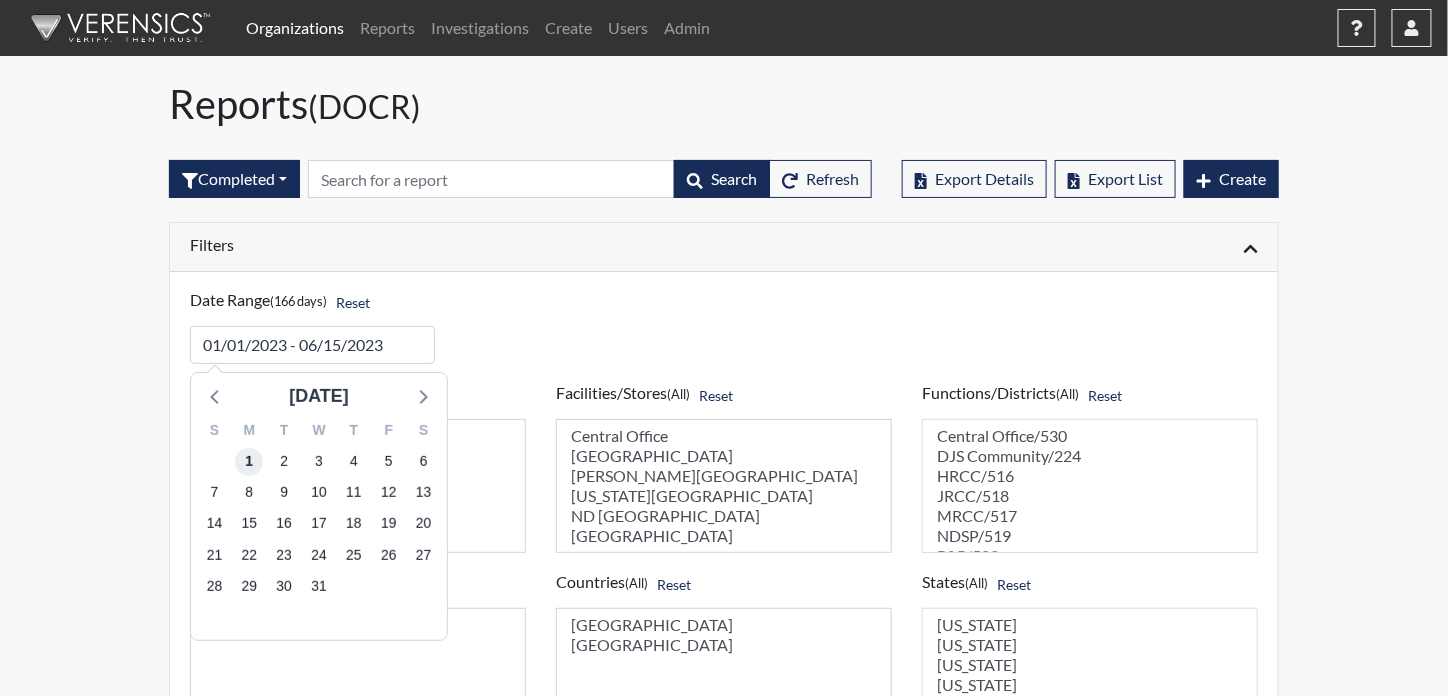 click on "1" at bounding box center [249, 462] 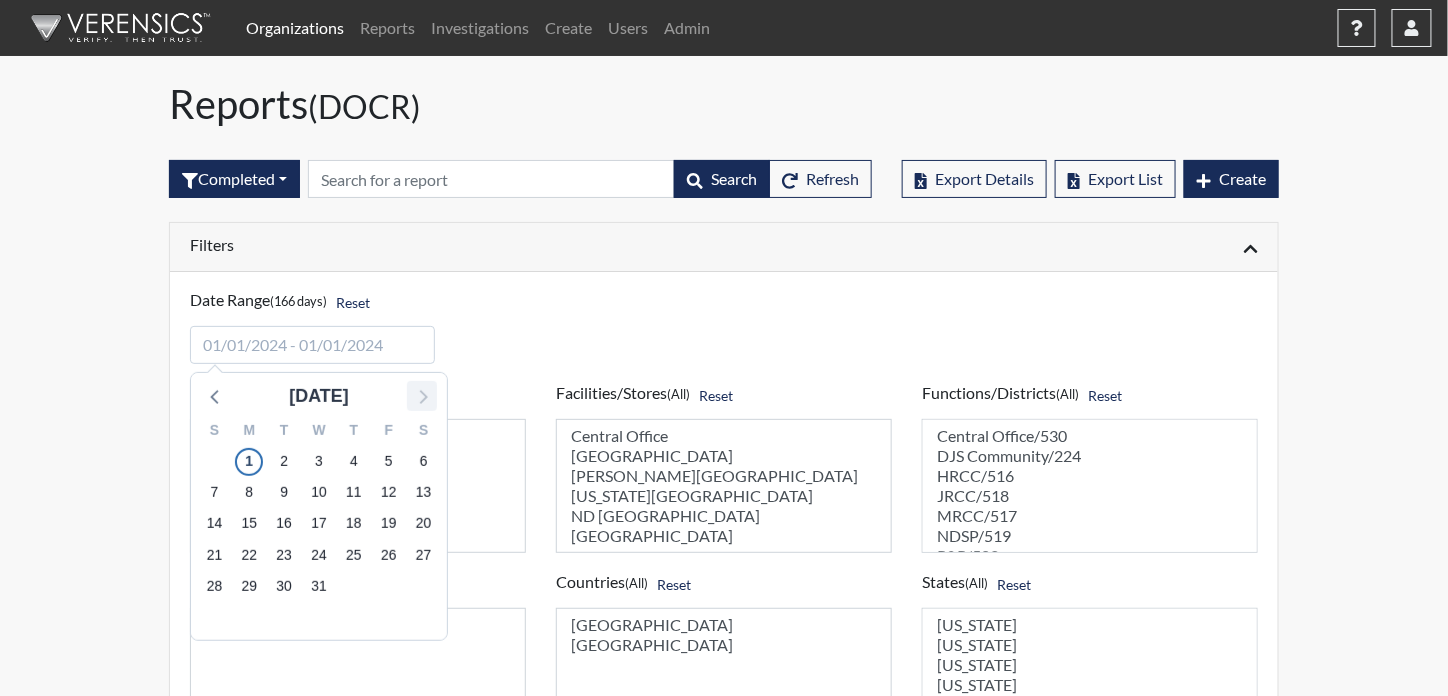click 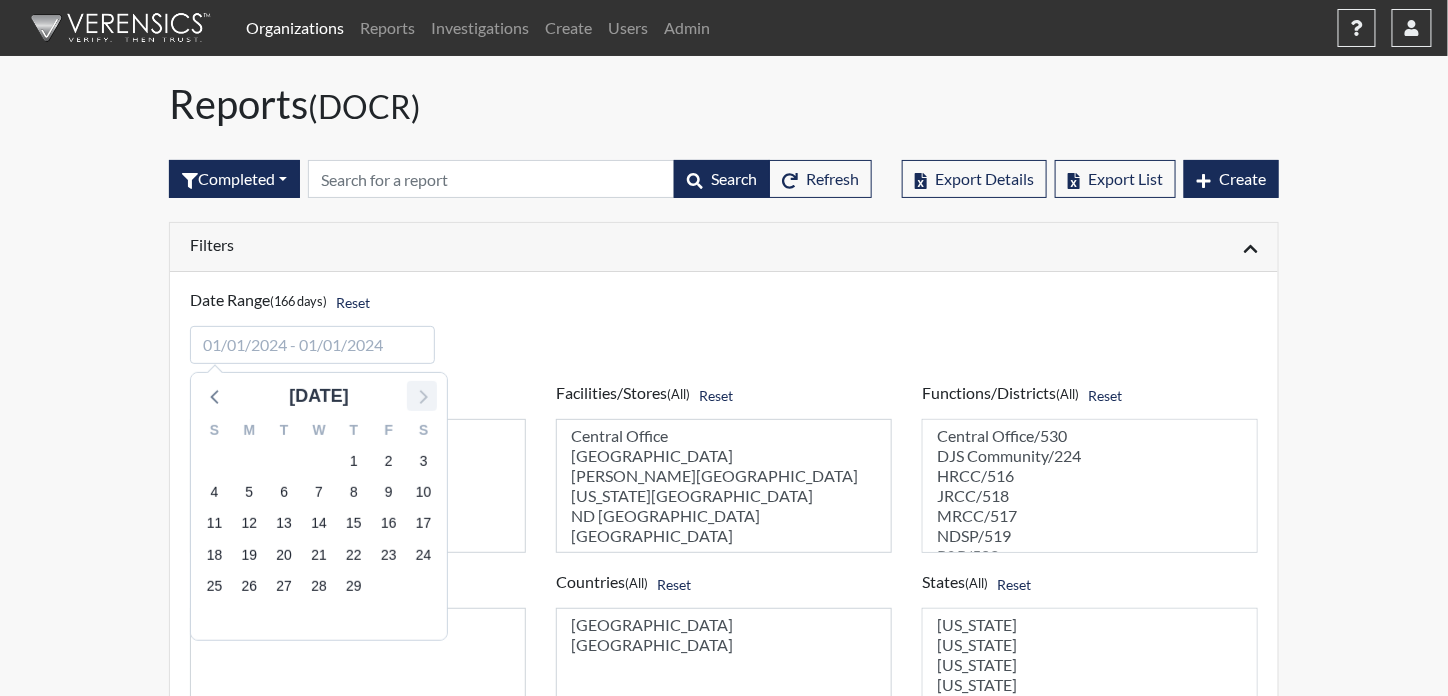 click 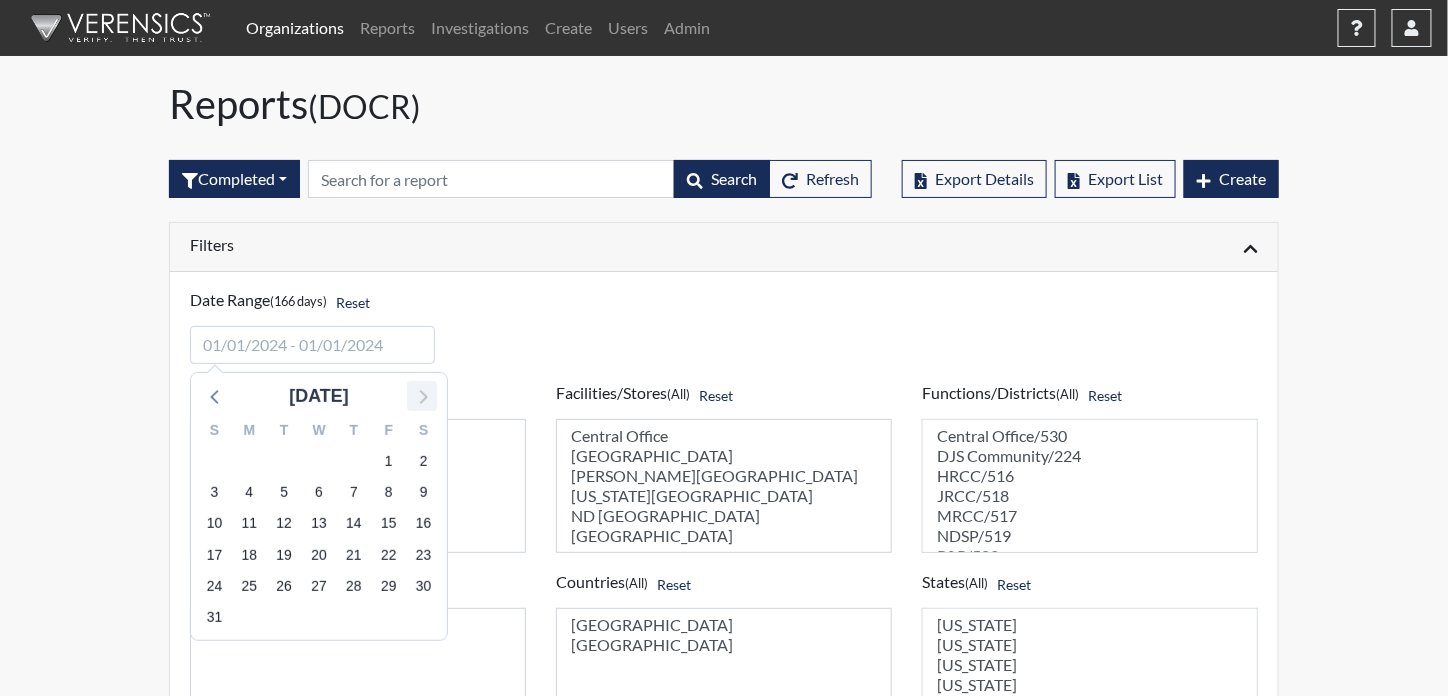 click 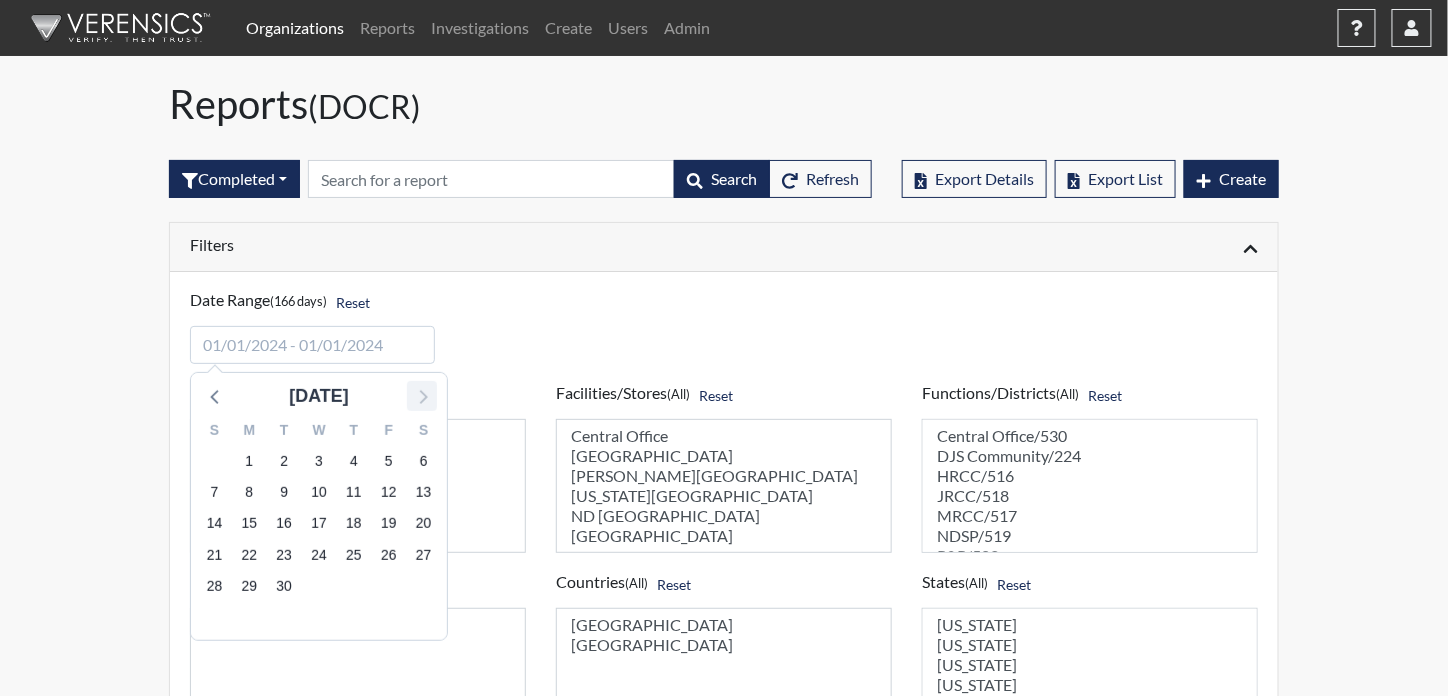 click 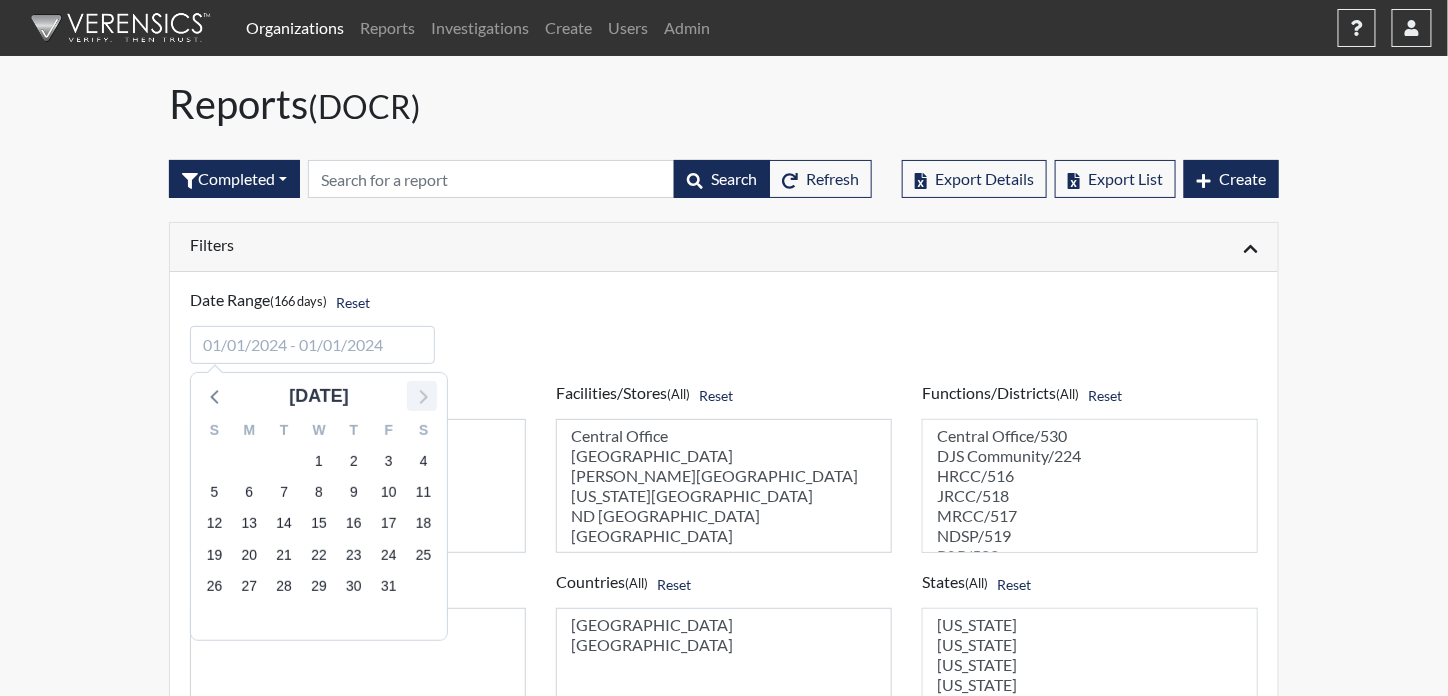 click 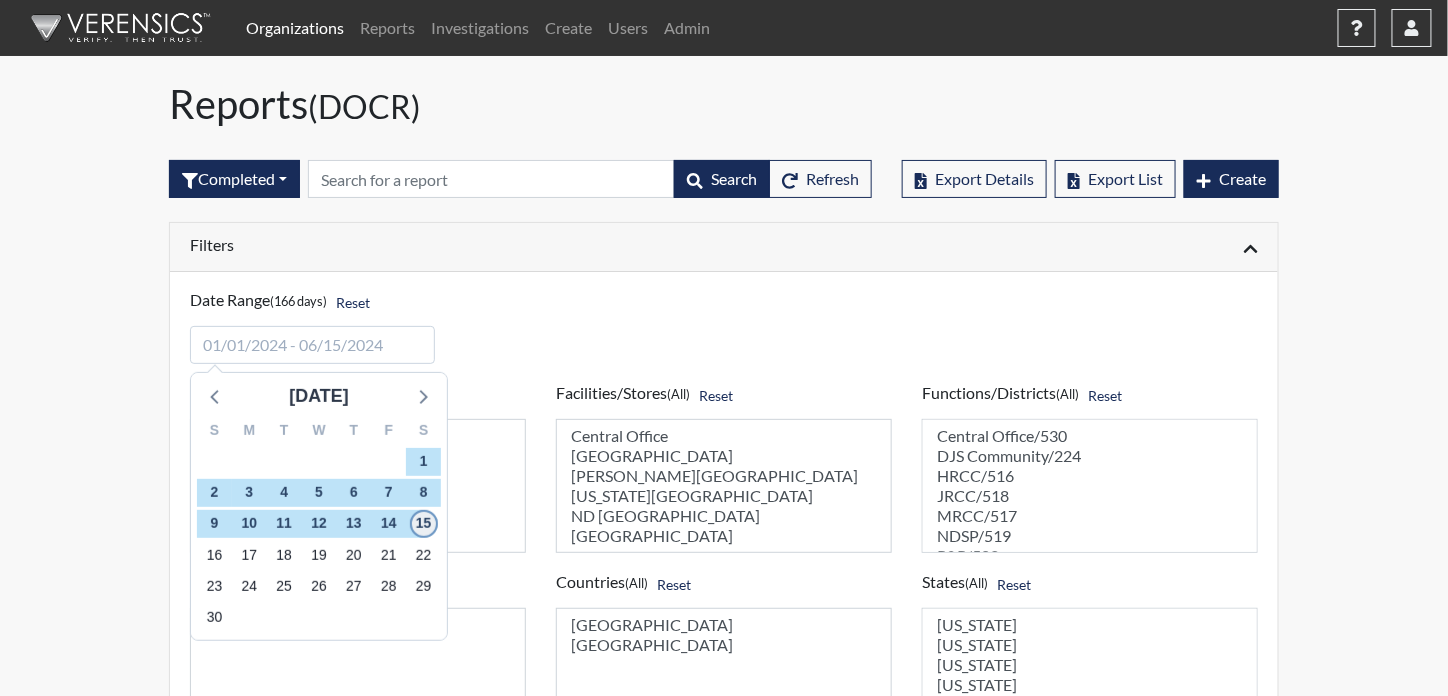 click on "15" at bounding box center (424, 524) 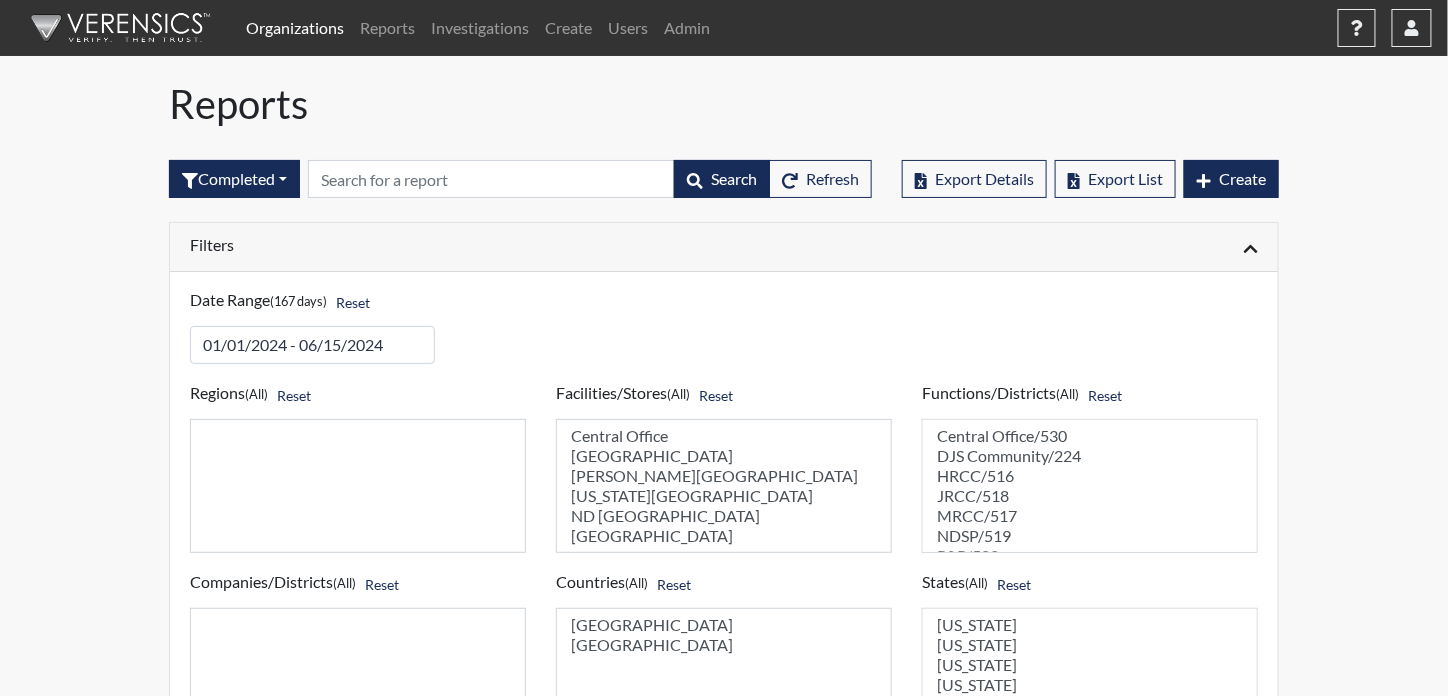 click on "Filters" at bounding box center (449, 244) 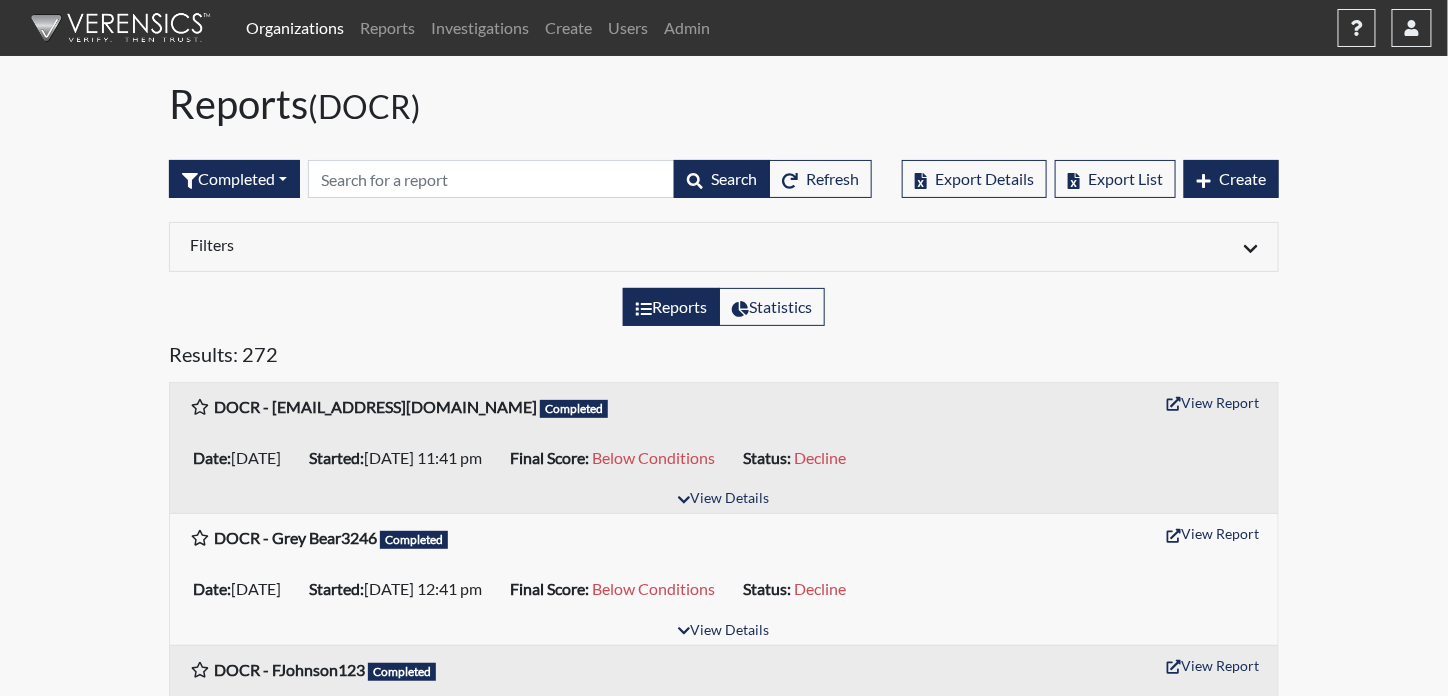click on "Organizations" at bounding box center (295, 28) 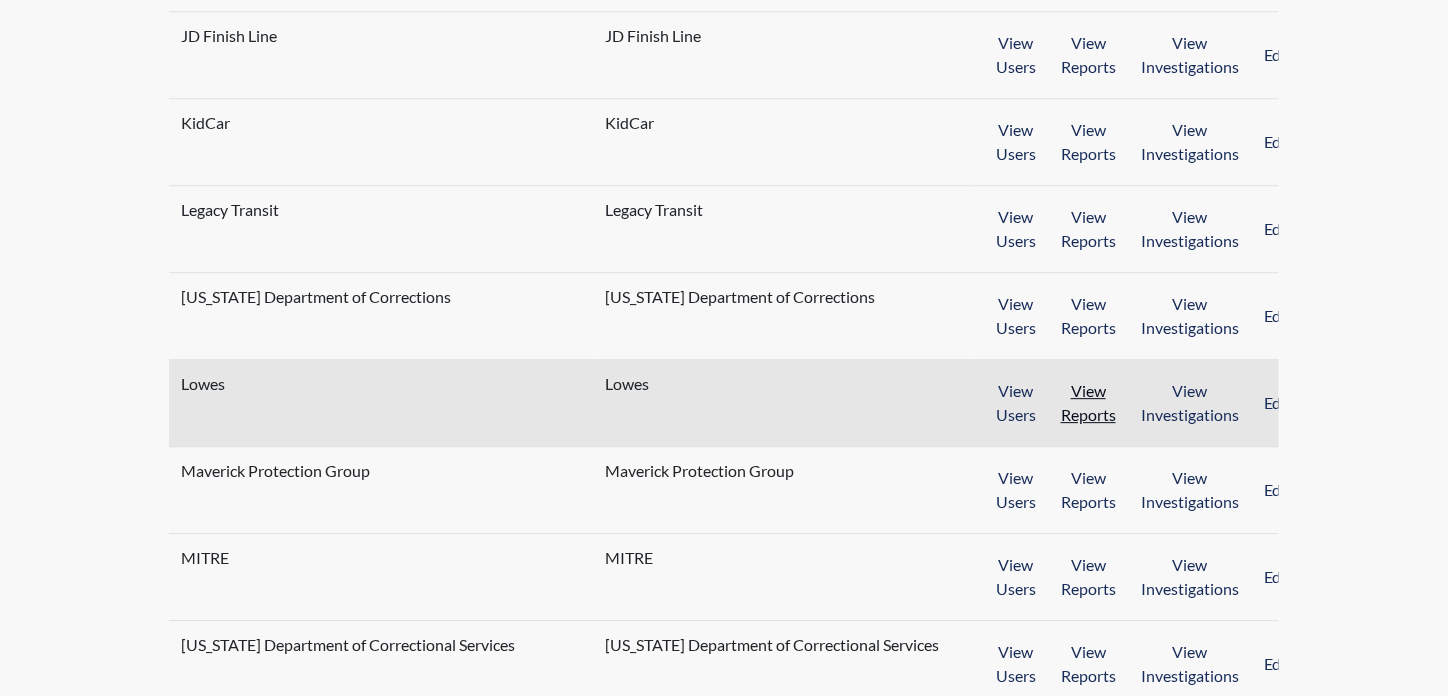 scroll, scrollTop: 1818, scrollLeft: 0, axis: vertical 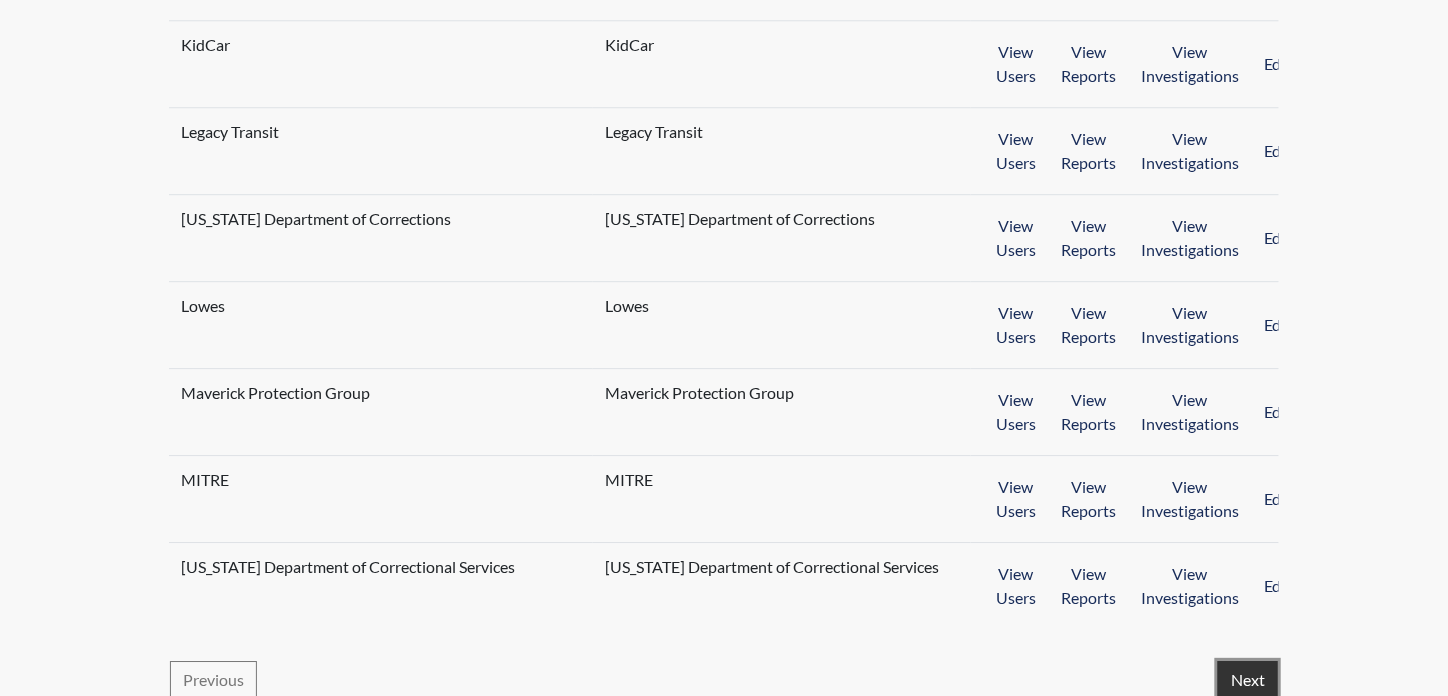 click on "Next" at bounding box center (1248, 680) 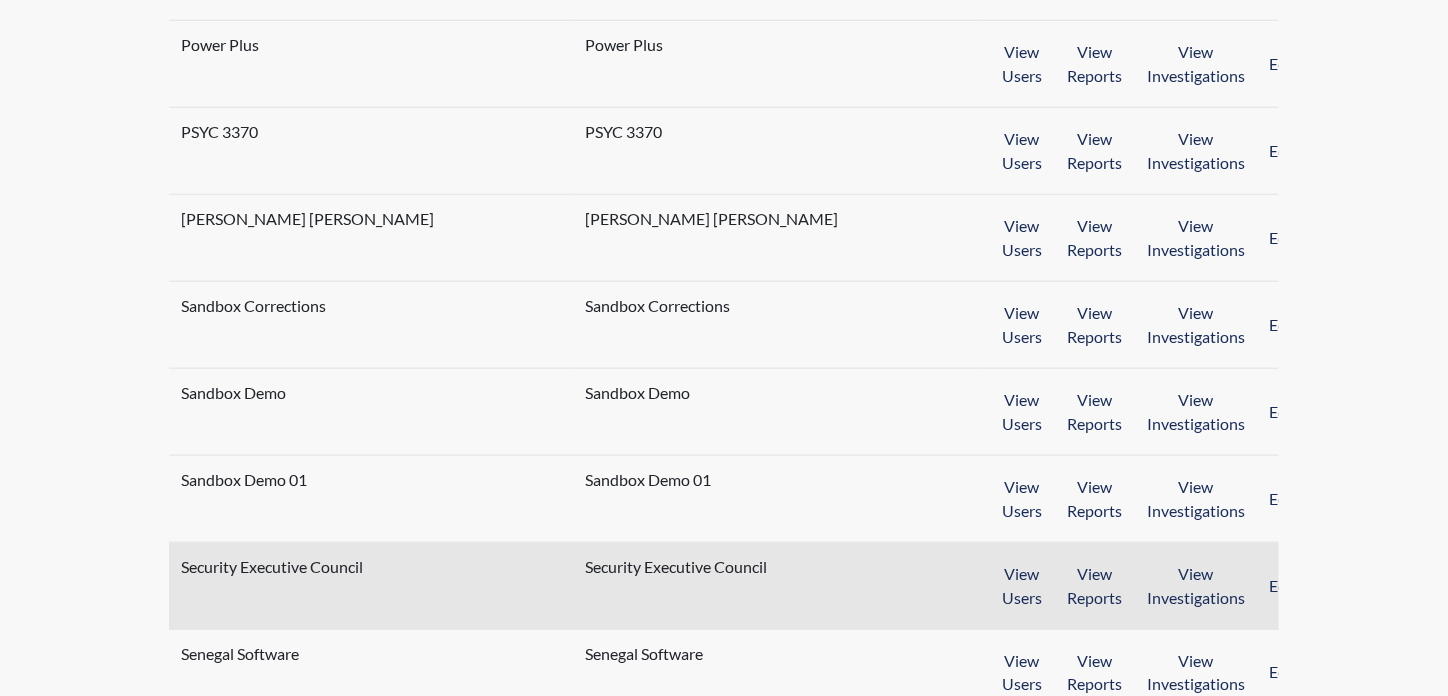 scroll, scrollTop: 900, scrollLeft: 0, axis: vertical 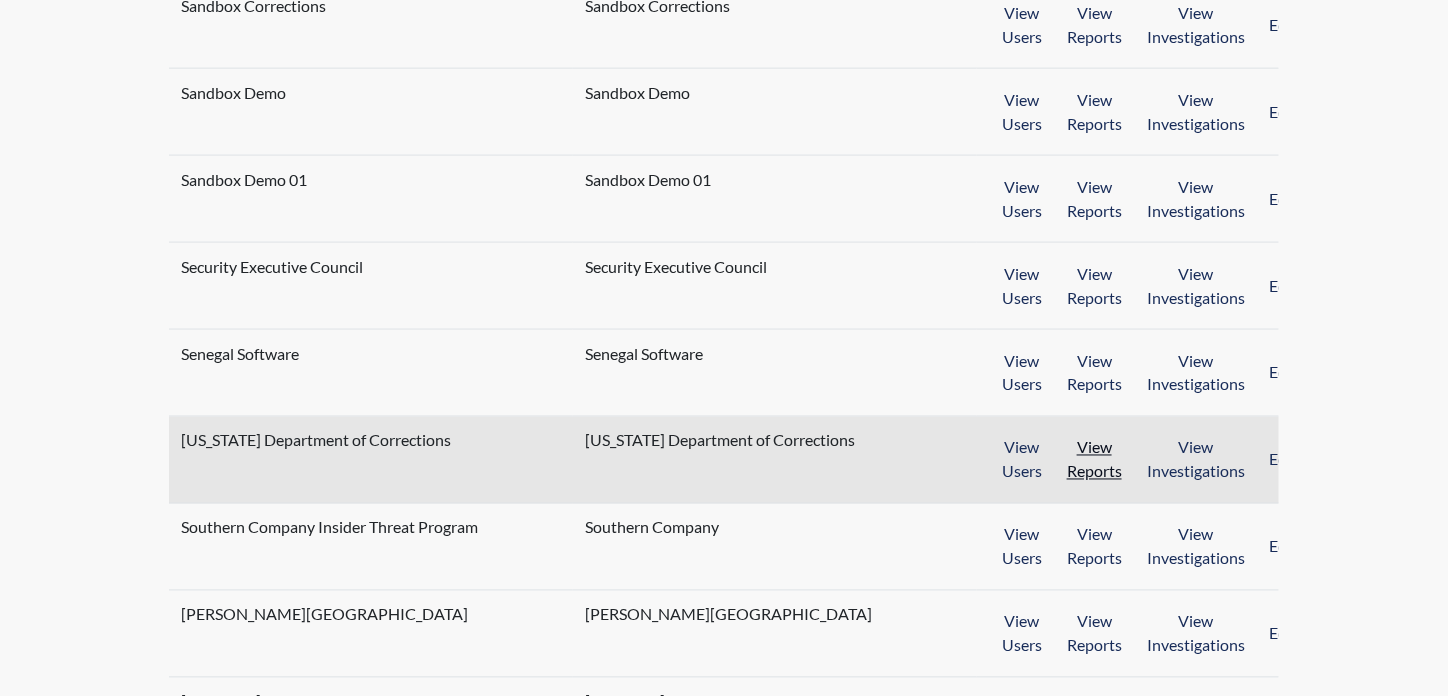 click on "View Reports" at bounding box center (1094, 460) 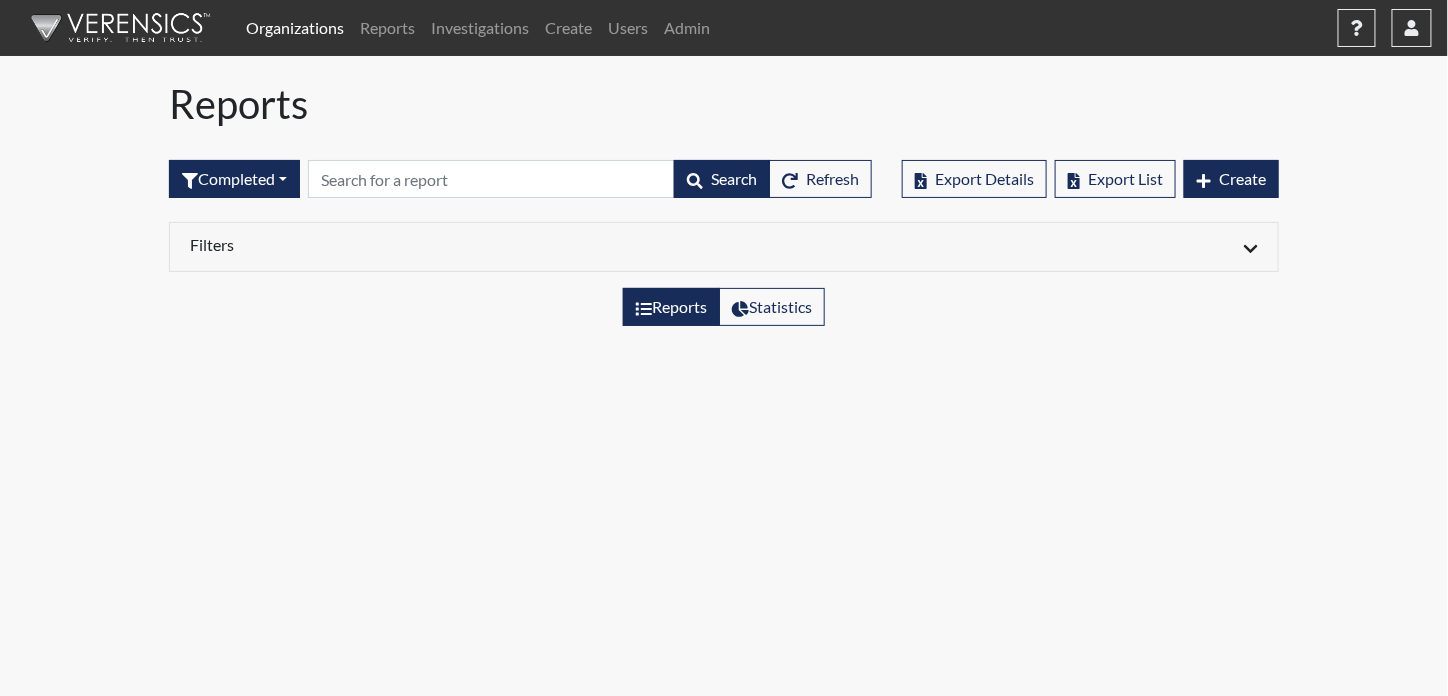 scroll, scrollTop: 0, scrollLeft: 0, axis: both 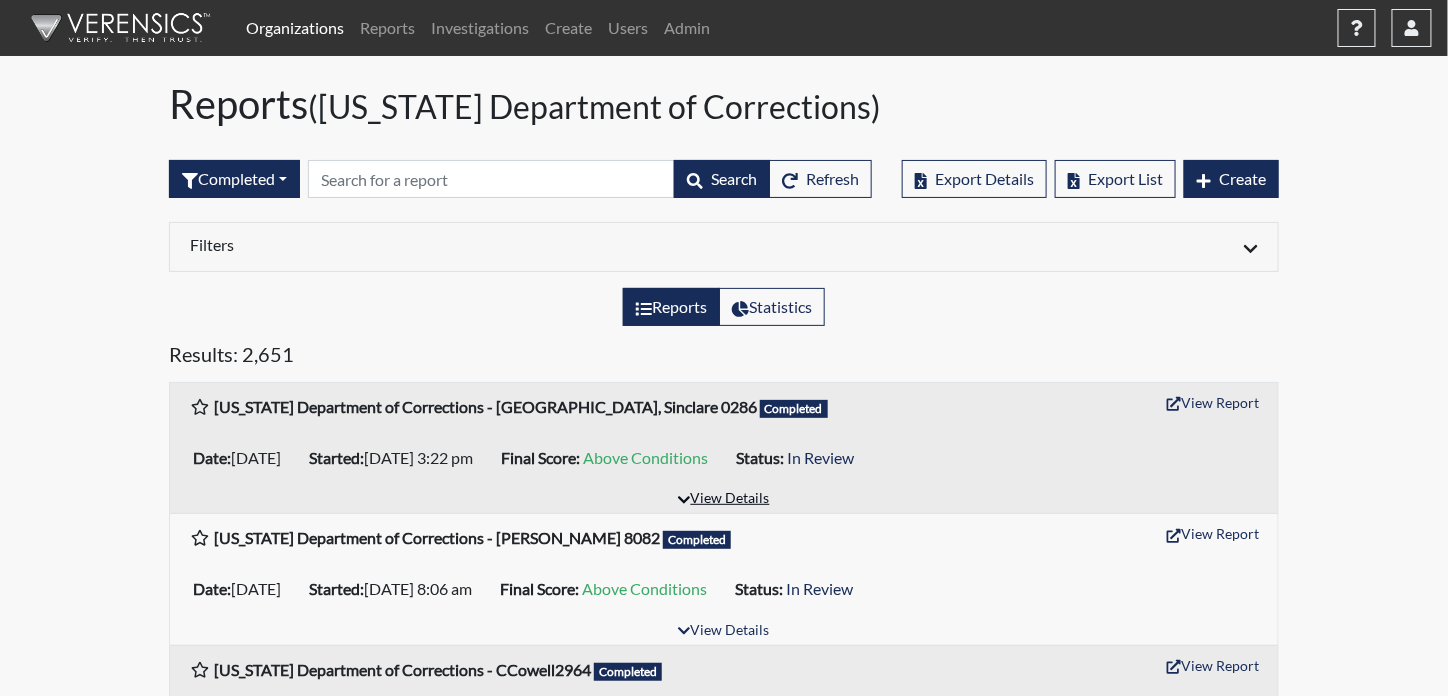 click on "View Details" at bounding box center [723, 499] 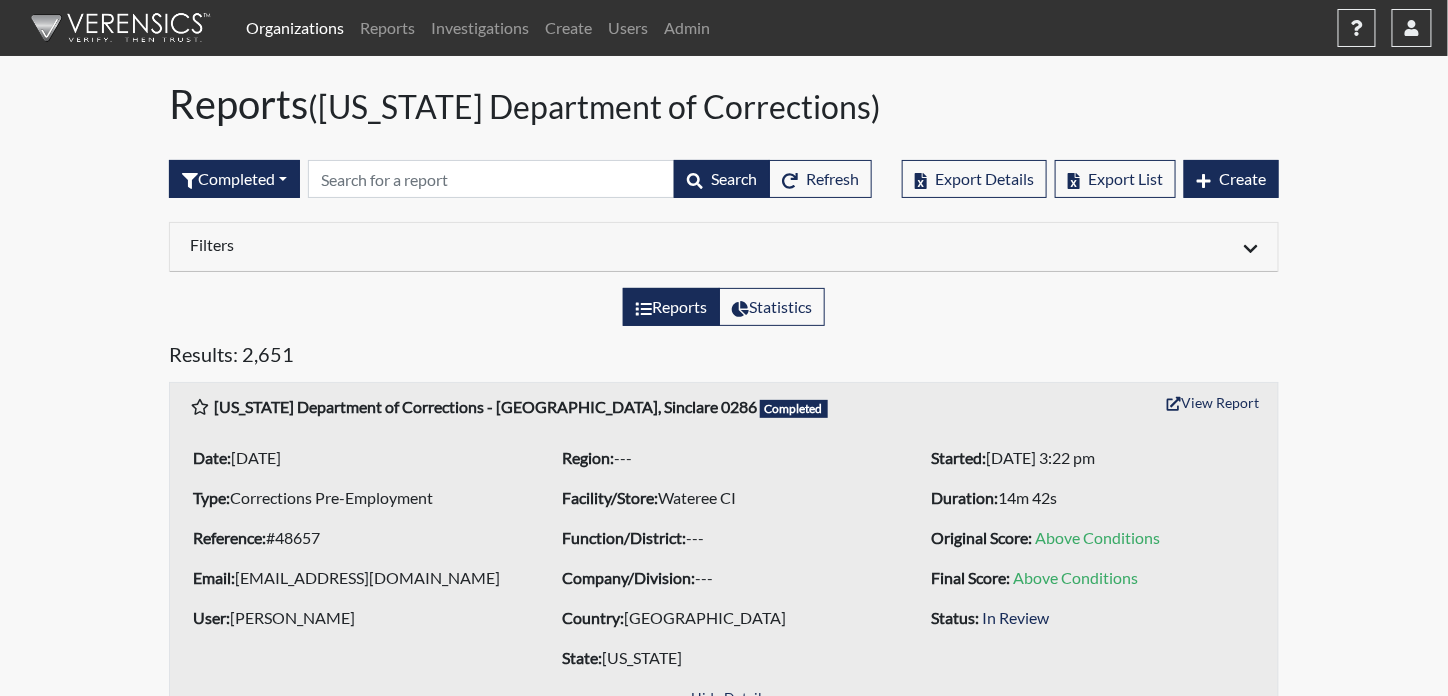 click on "Filters" at bounding box center (449, 244) 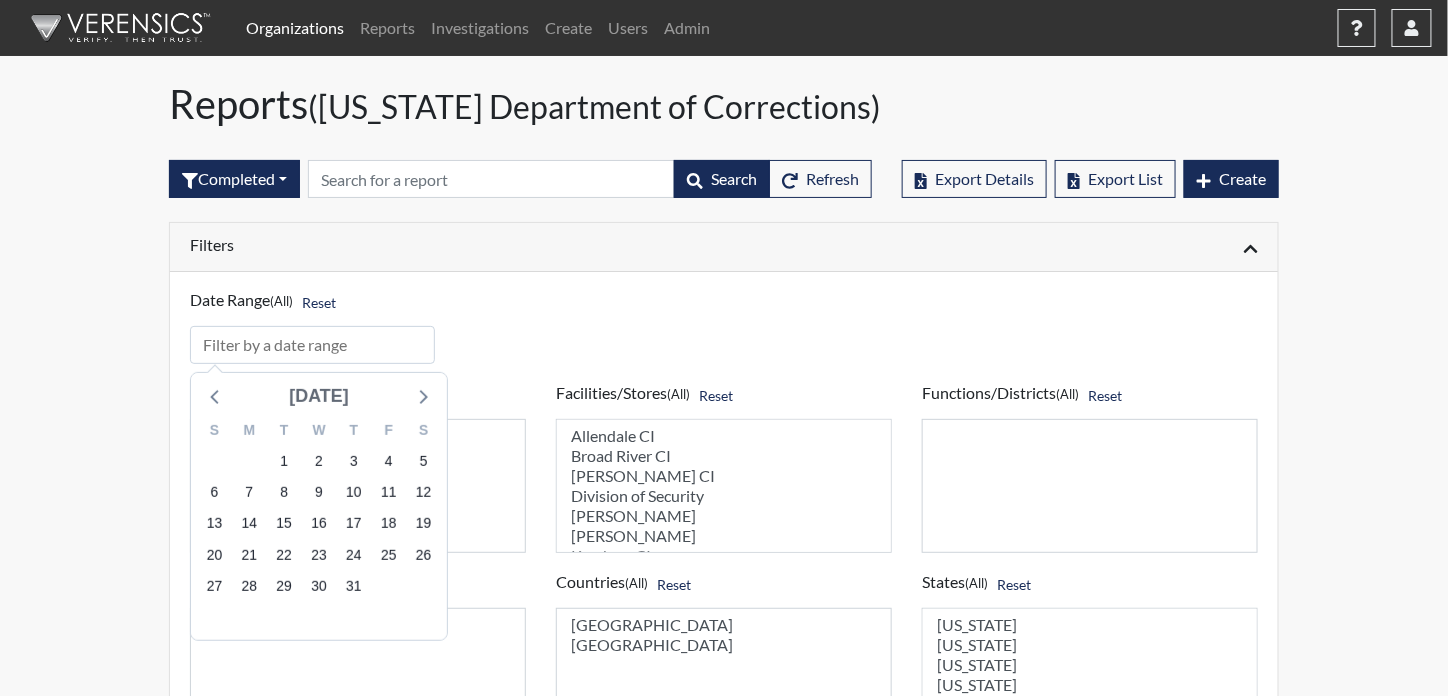 click on "[DATE]" at bounding box center [319, 396] 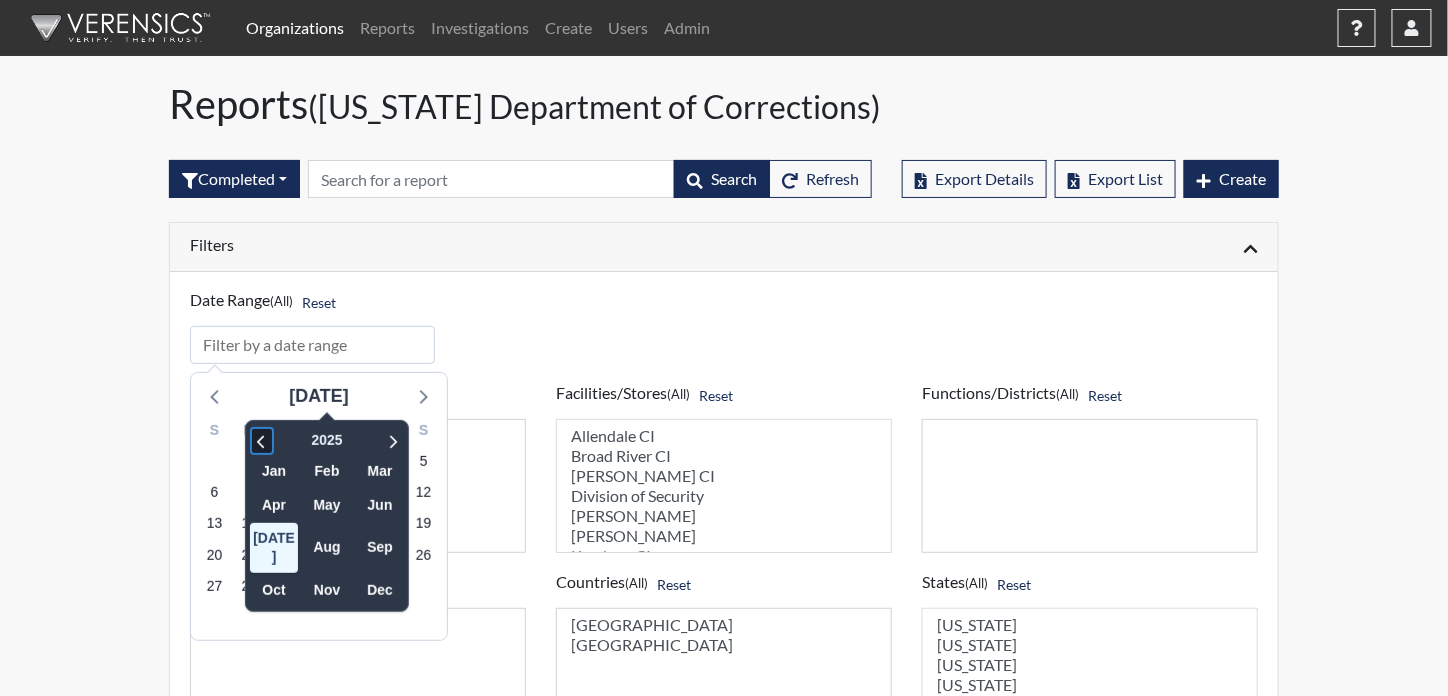 click 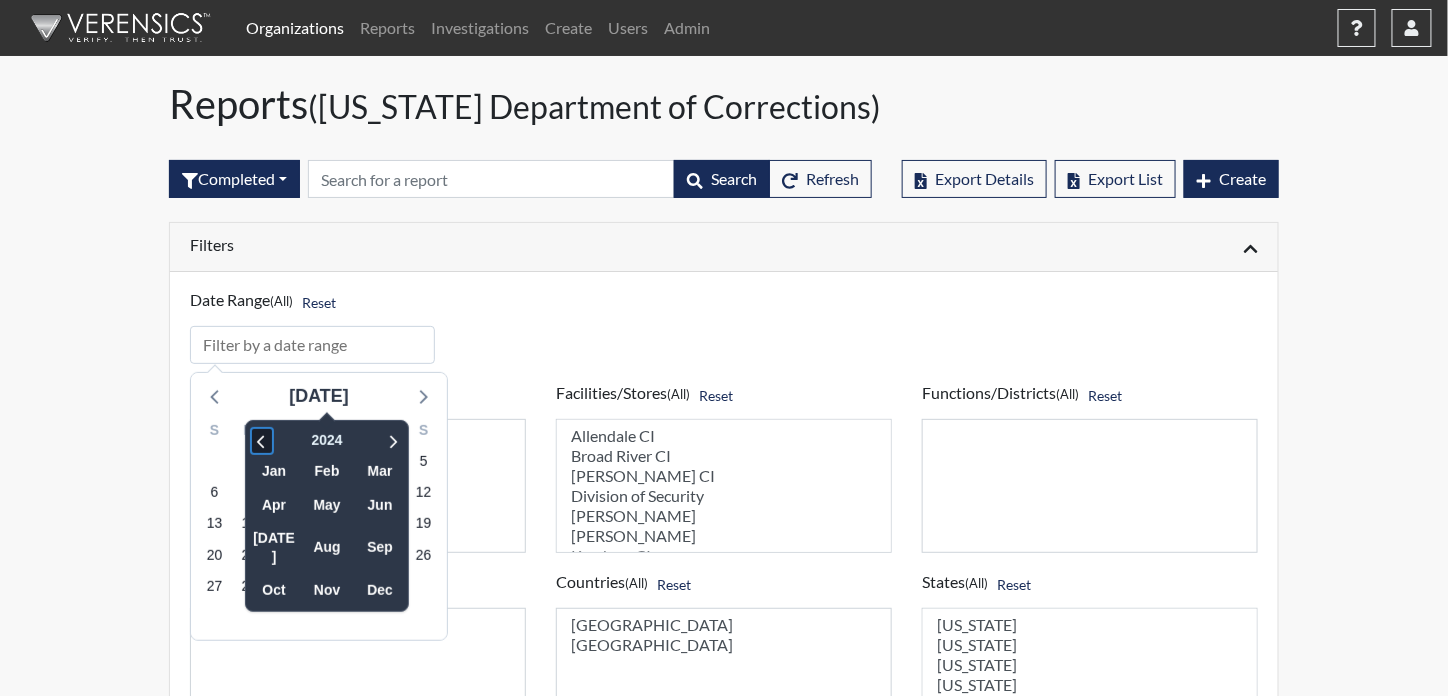 click 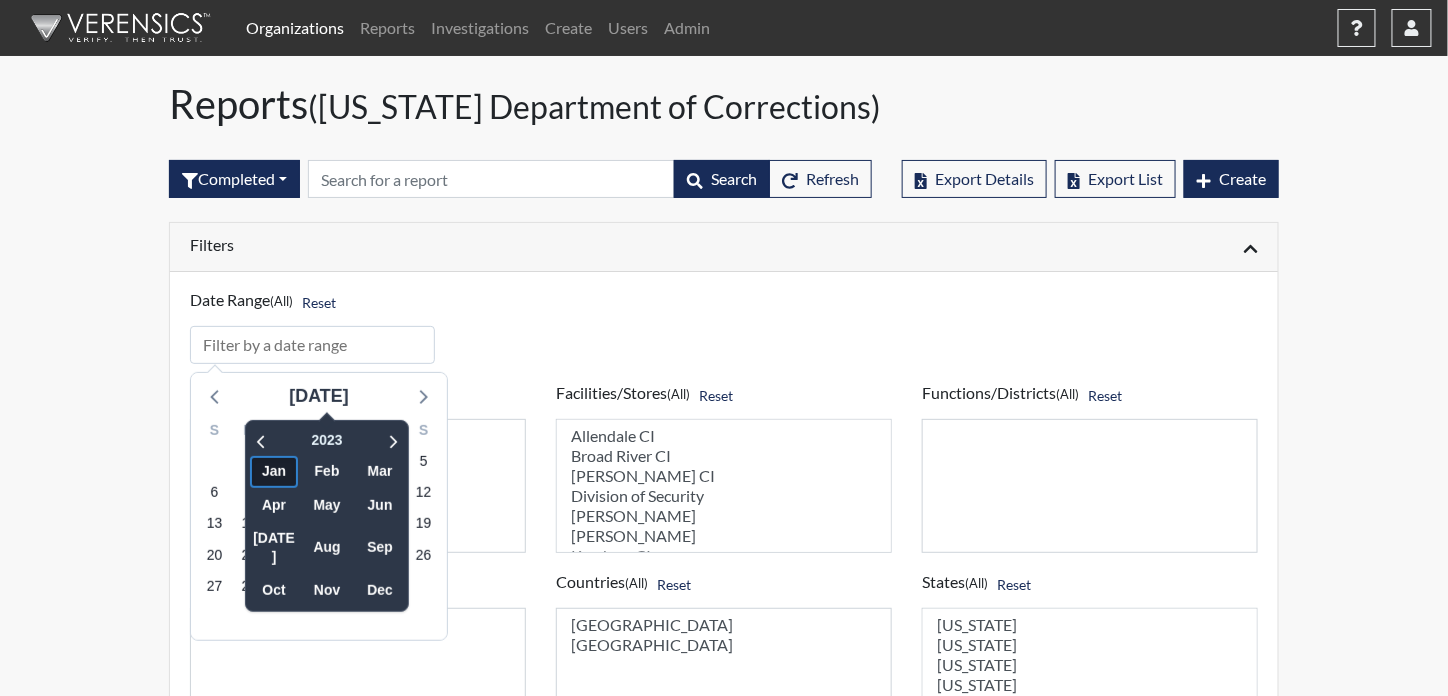 click on "Jan" at bounding box center [274, 471] 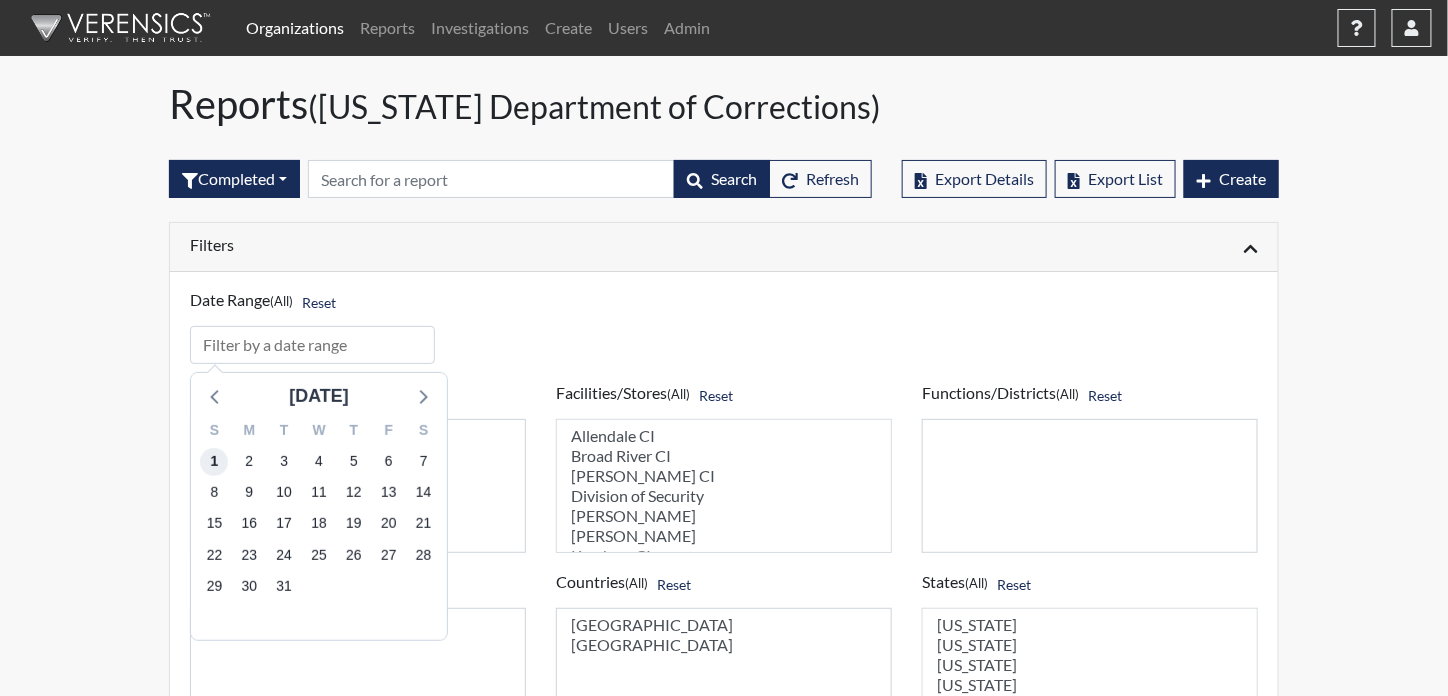 click on "1" at bounding box center [214, 462] 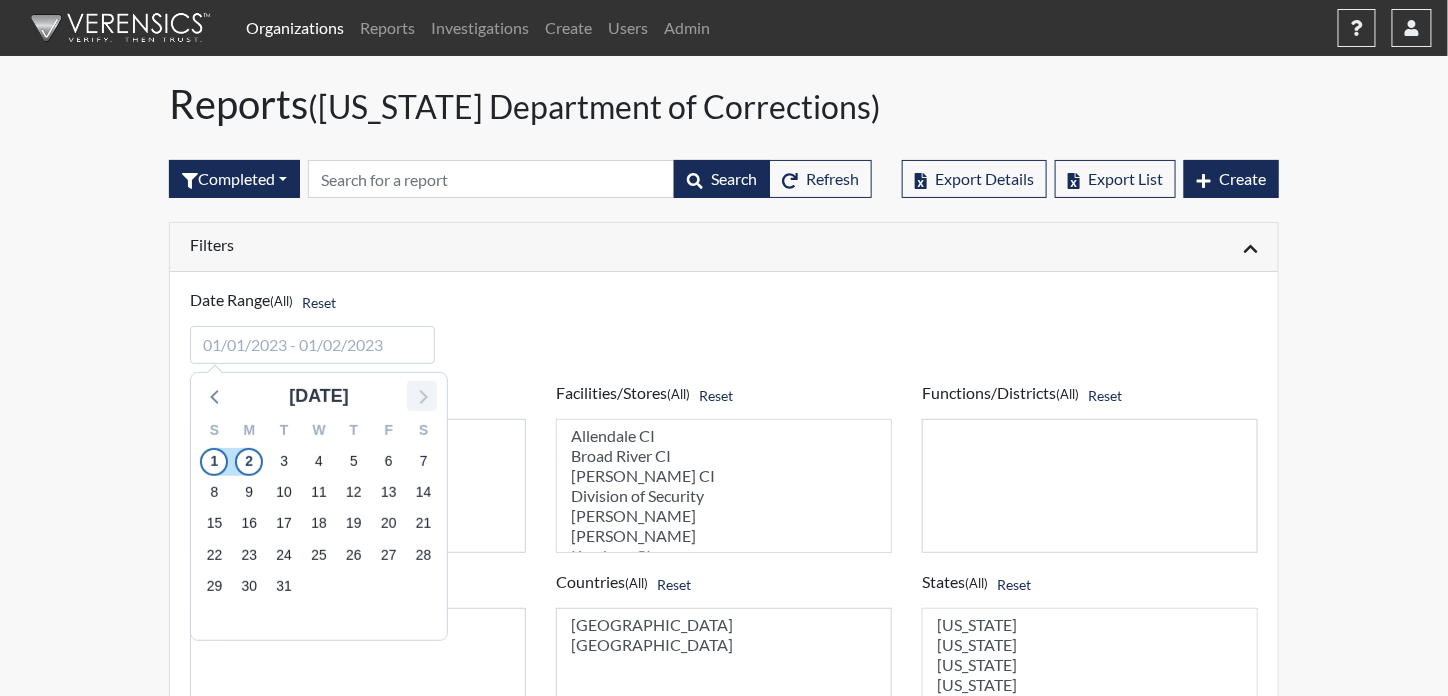 click 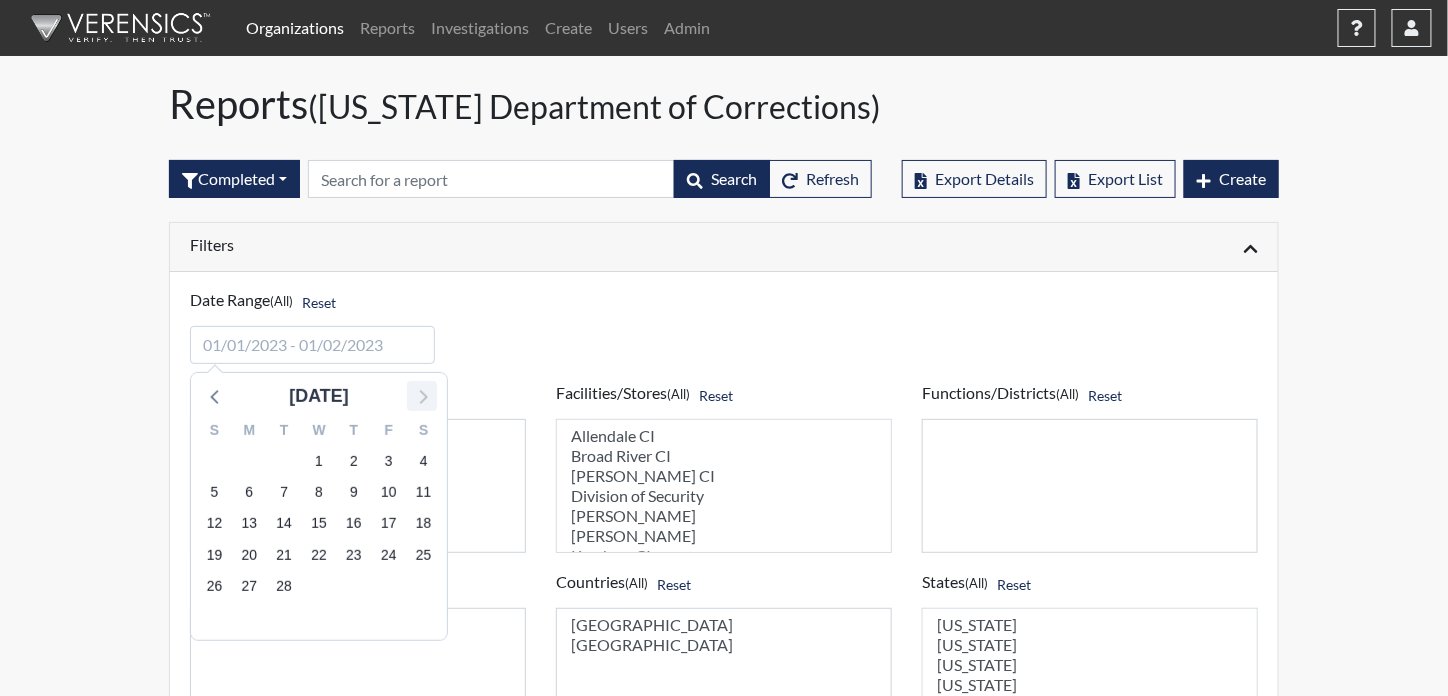 click 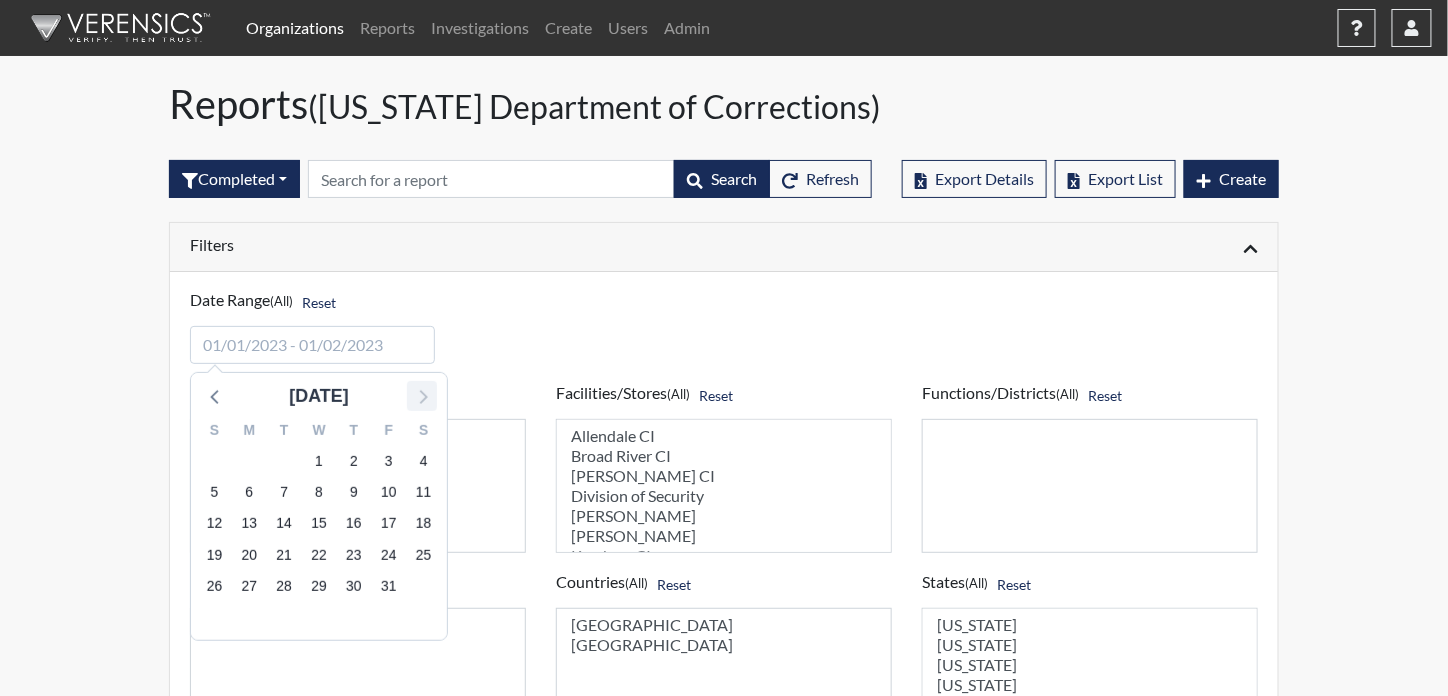 click 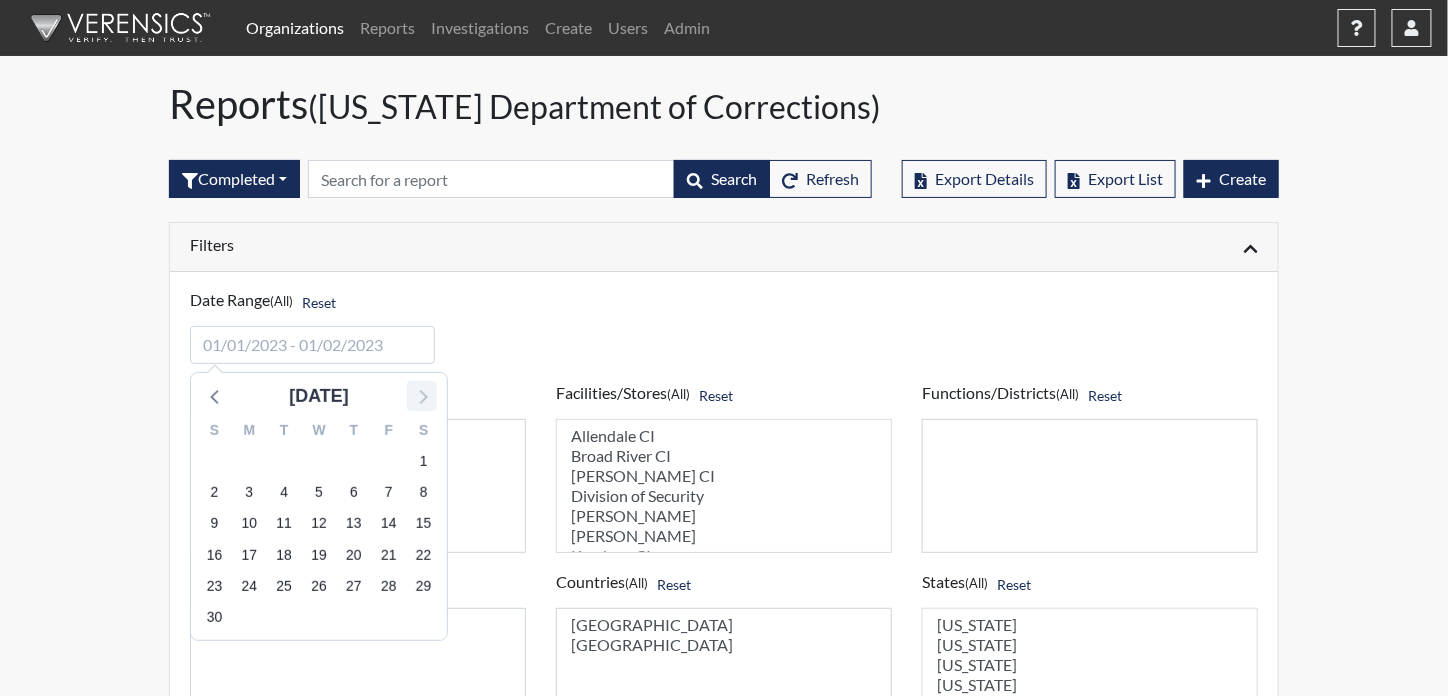 click 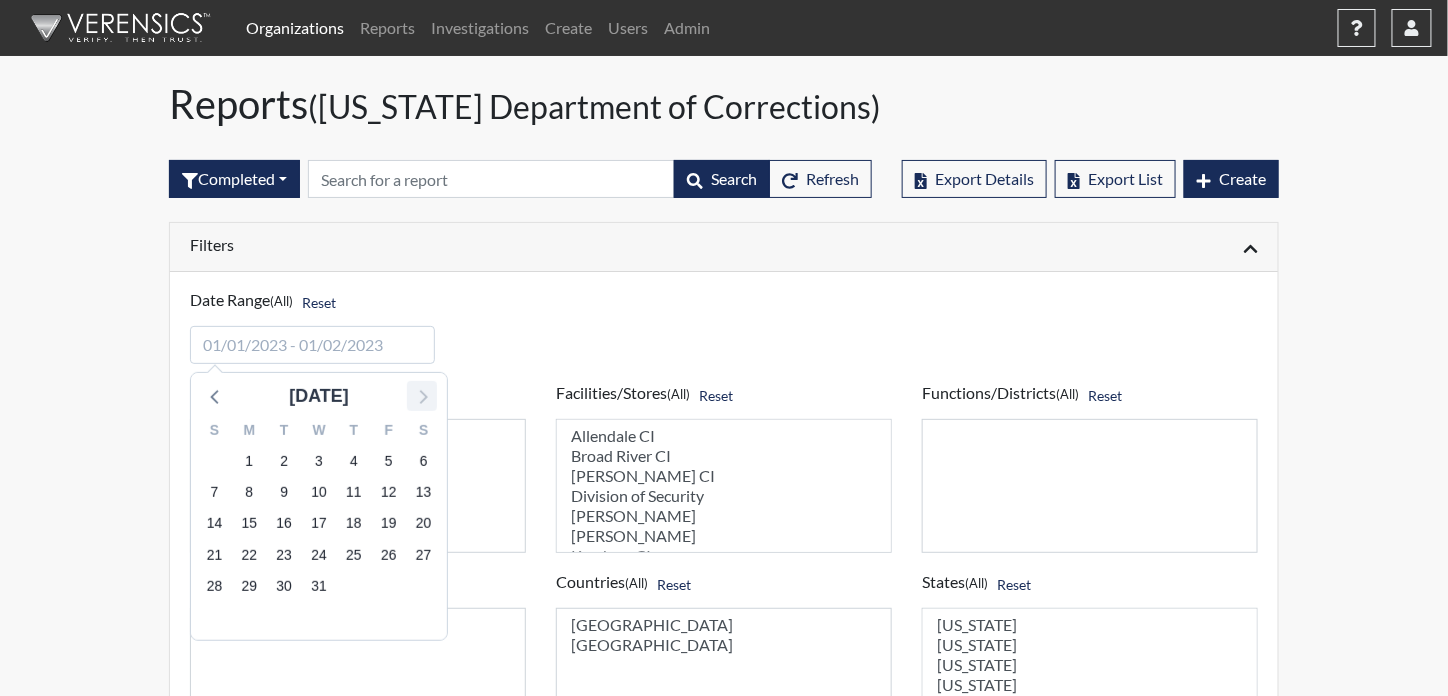 click 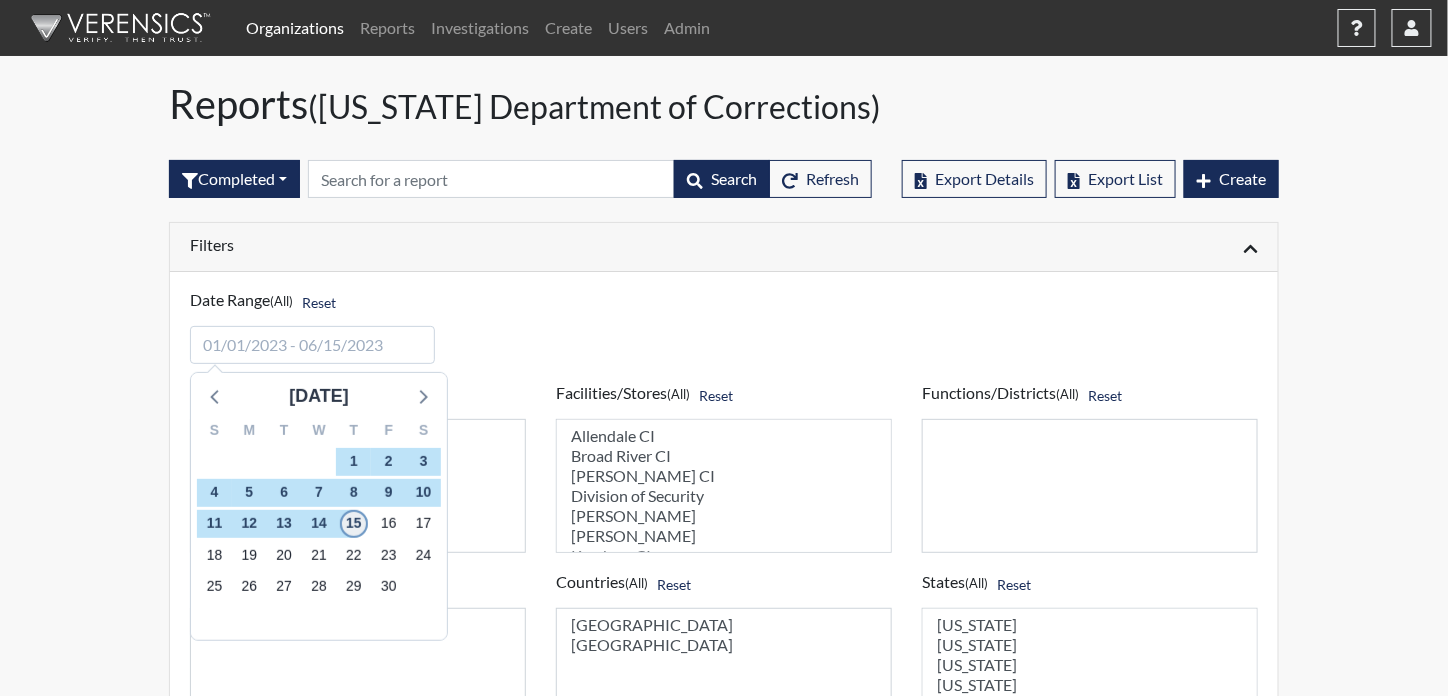 click on "15" at bounding box center [354, 524] 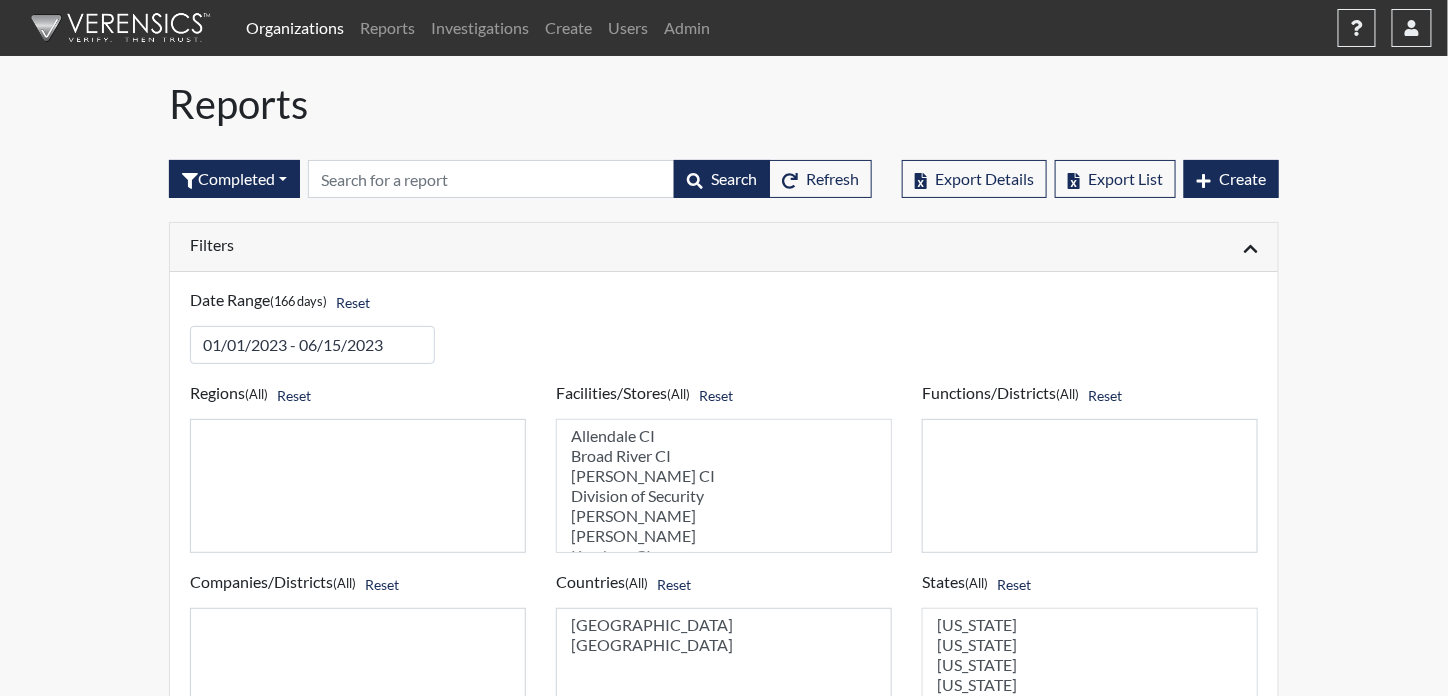 click on "Filters" at bounding box center [449, 247] 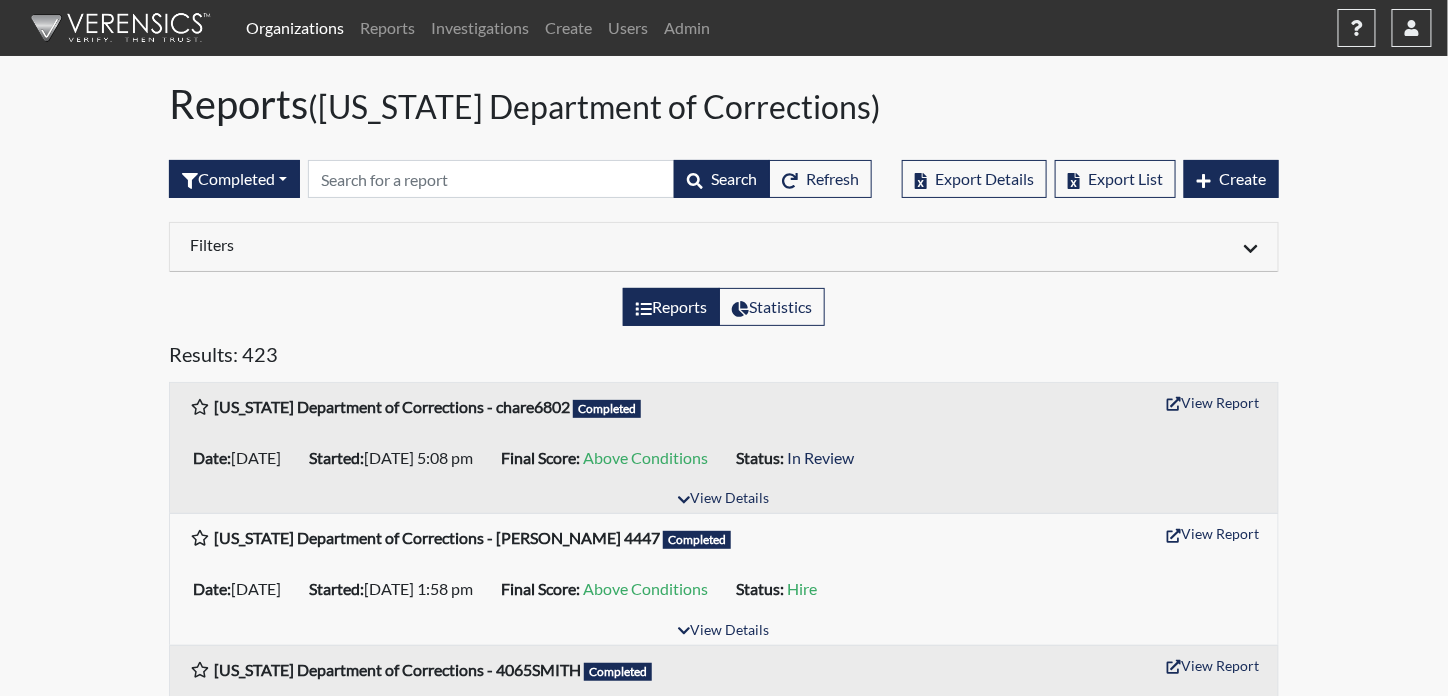 click on "Filters" at bounding box center [449, 244] 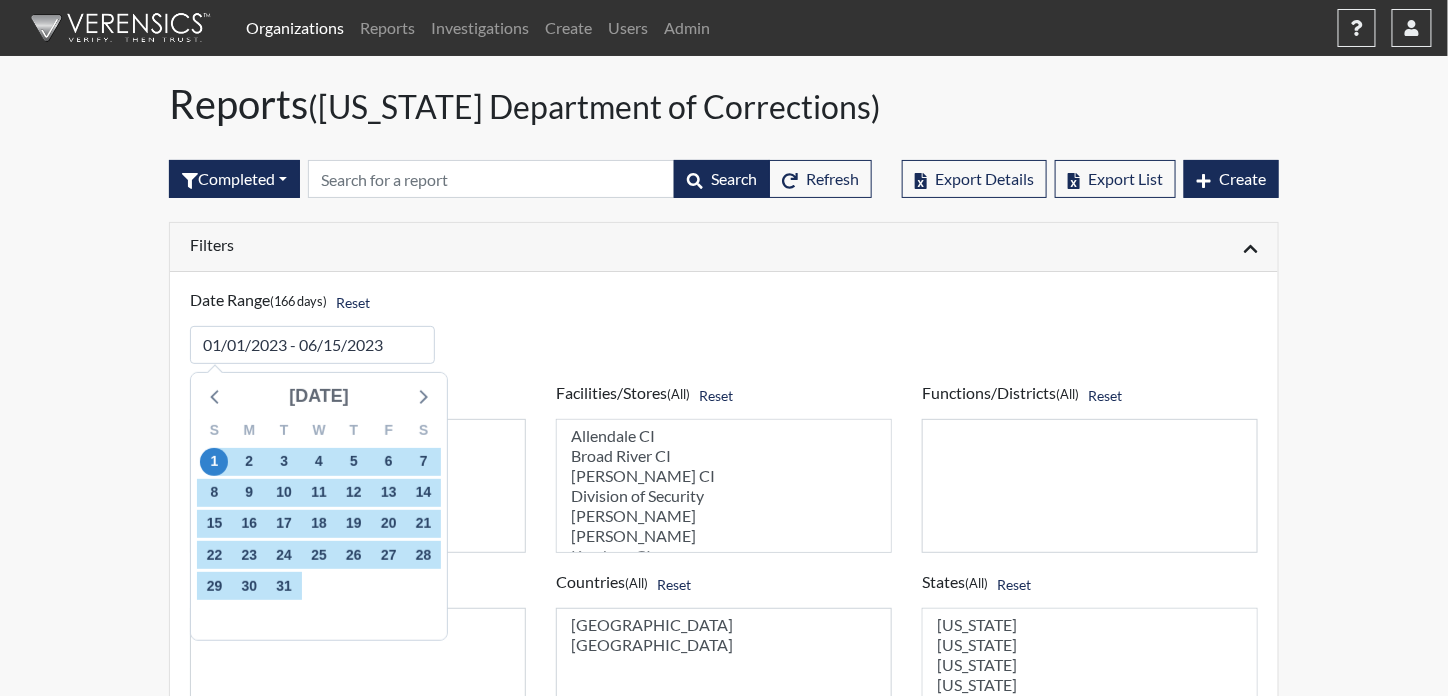 click on "[DATE]" at bounding box center [319, 396] 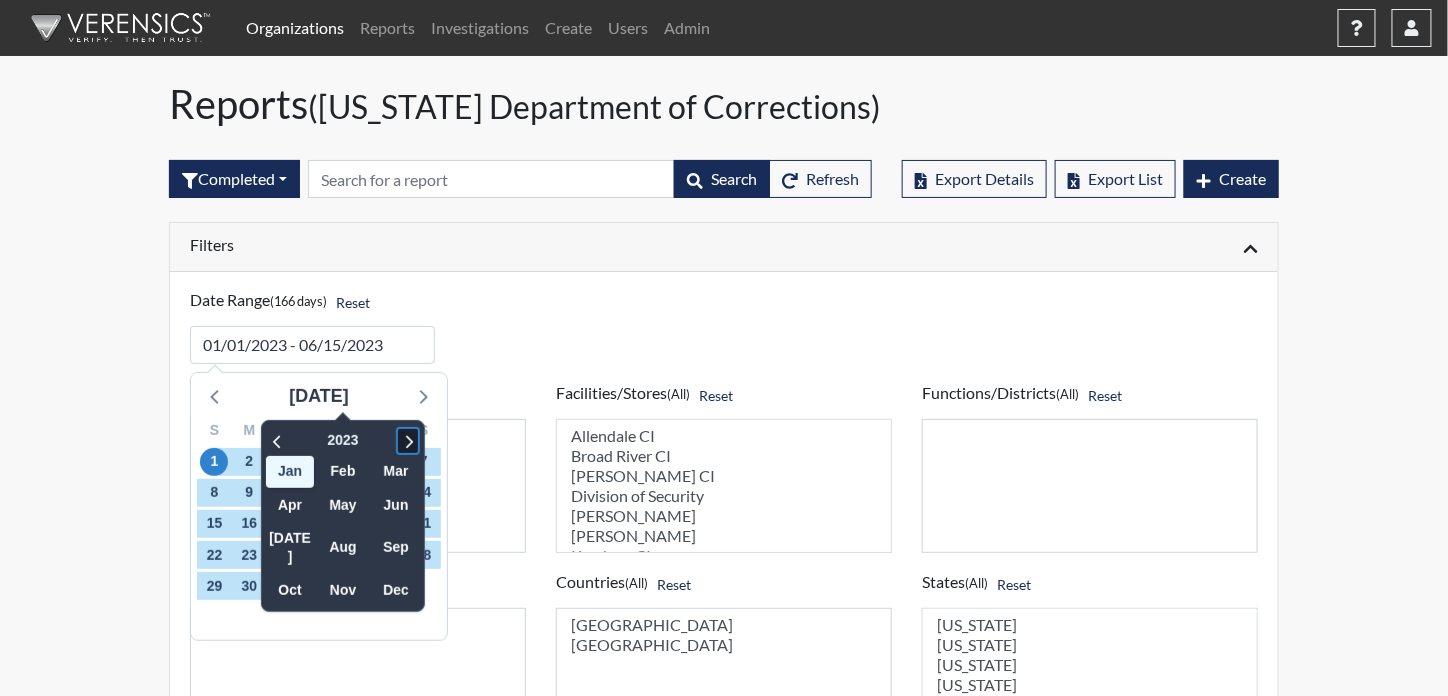 click 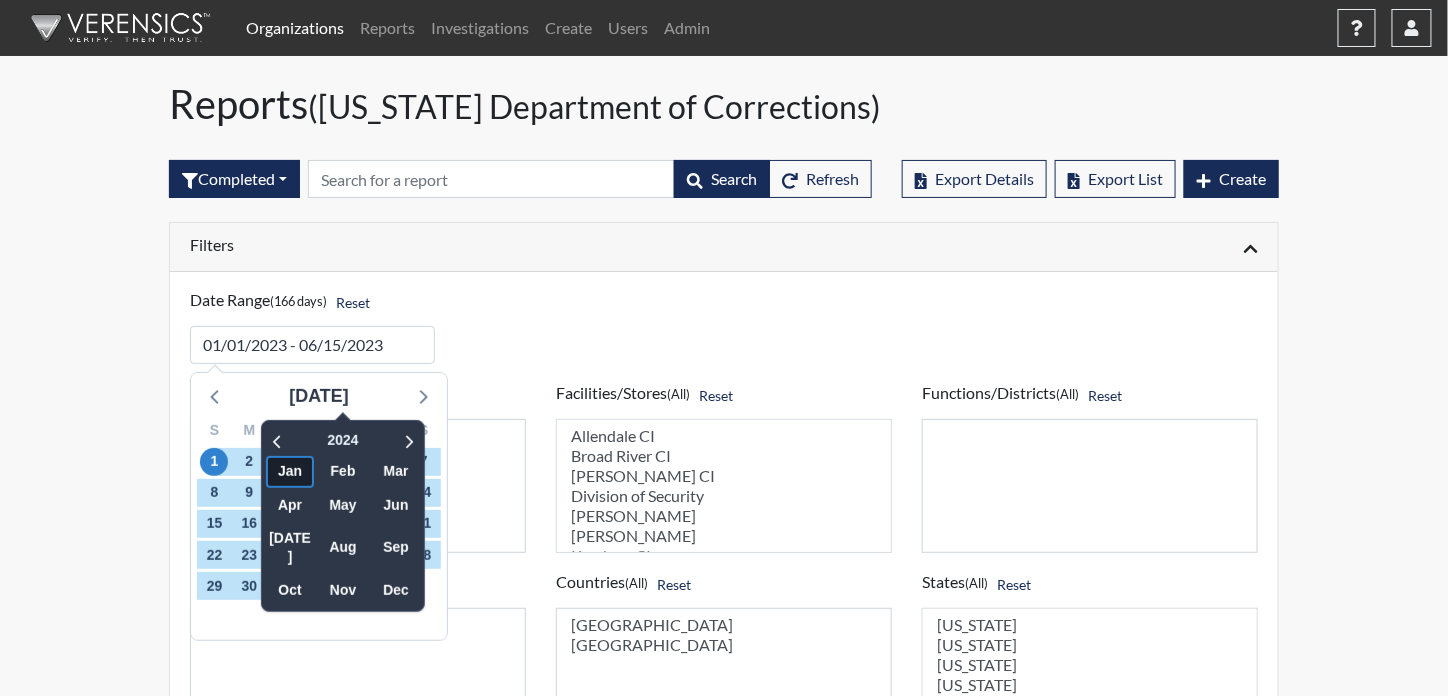 click on "Jan" at bounding box center [290, 471] 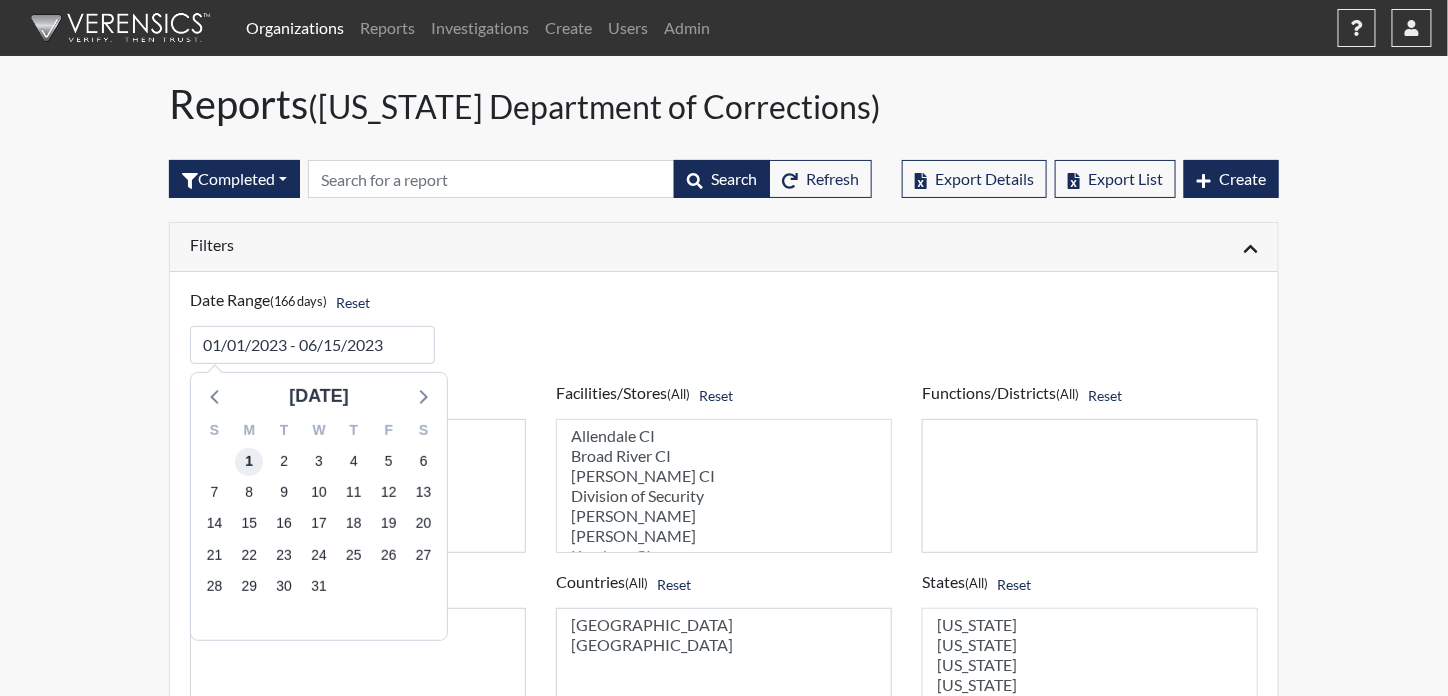 click on "1" at bounding box center [249, 462] 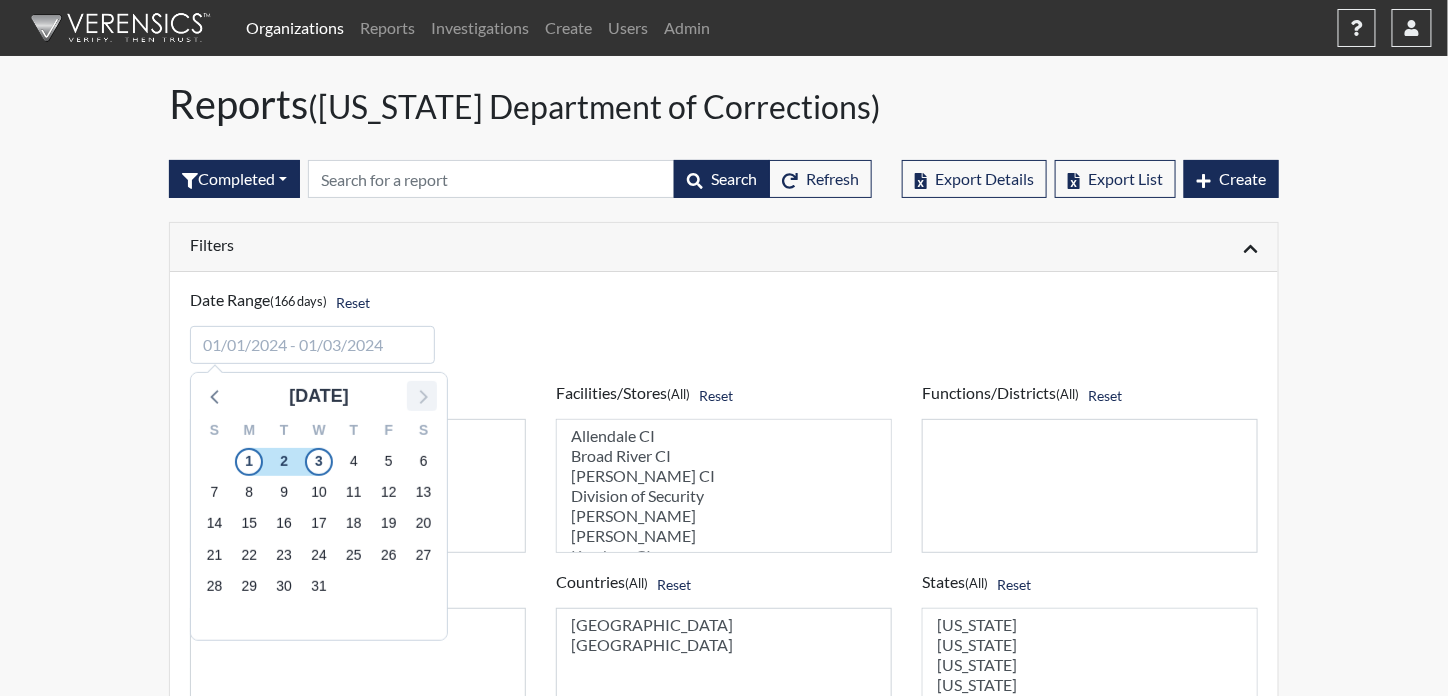 click 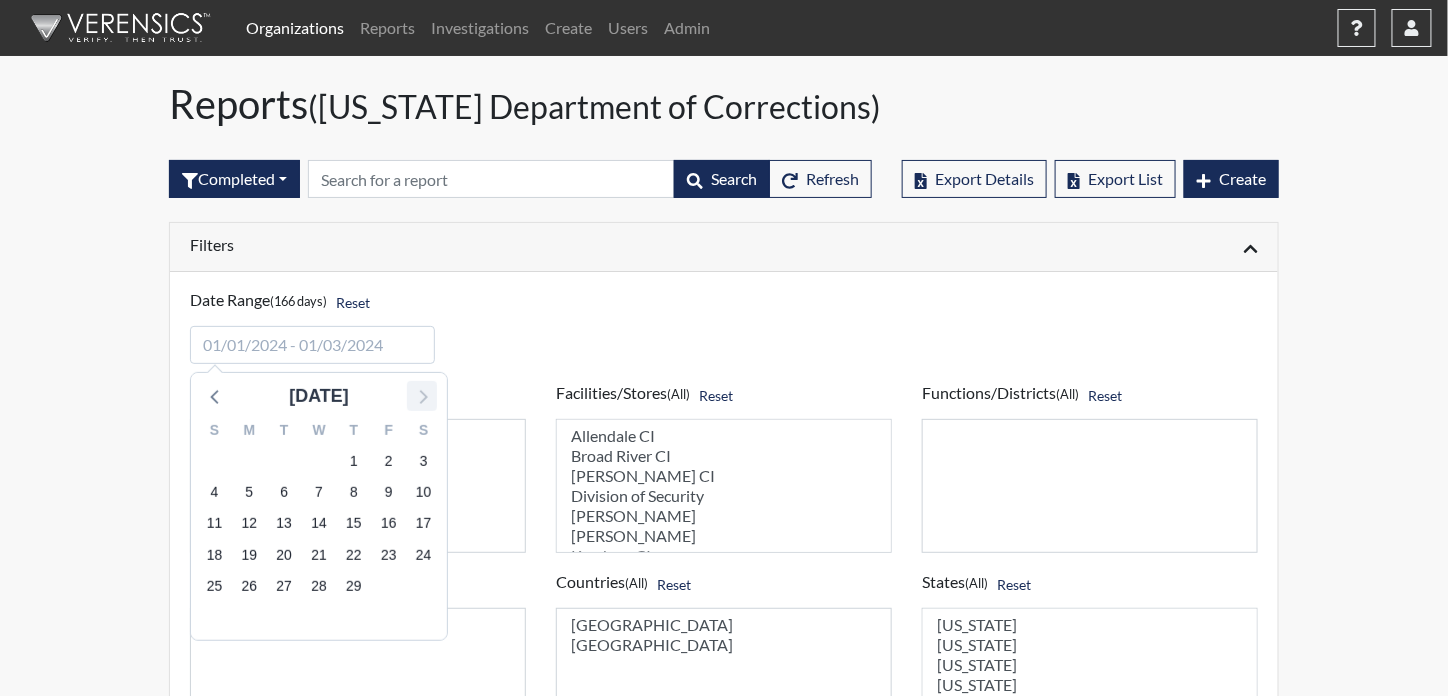 click 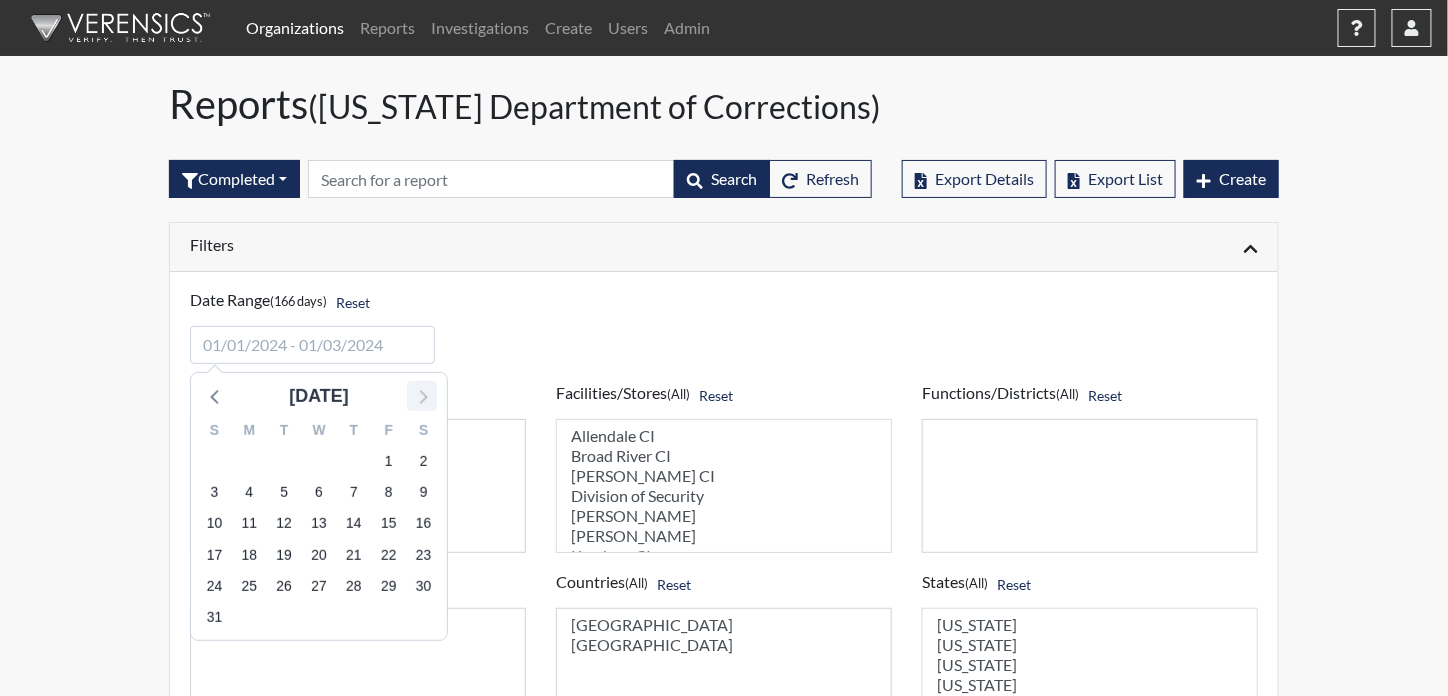 click 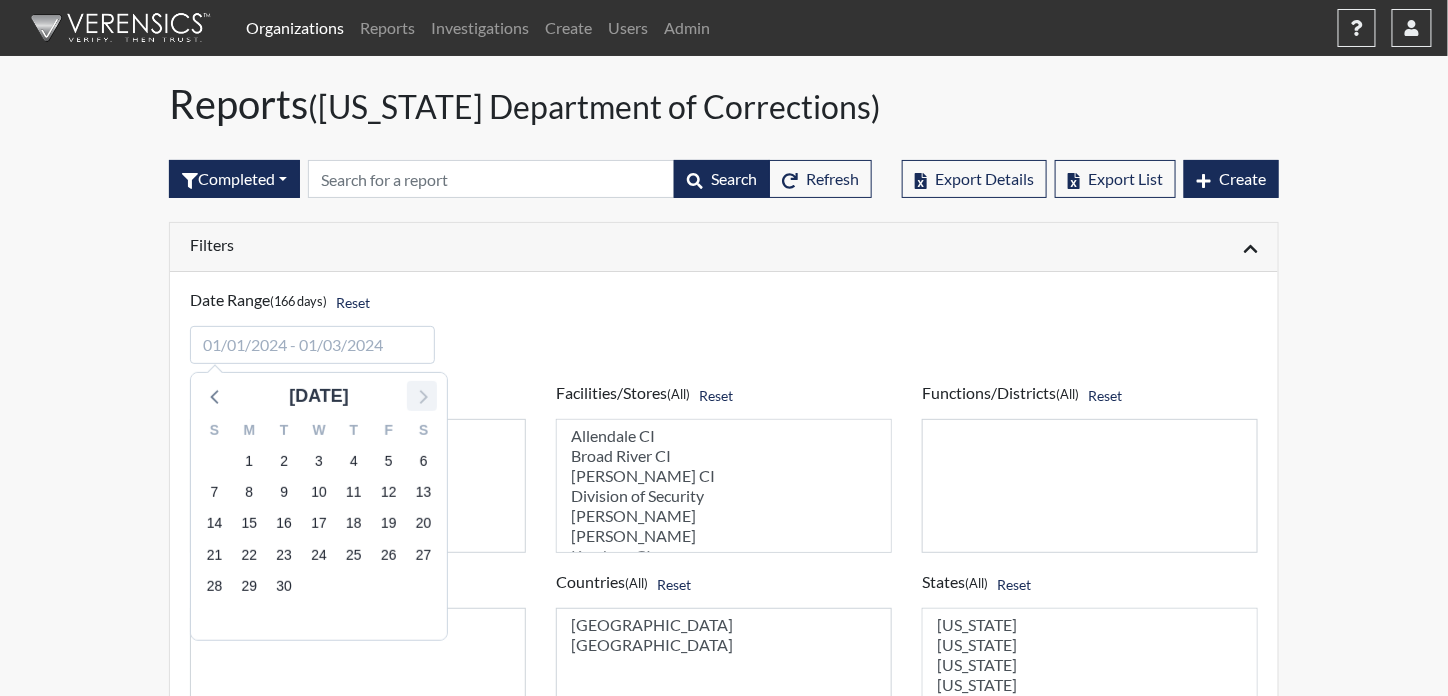 click 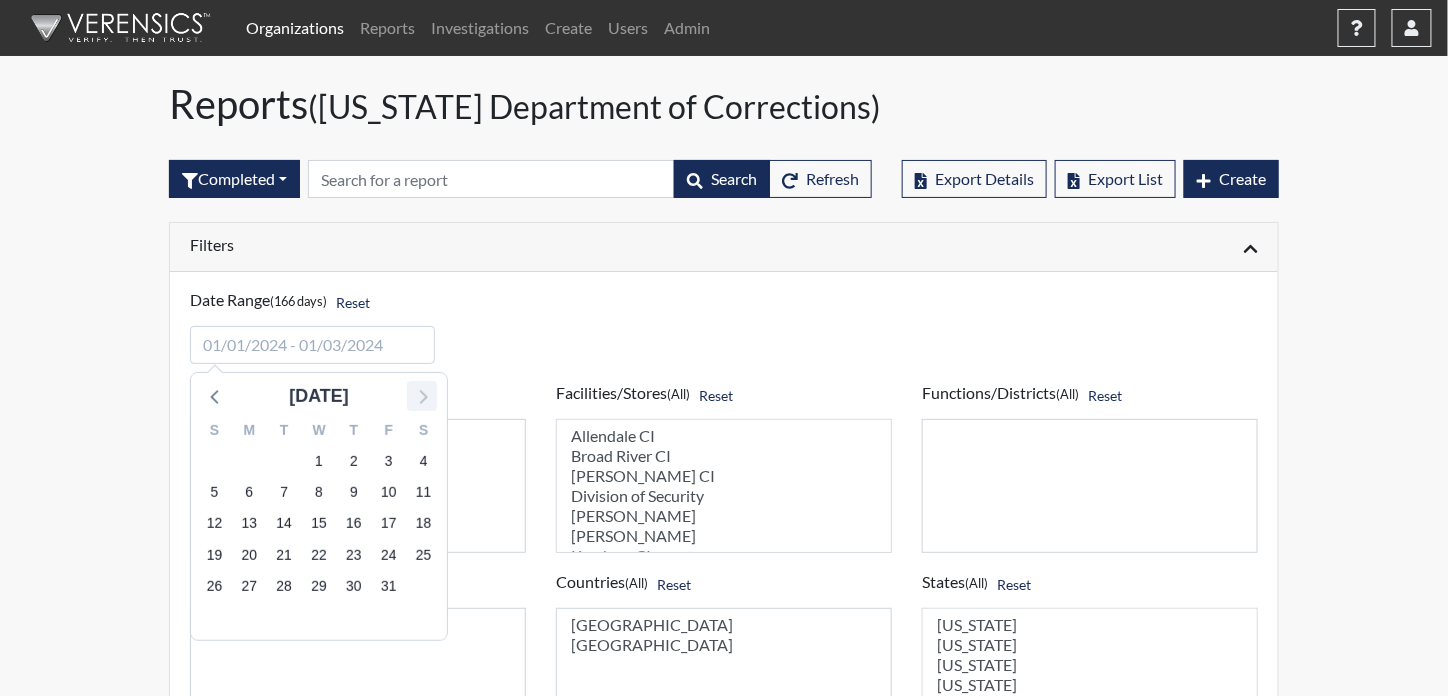 click 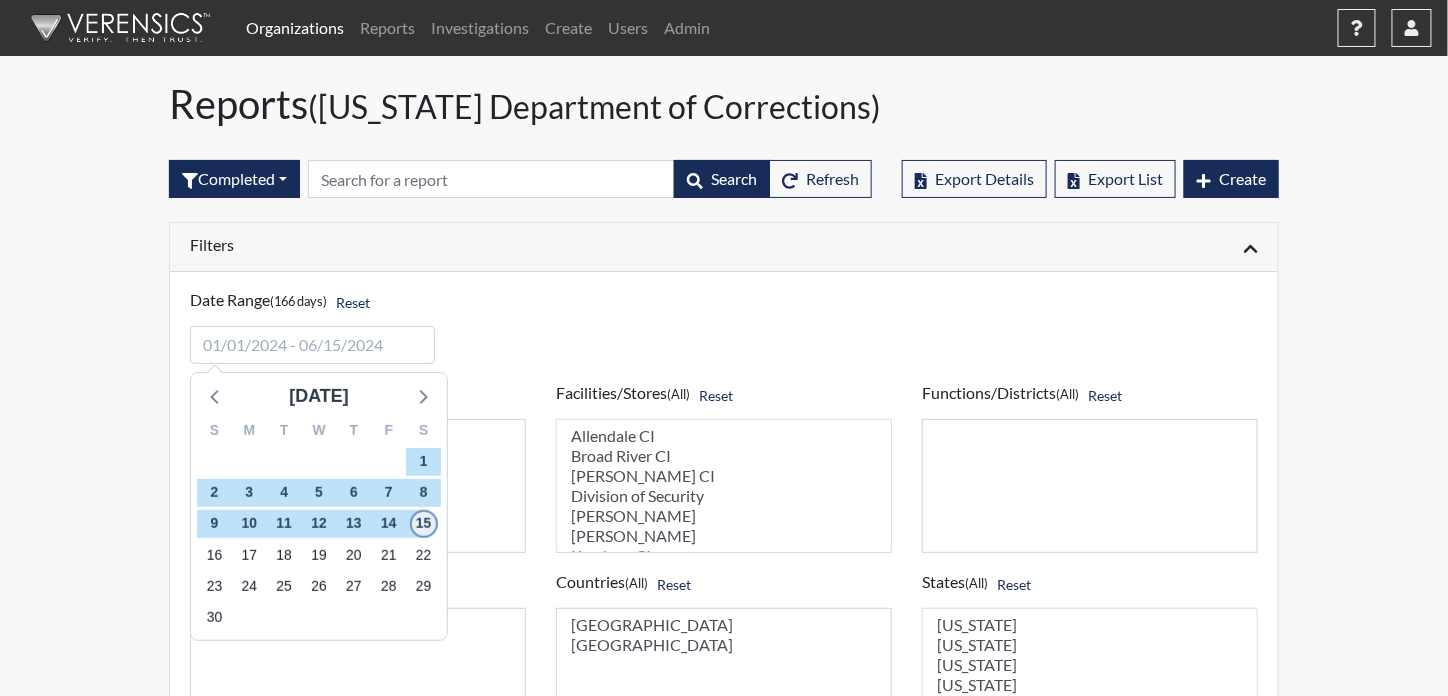 click on "15" at bounding box center (424, 524) 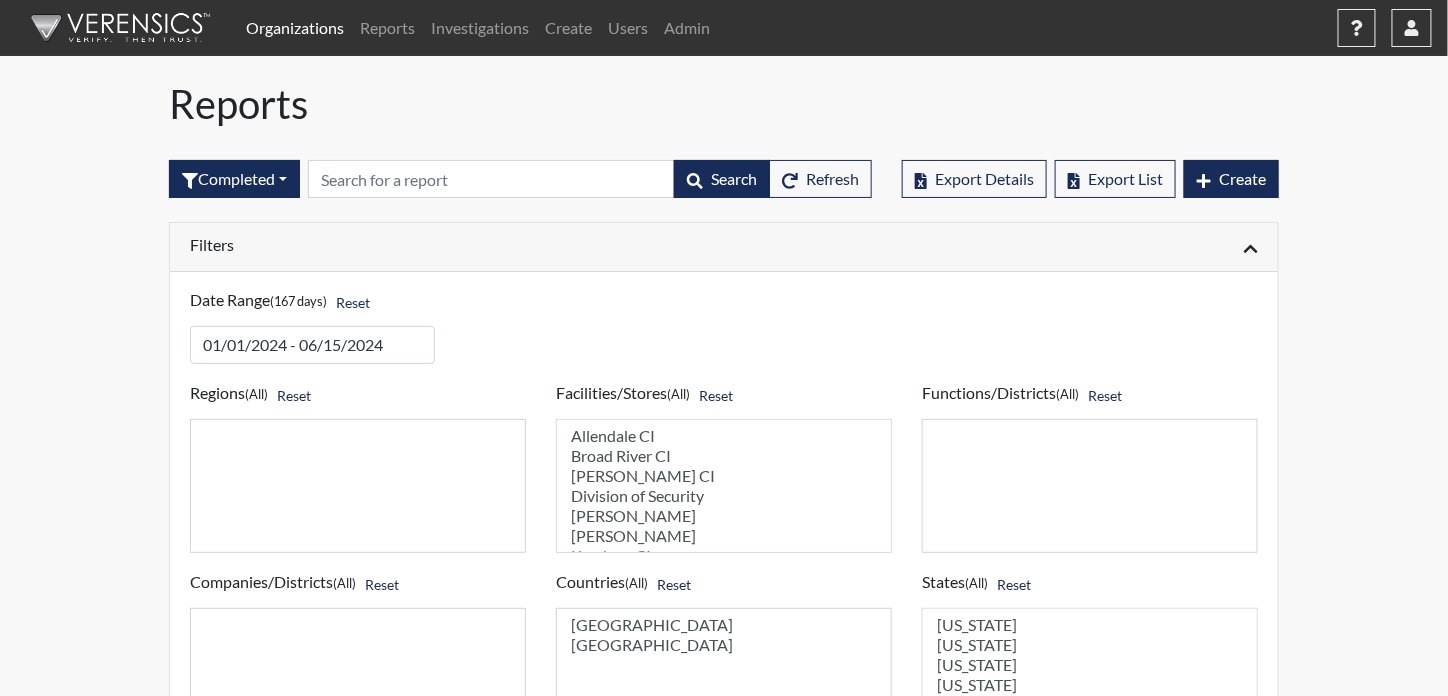 click on "Filters" at bounding box center [449, 244] 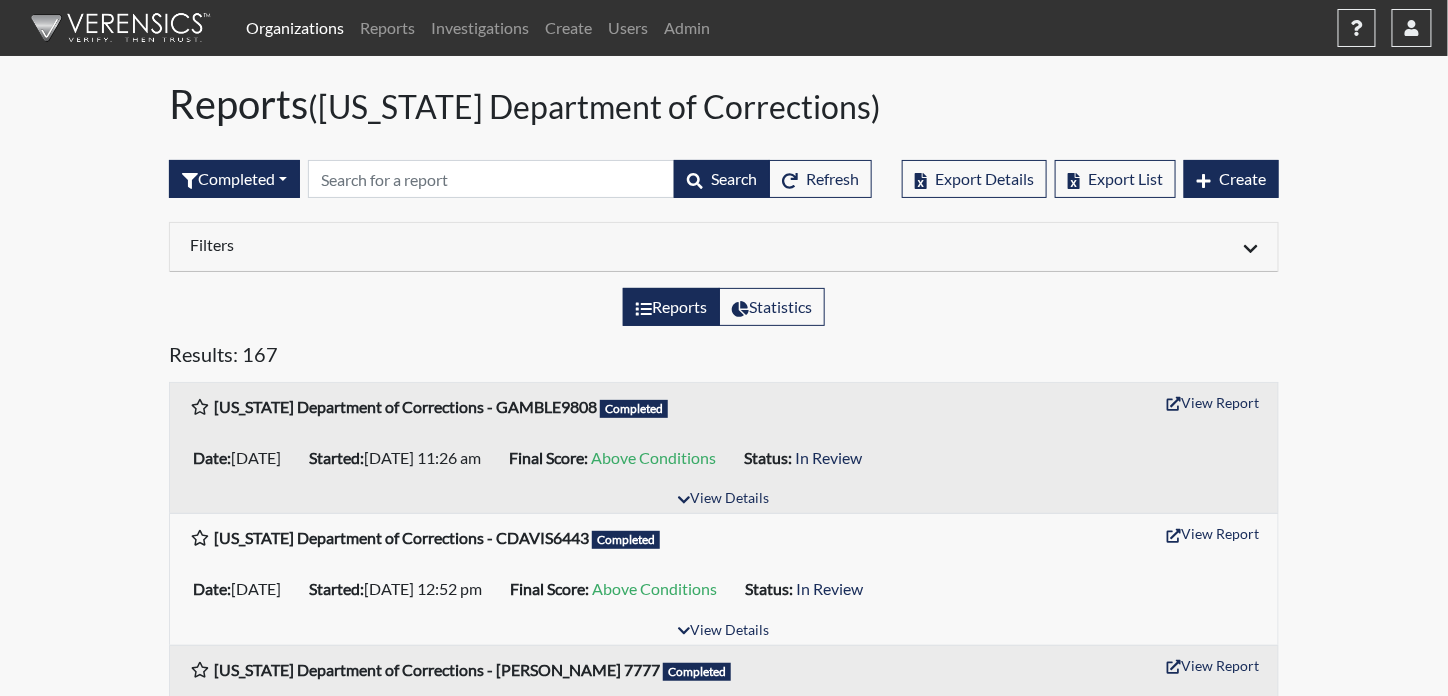 click on "Filters" at bounding box center (449, 247) 